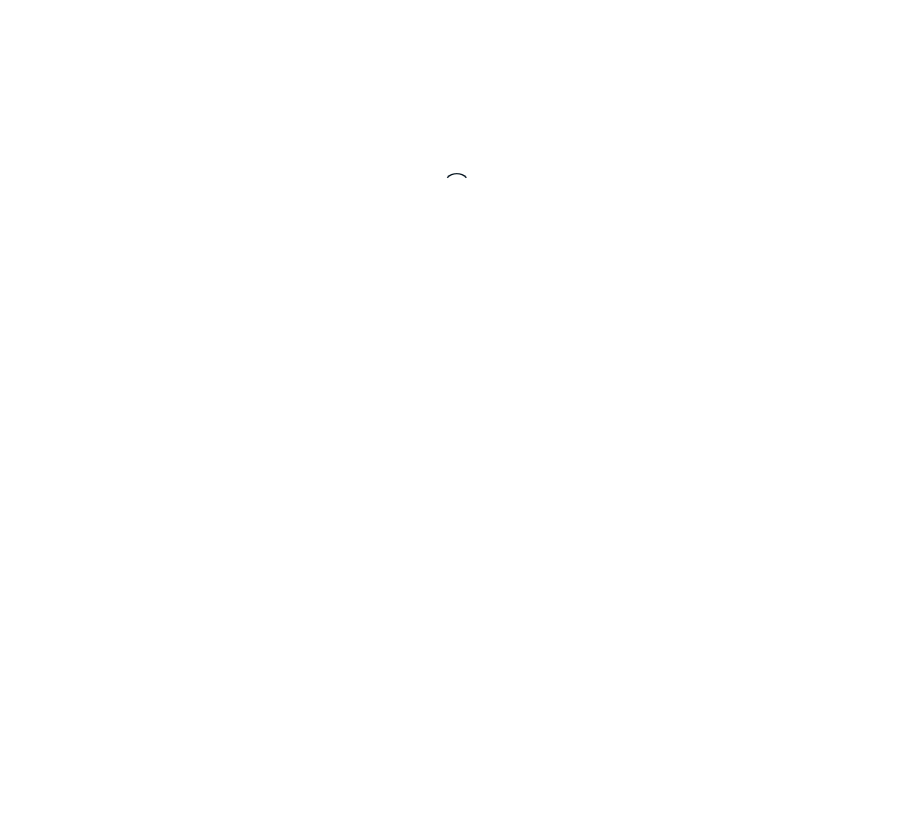 scroll, scrollTop: 0, scrollLeft: 0, axis: both 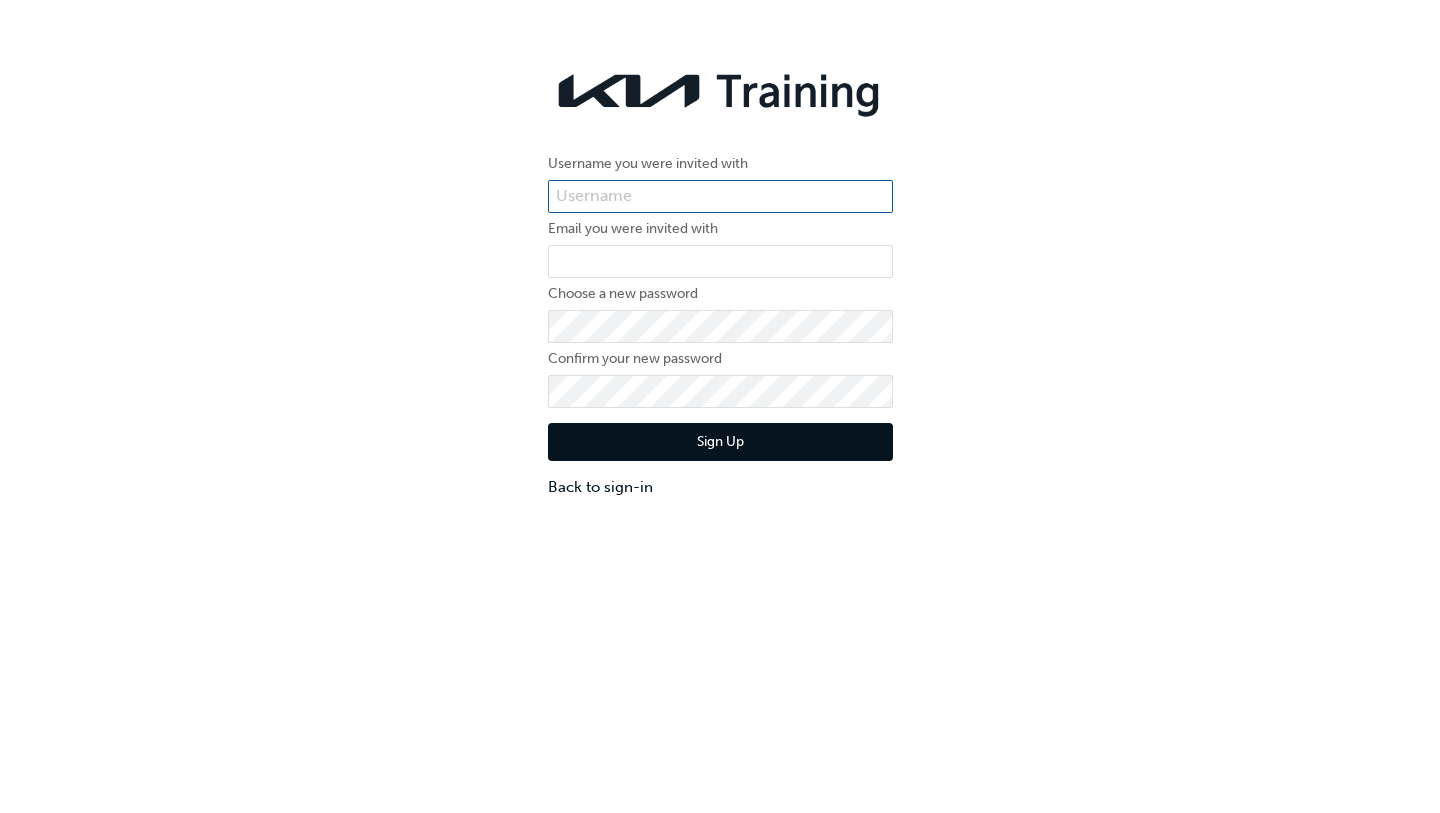 click at bounding box center [720, 197] 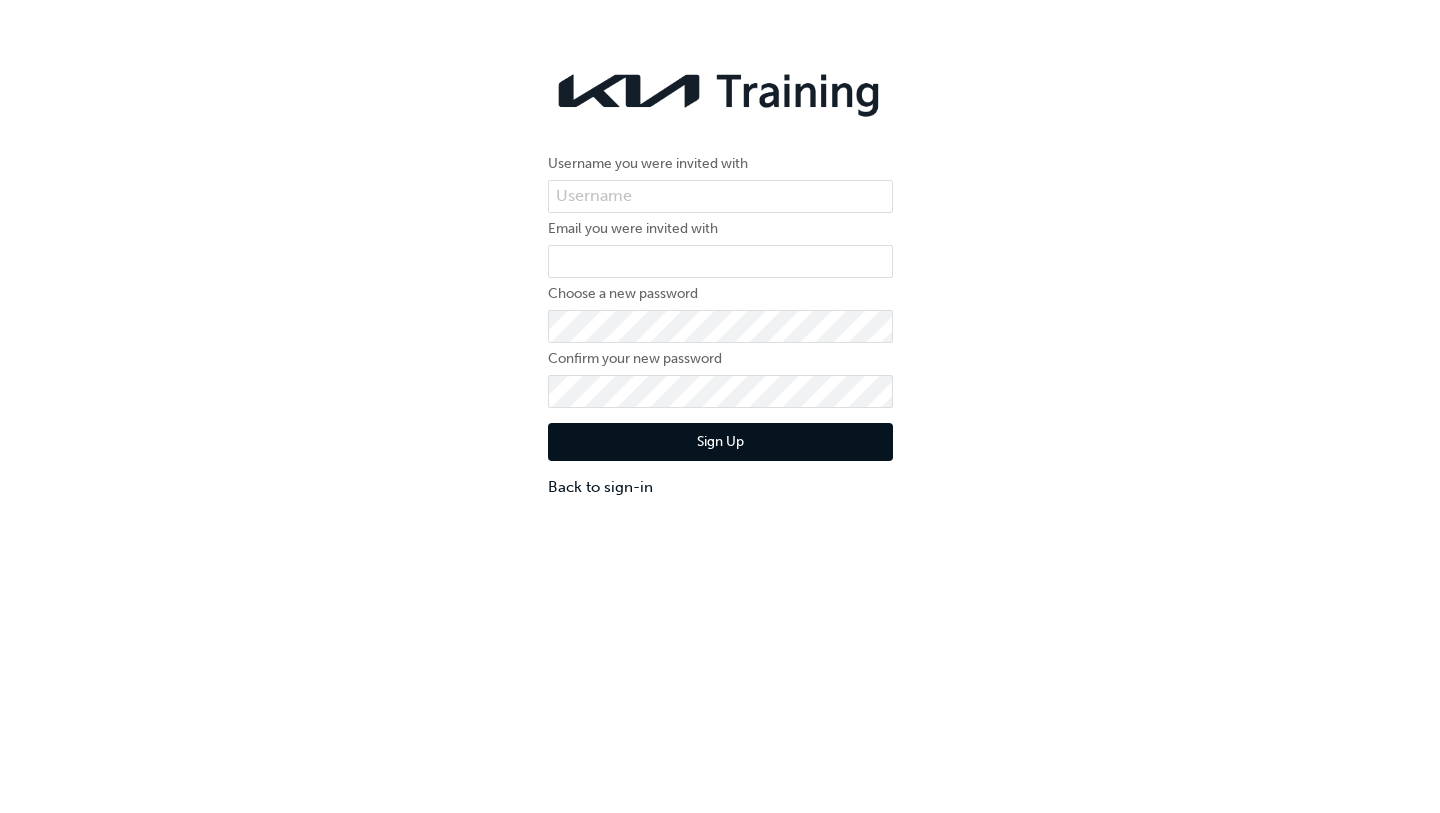 click on "Username you were invited with Email you were invited with Choose a new password Confirm your new password Sign Up Back to sign-in" at bounding box center (720, 279) 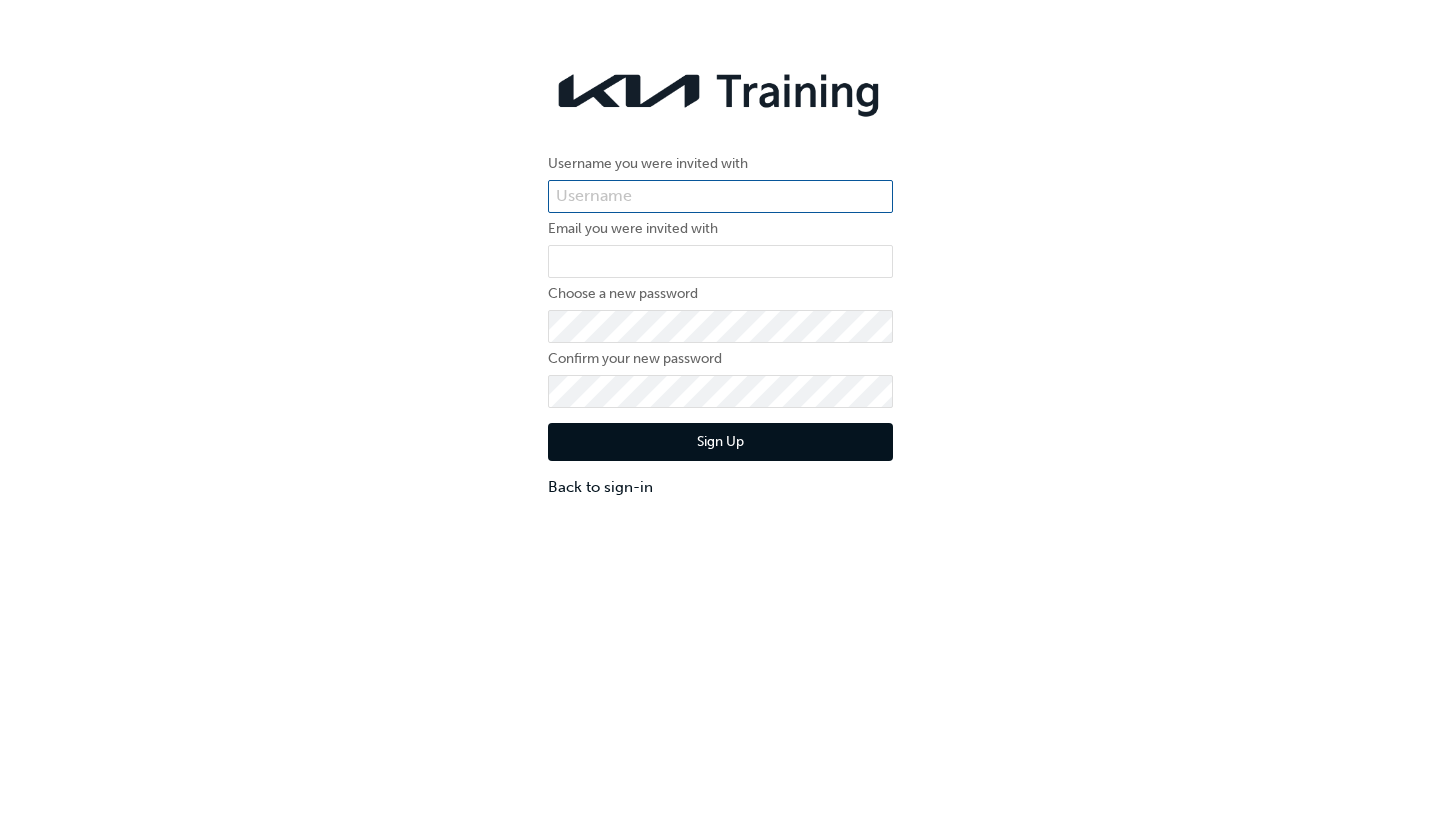 click at bounding box center [720, 197] 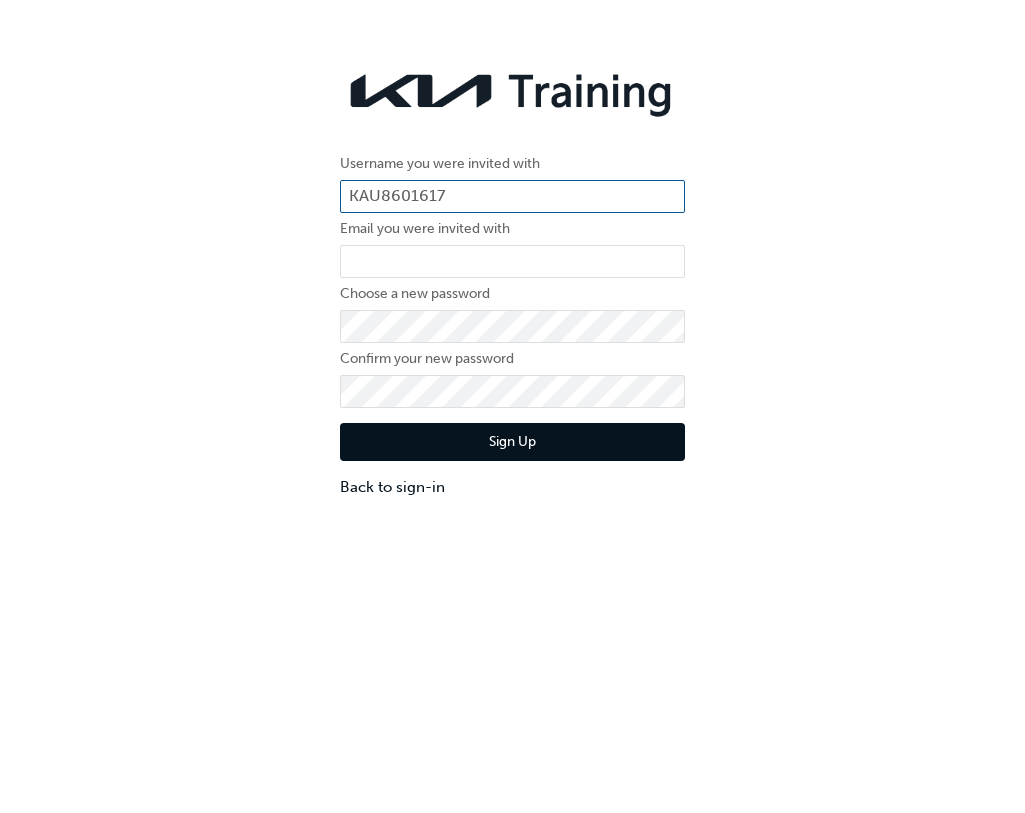 click on "KAU8601617" at bounding box center (512, 197) 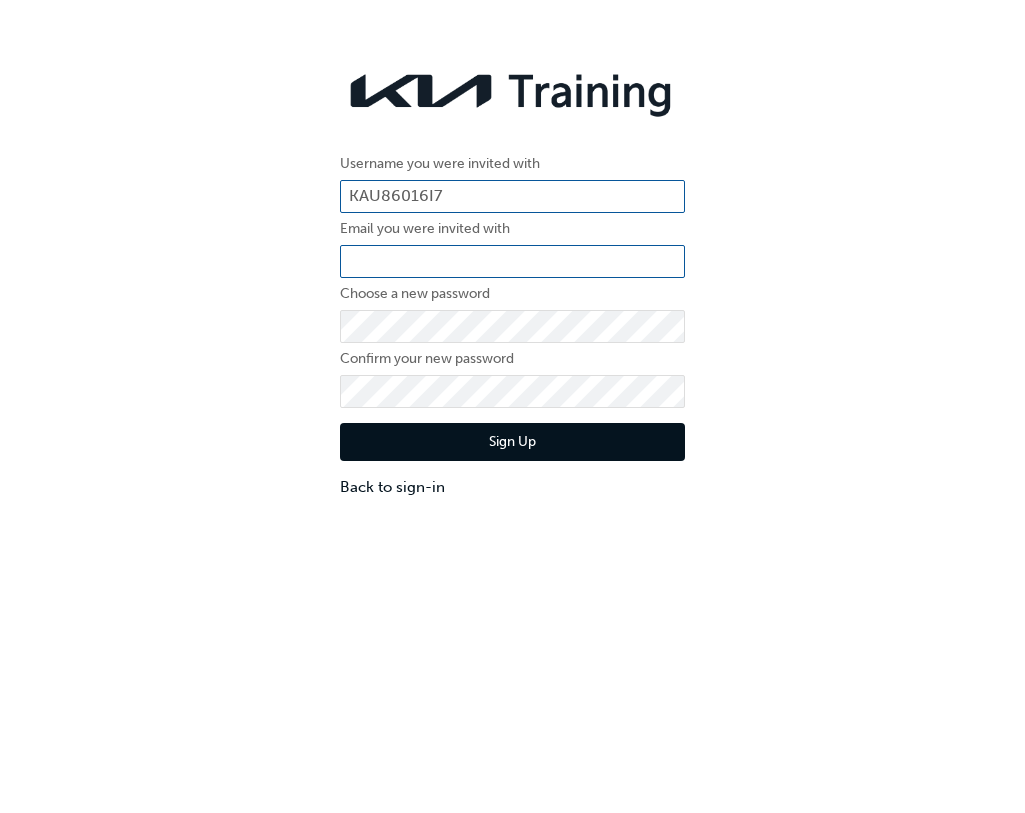type on "KAU86016I7" 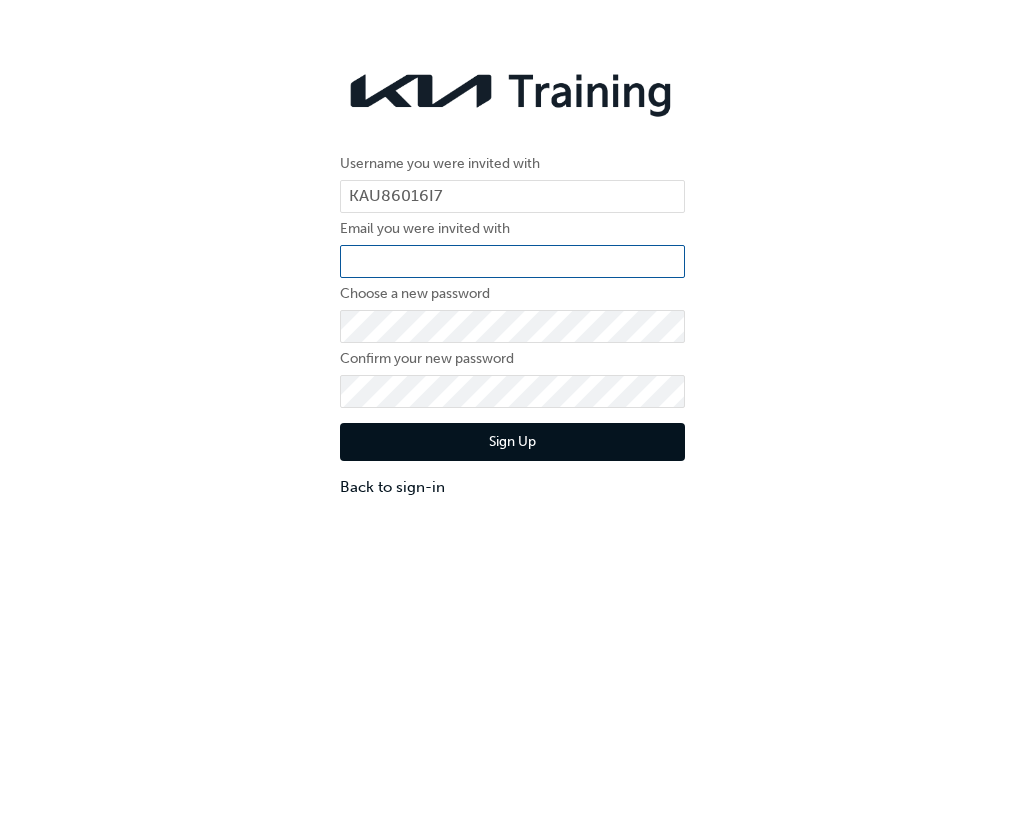 click at bounding box center [512, 262] 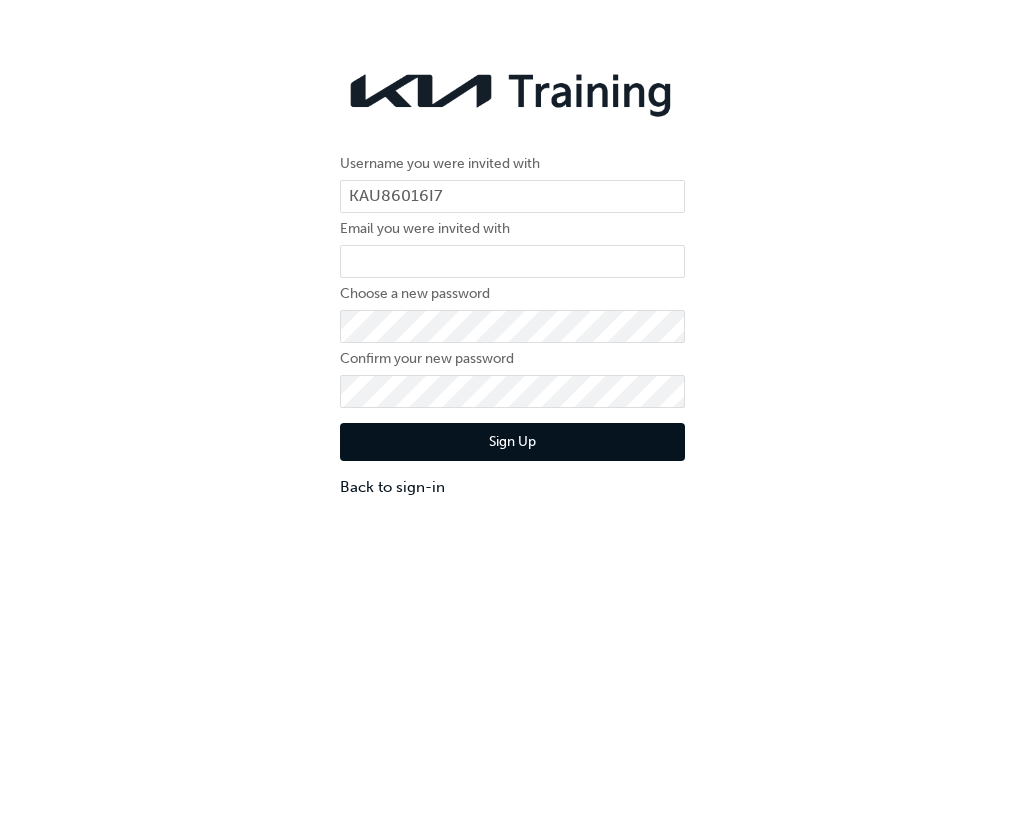 click on "Username you were invited with KAU86016I7 Email you were invited with Choose a new password Confirm your new password Sign Up Back to sign-in" at bounding box center (512, 279) 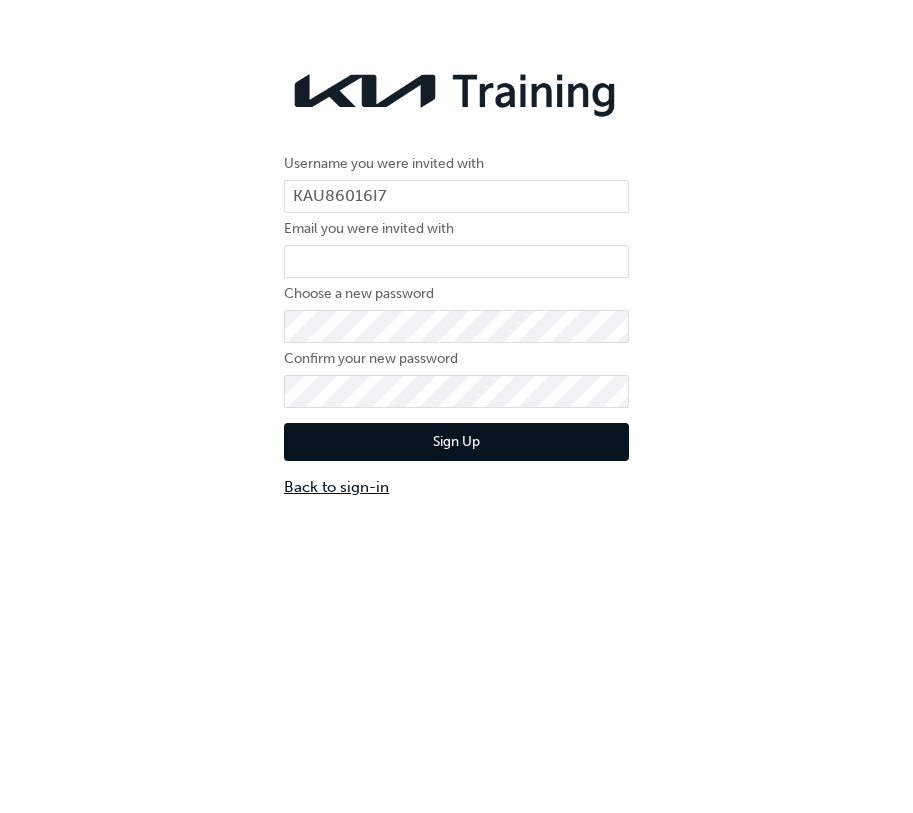 click on "Back to sign-in" at bounding box center (456, 487) 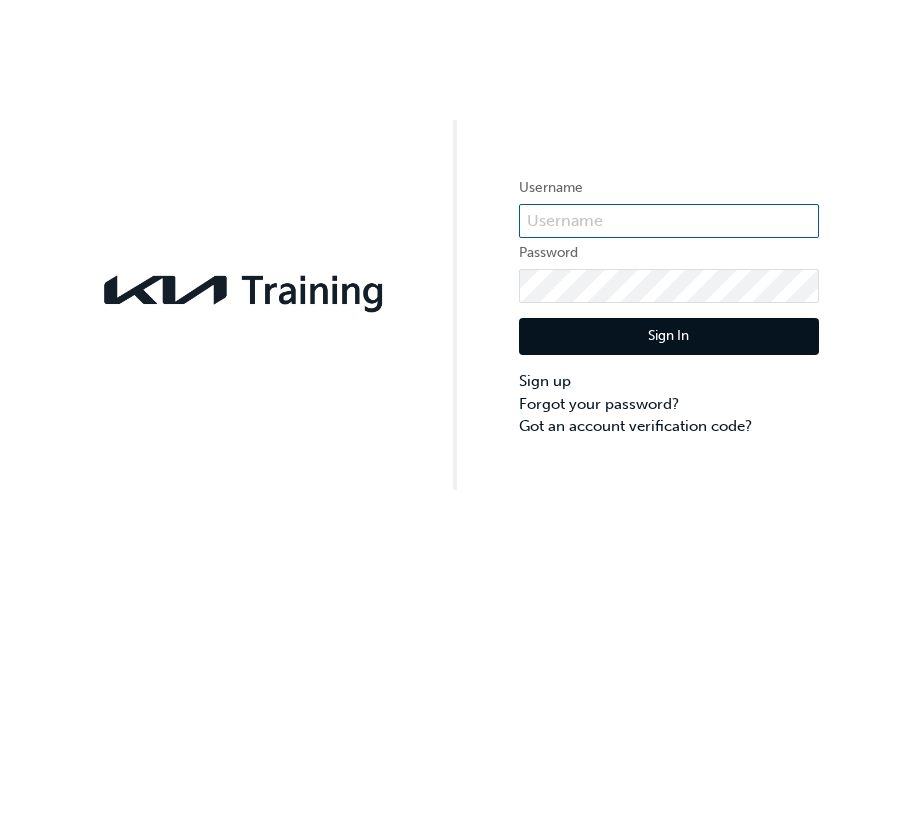 click at bounding box center (669, 221) 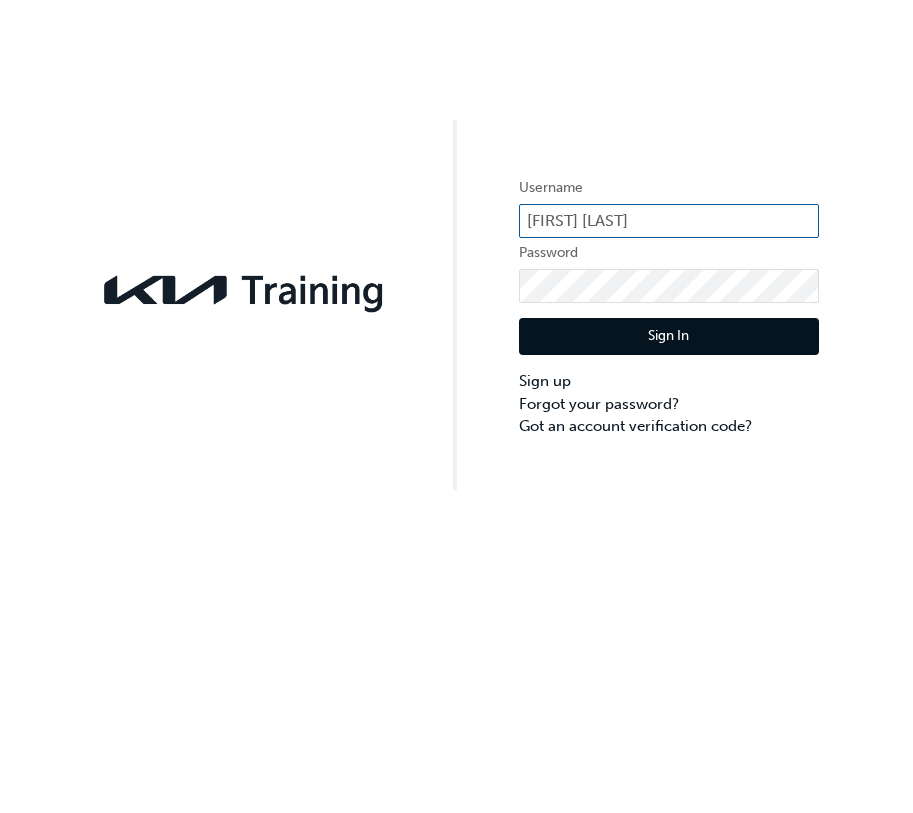 type on "Kanishk Malik" 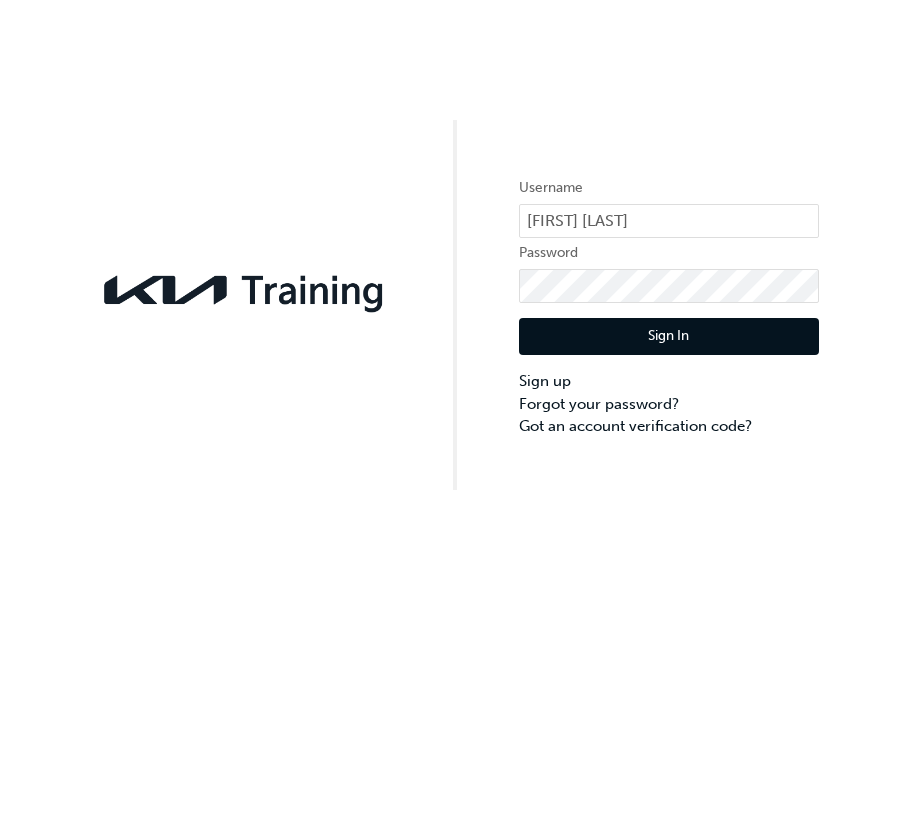click on "Username Kanishk Malik Password Sign In Sign up Forgot your password? Got an account verification code?" at bounding box center (669, 306) 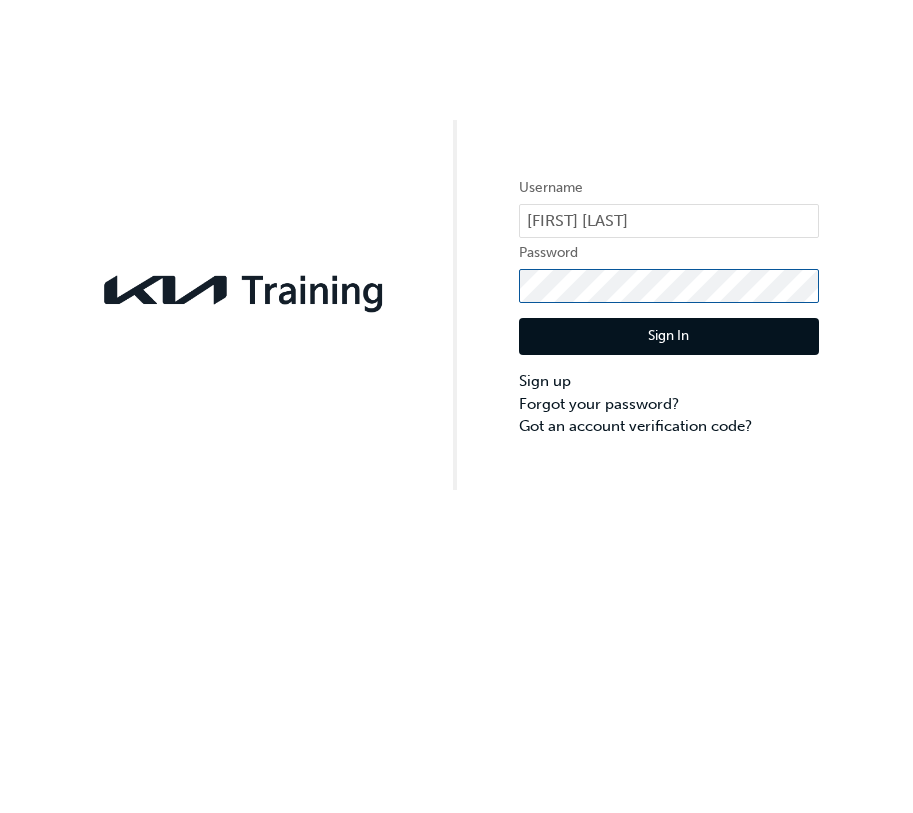click on "Sign In" at bounding box center (669, 337) 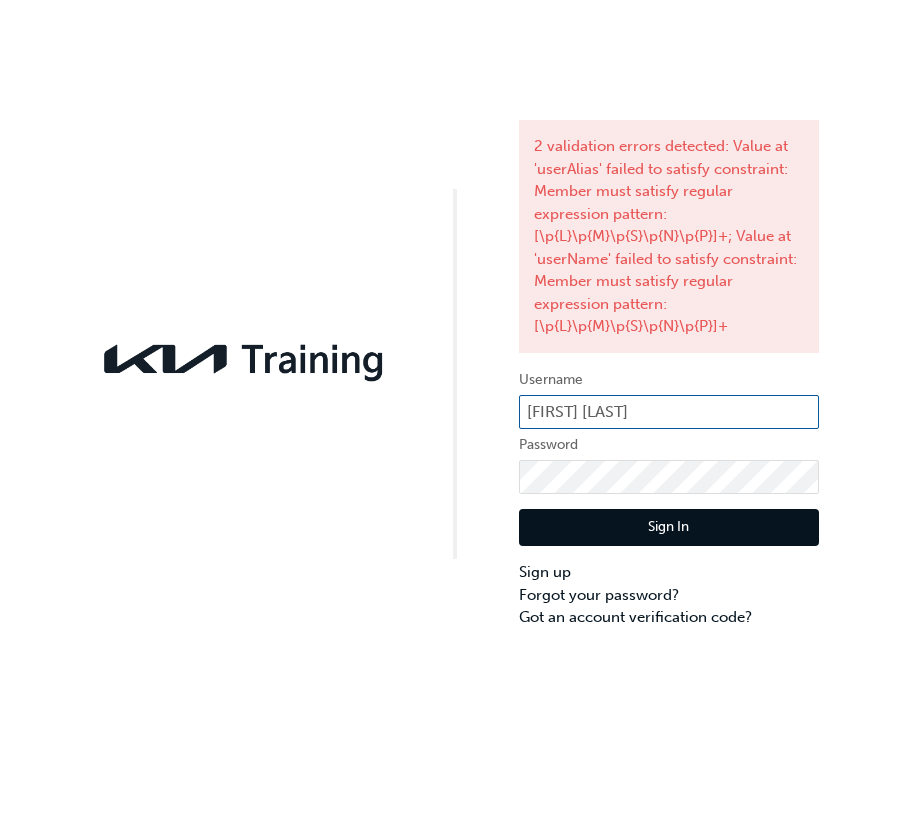 drag, startPoint x: 641, startPoint y: 403, endPoint x: 437, endPoint y: 398, distance: 204.06126 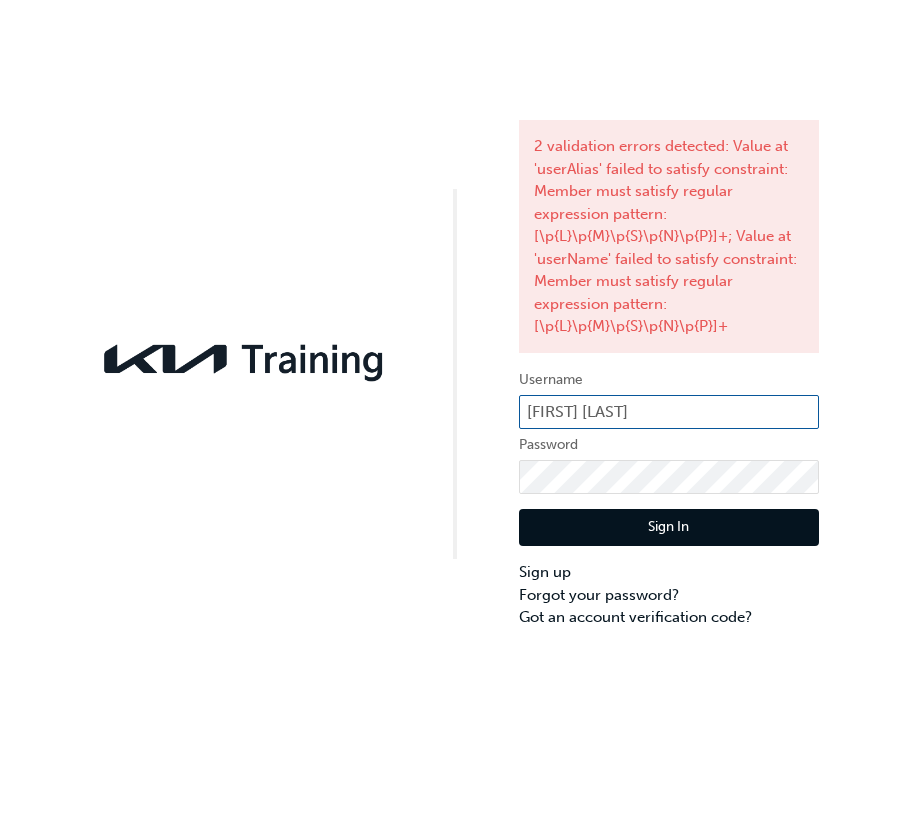 click on "Kanishk Malik" at bounding box center (669, 412) 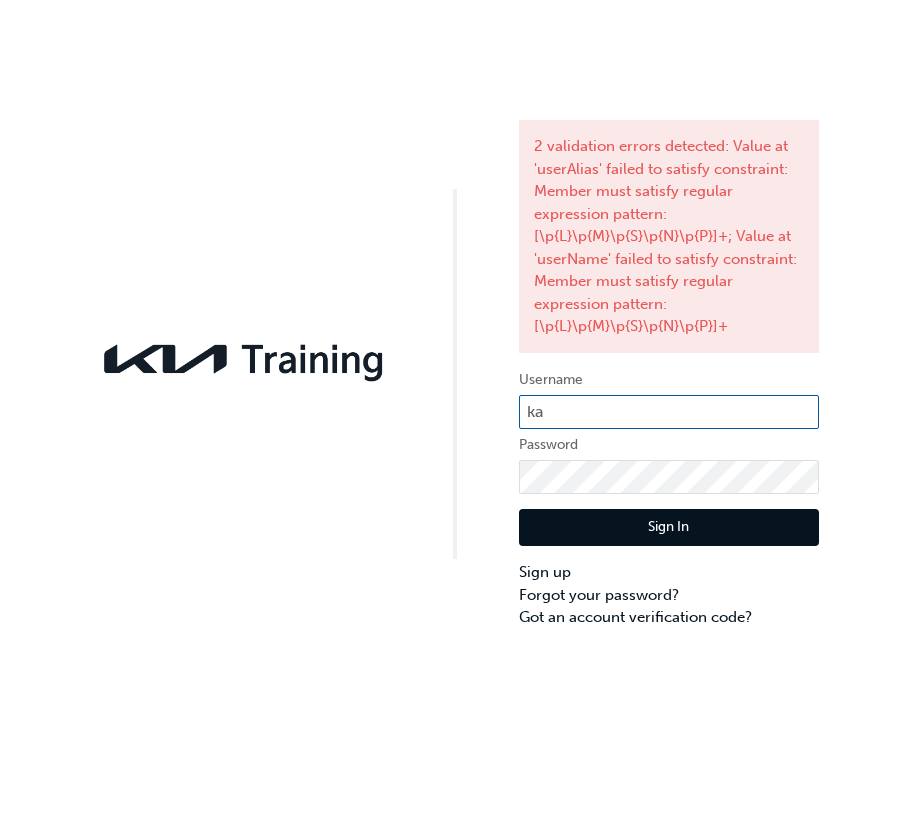 type on "k" 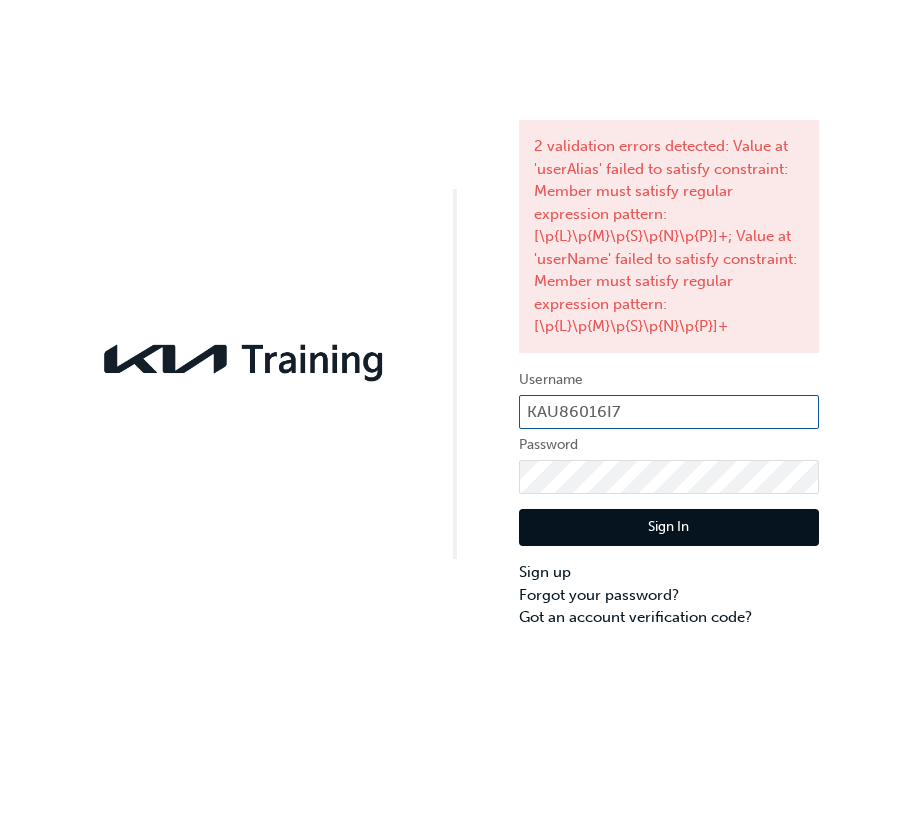 type on "KAU86016I7" 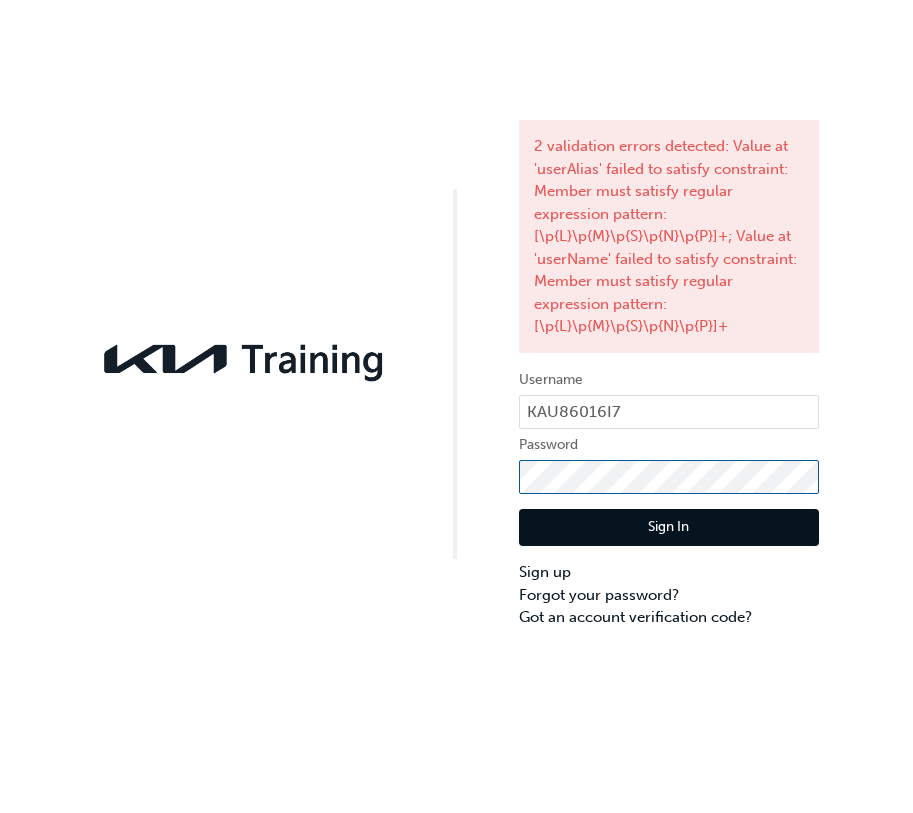 click on "2 validation errors detected: Value at 'userAlias' failed to satisfy constraint: Member must satisfy regular expression pattern: [\p{L}\p{M}\p{S}\p{N}\p{P}]+; Value at 'userName' failed to satisfy constraint: Member must satisfy regular expression pattern: [\p{L}\p{M}\p{S}\p{N}\p{P}]+ Username KAU86016I7 Password Sign In Sign up Forgot your password? Got an account verification code?" at bounding box center [456, 314] 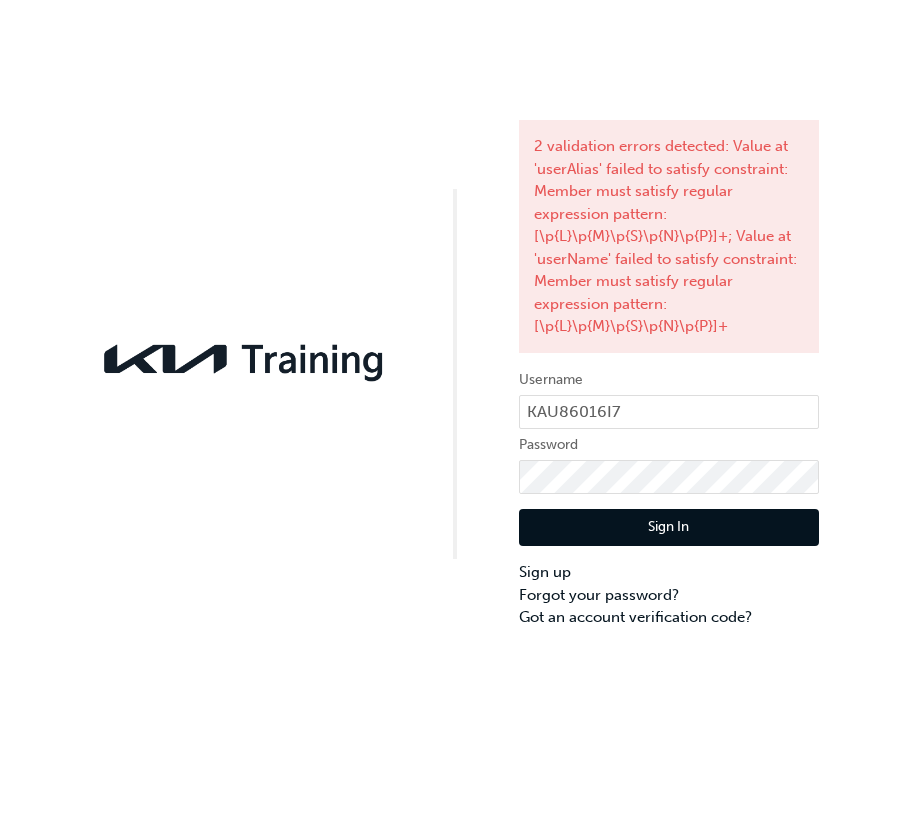 click on "Sign In" at bounding box center [669, 528] 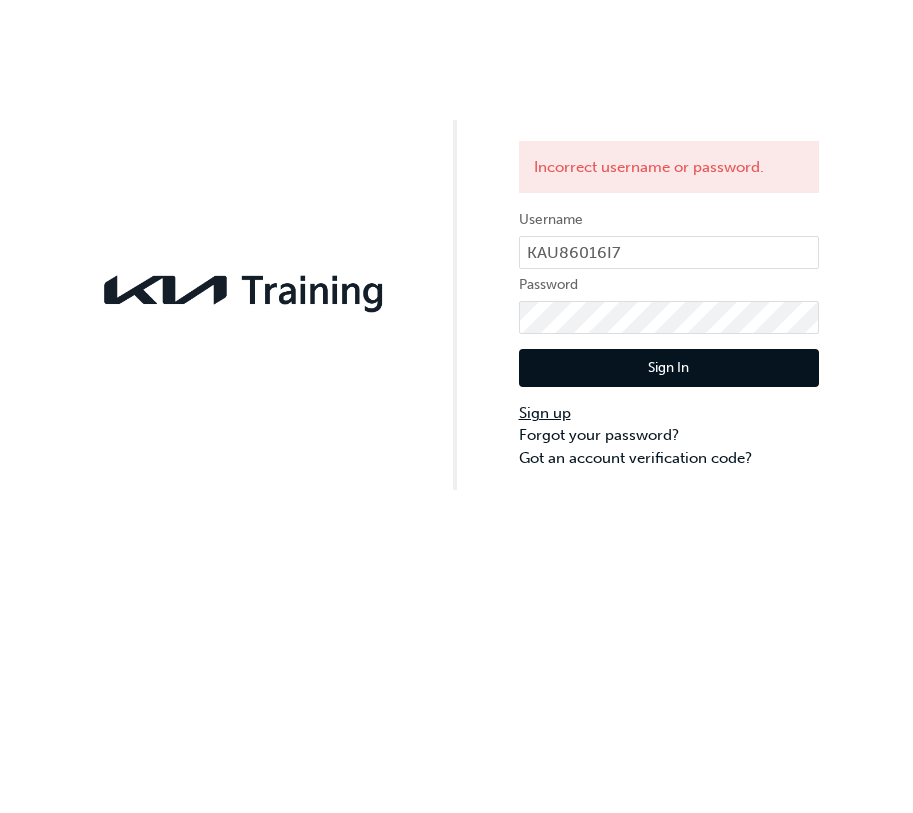 click on "Sign up" at bounding box center (669, 413) 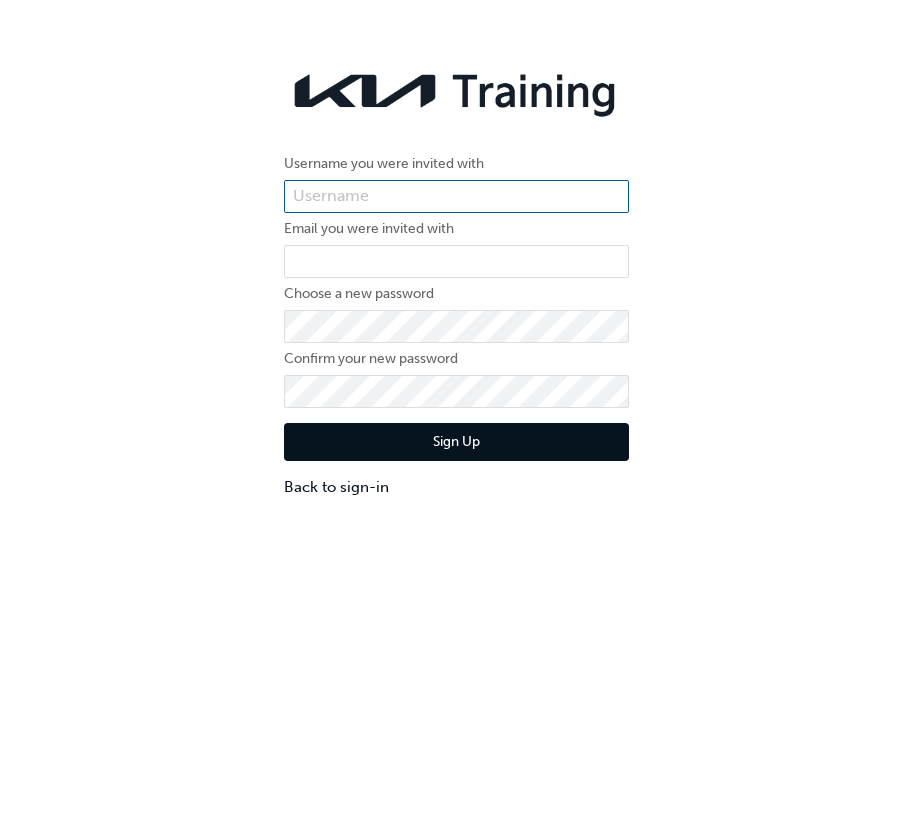 click at bounding box center [456, 197] 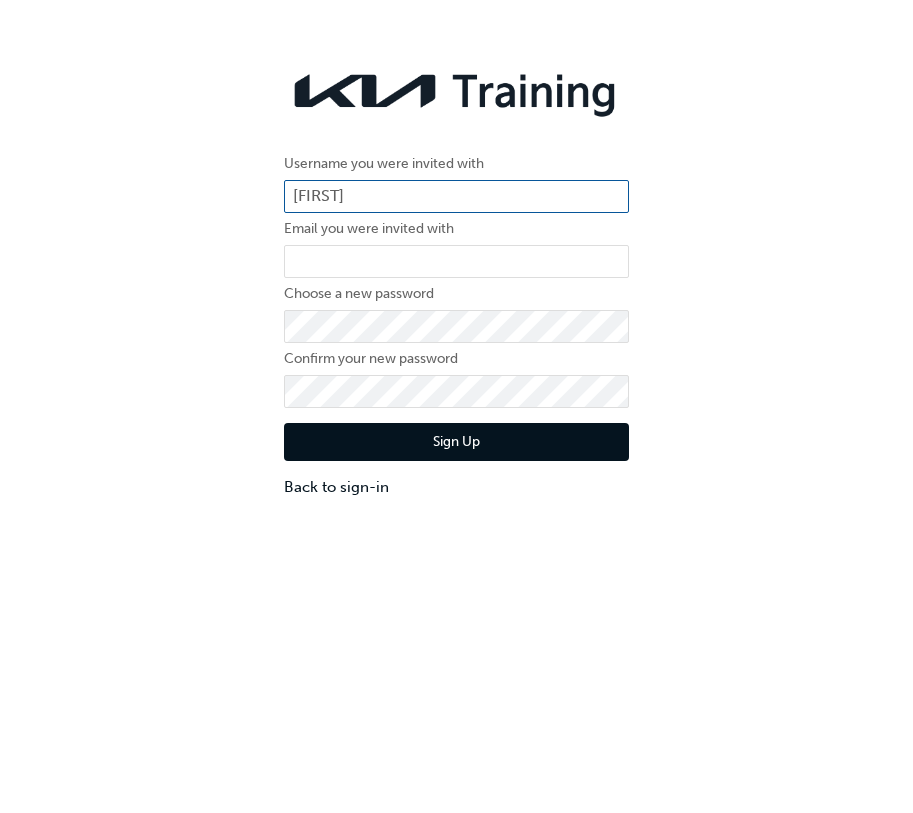 type on "Kanishk Malik" 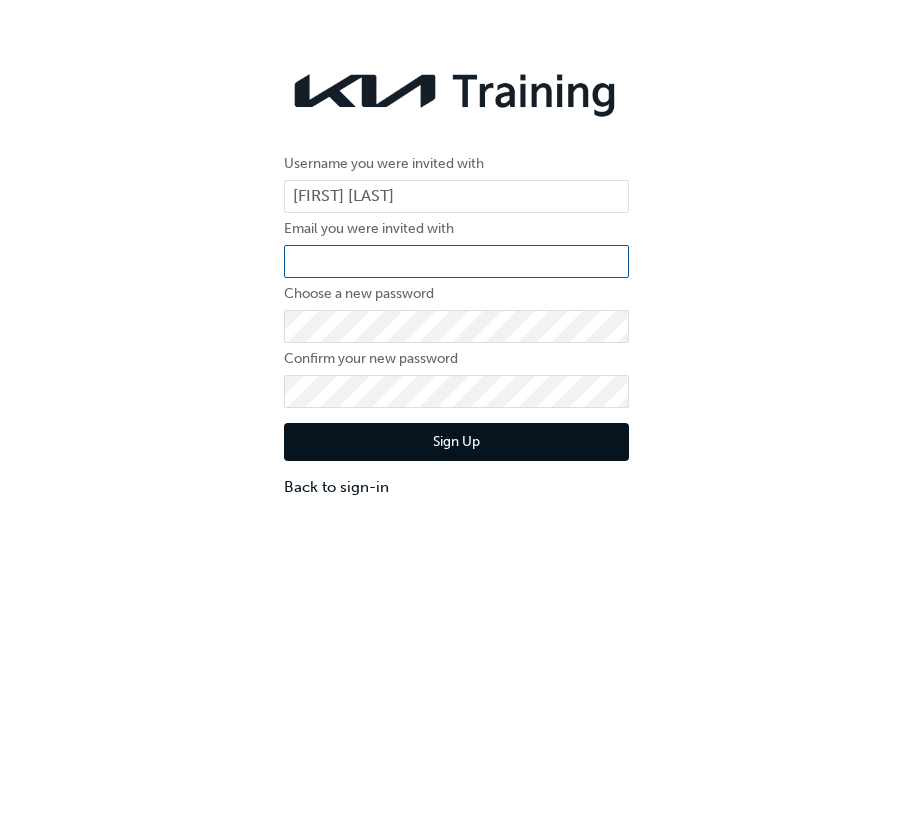 click at bounding box center [456, 262] 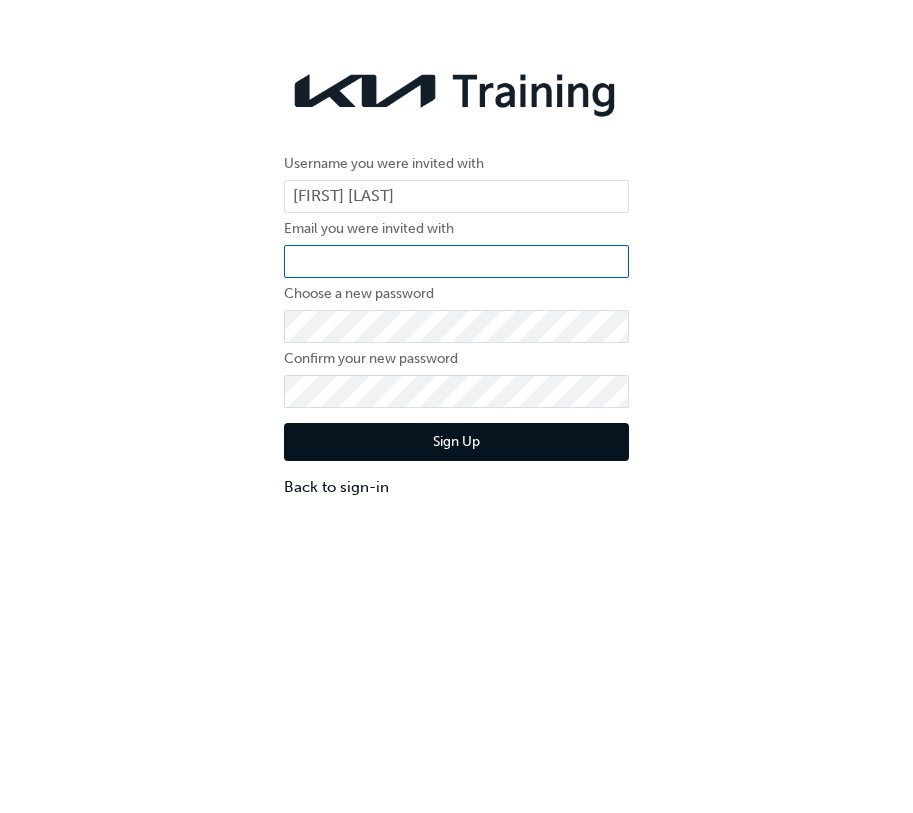 paste on "Kanishk.Malik@osbornepk.com.au" 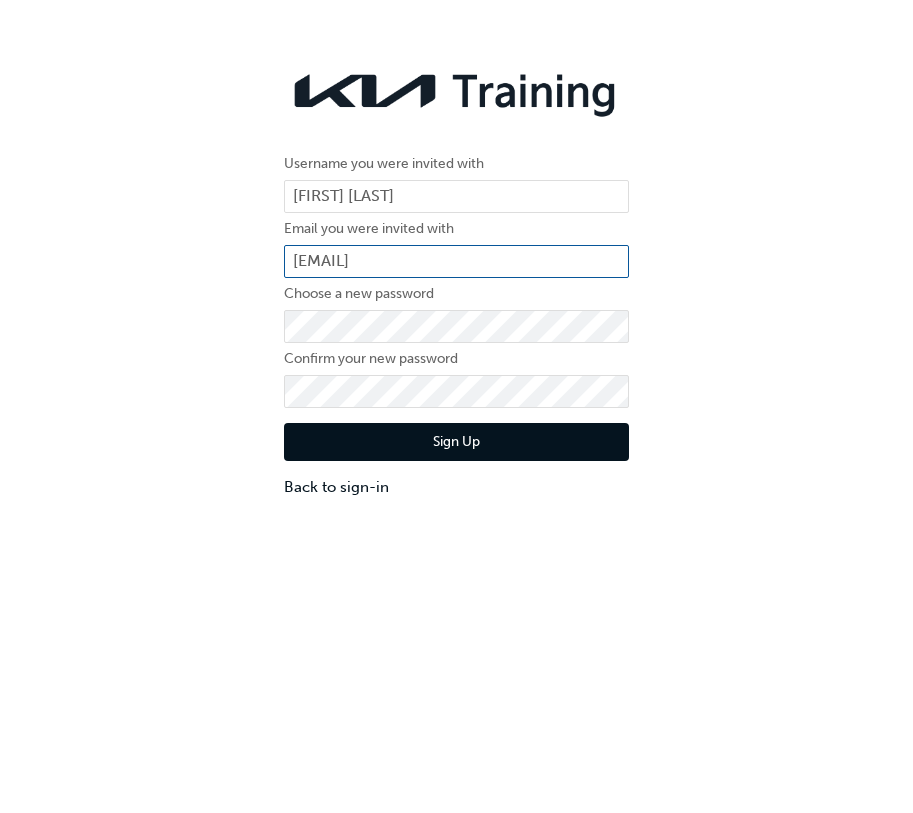 type on "Kanishk.Malik@osbornepk.com.au" 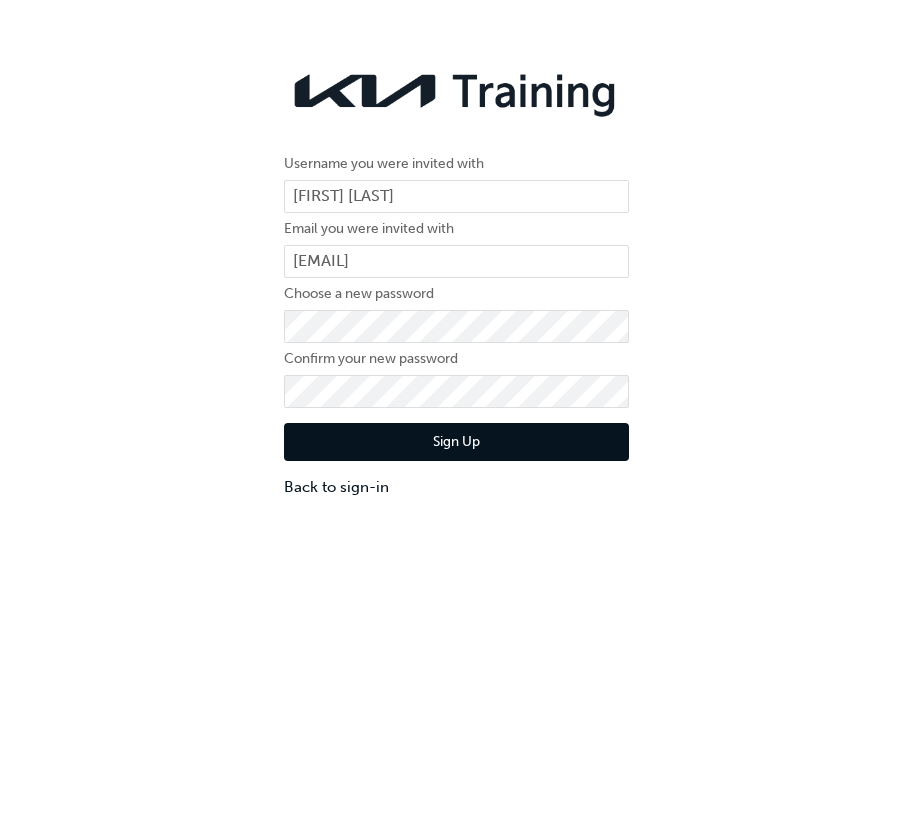 click on "Sign Up" at bounding box center (456, 442) 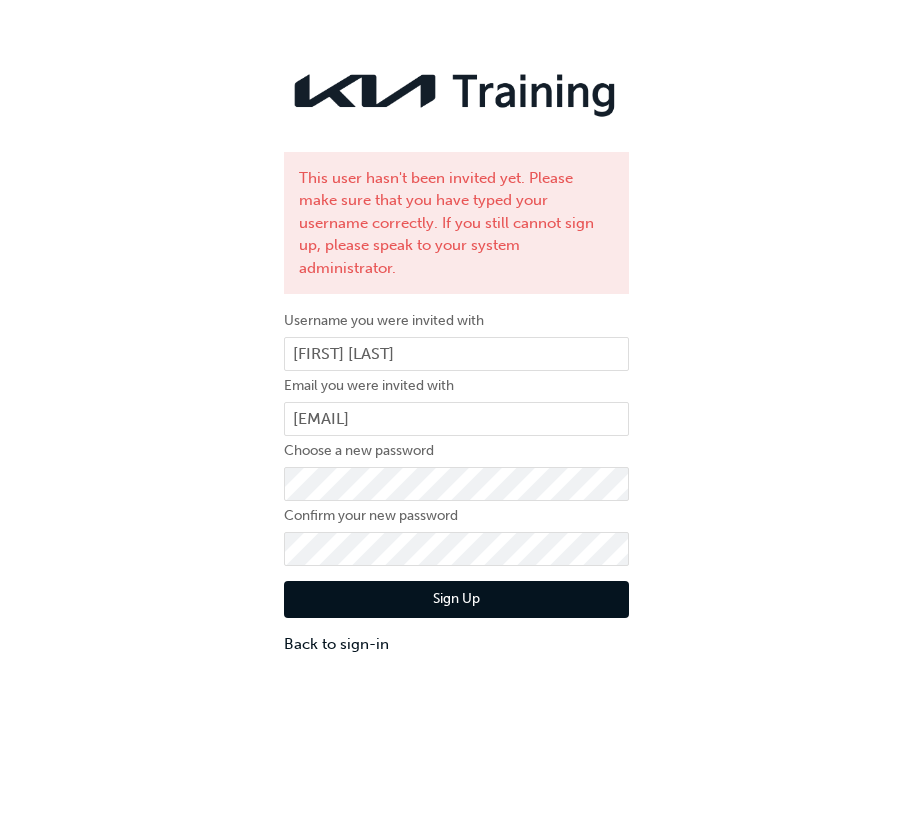 click on "This user hasn't been invited yet. Please make sure that you have typed your username correctly. If you still cannot sign up, please speak to your system administrator. Username you were invited with Kanishk Malik Email you were invited with Kanishk.Malik@osbornepk.com.au Choose a new password Confirm your new password Sign Up Back to sign-in" at bounding box center [456, 358] 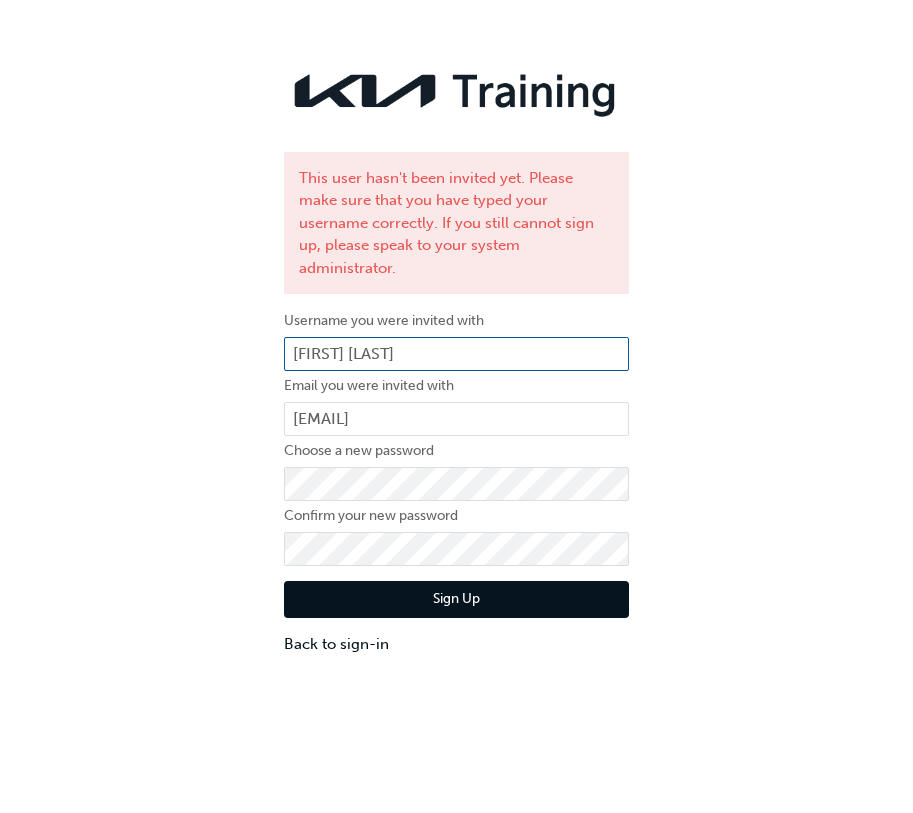 drag, startPoint x: 482, startPoint y: 319, endPoint x: 458, endPoint y: 320, distance: 24.020824 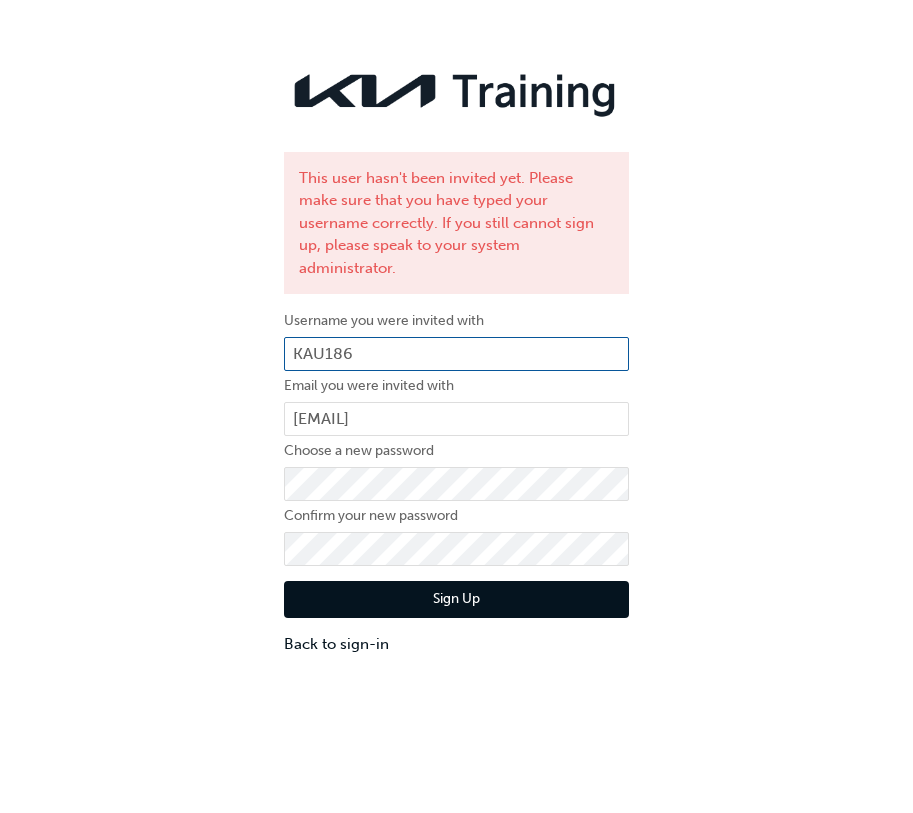 type on "KAU186" 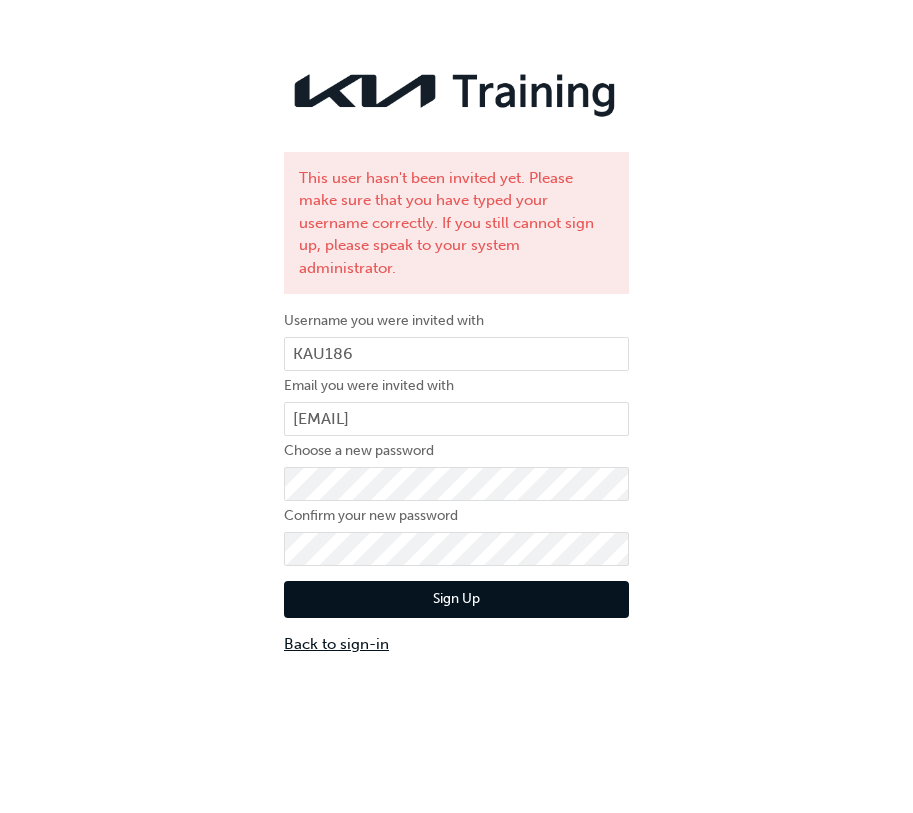 click on "Back to sign-in" at bounding box center (456, 644) 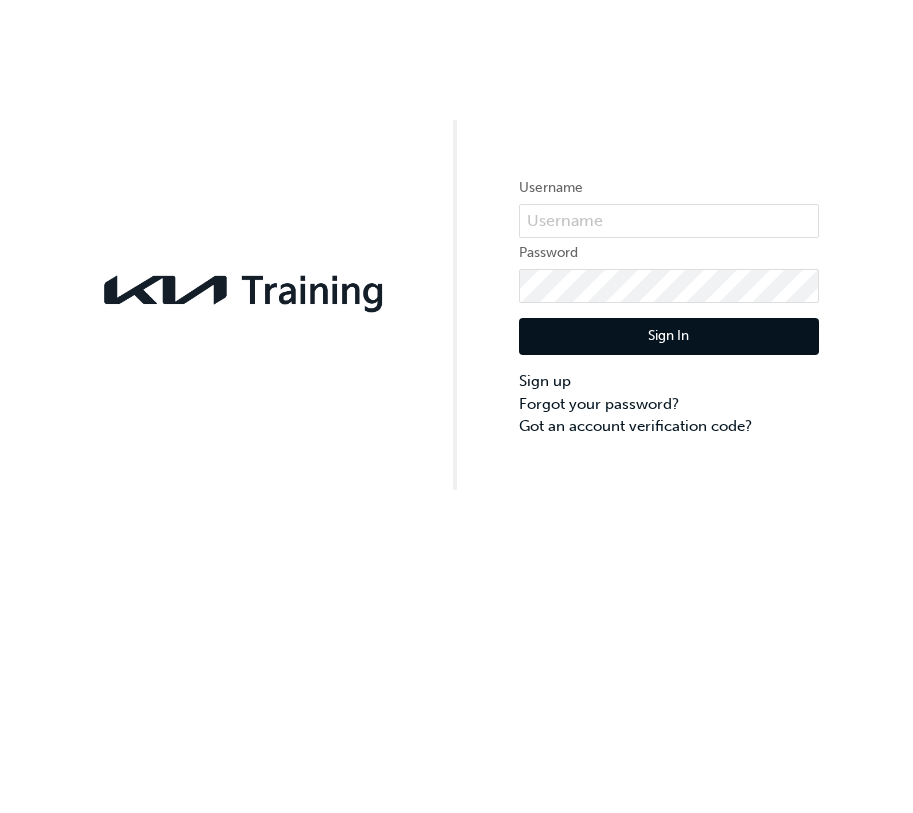 click on "Username Password Sign In Sign up Forgot your password? Got an account verification code?" at bounding box center [456, 406] 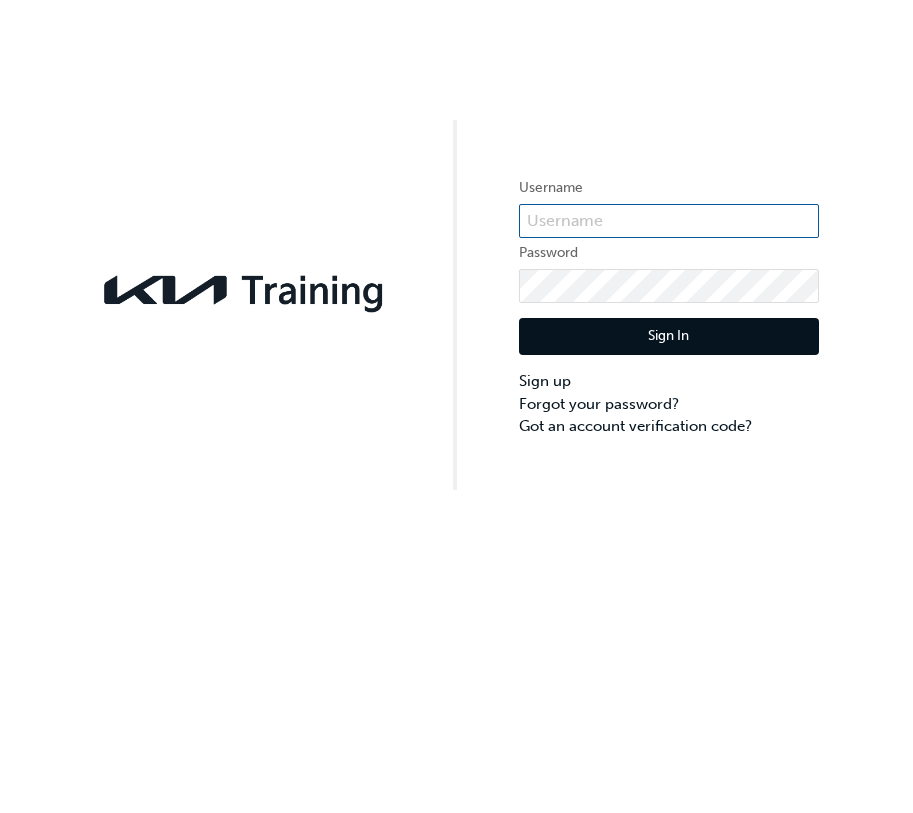click at bounding box center (669, 221) 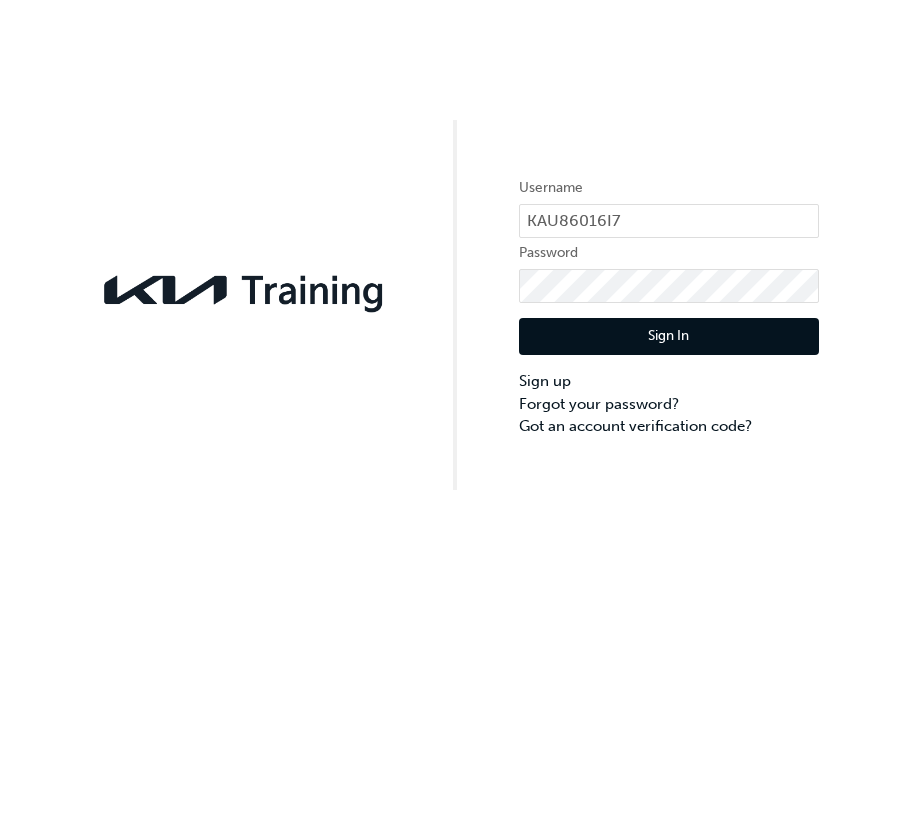 click on "Sign In" at bounding box center [669, 337] 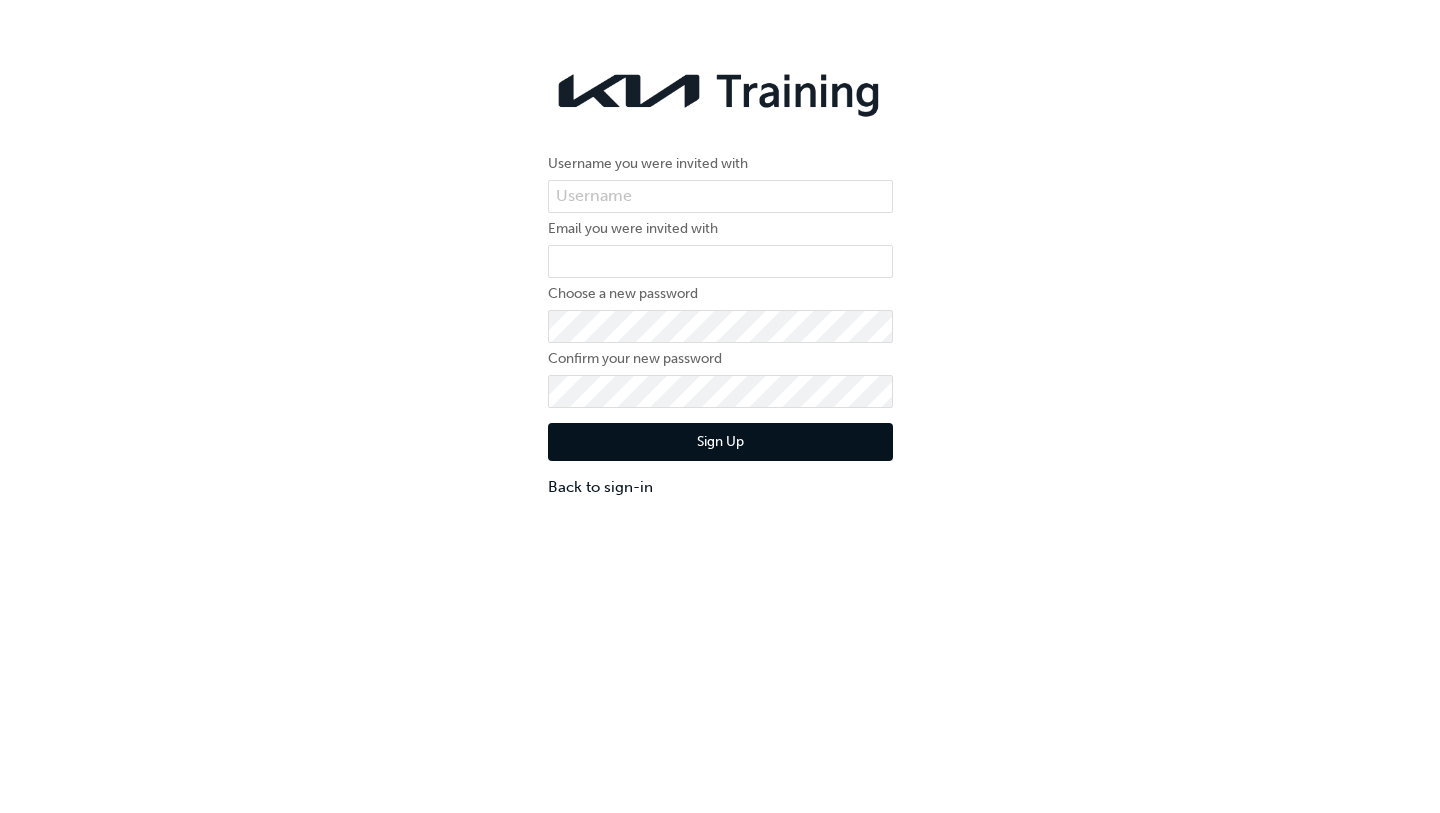 scroll, scrollTop: 0, scrollLeft: 0, axis: both 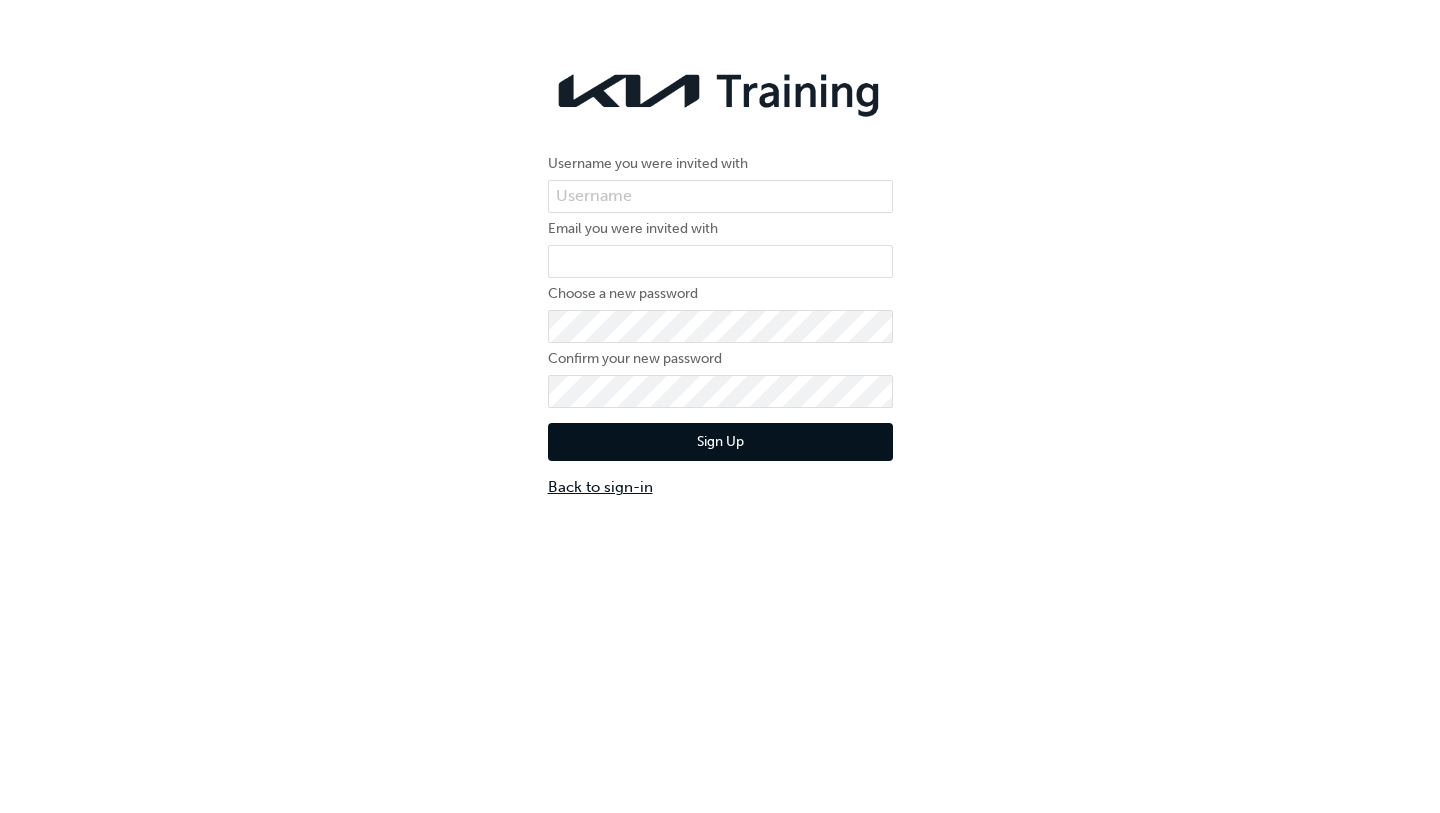 click on "Back to sign-in" at bounding box center (720, 487) 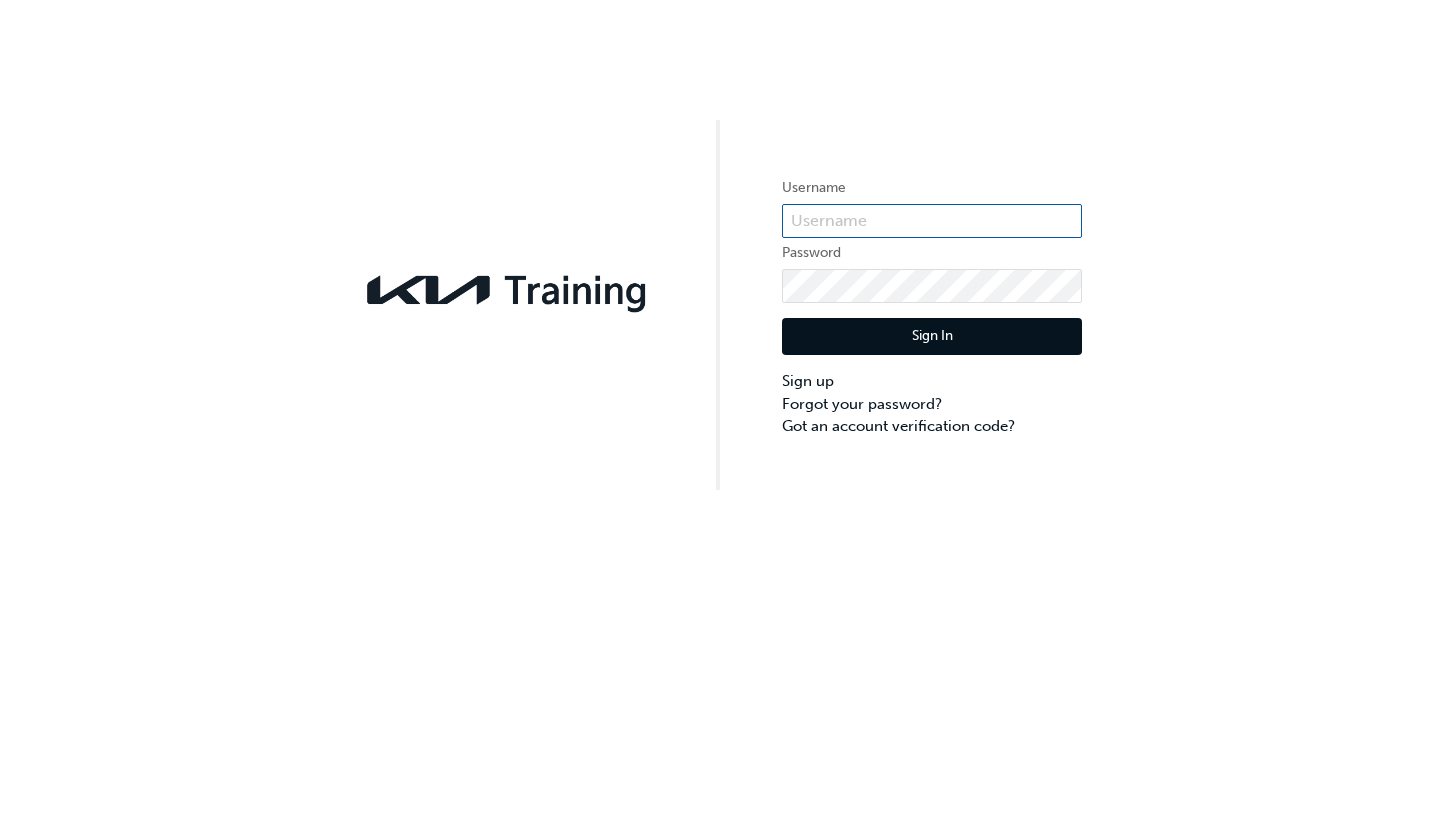 click at bounding box center (932, 221) 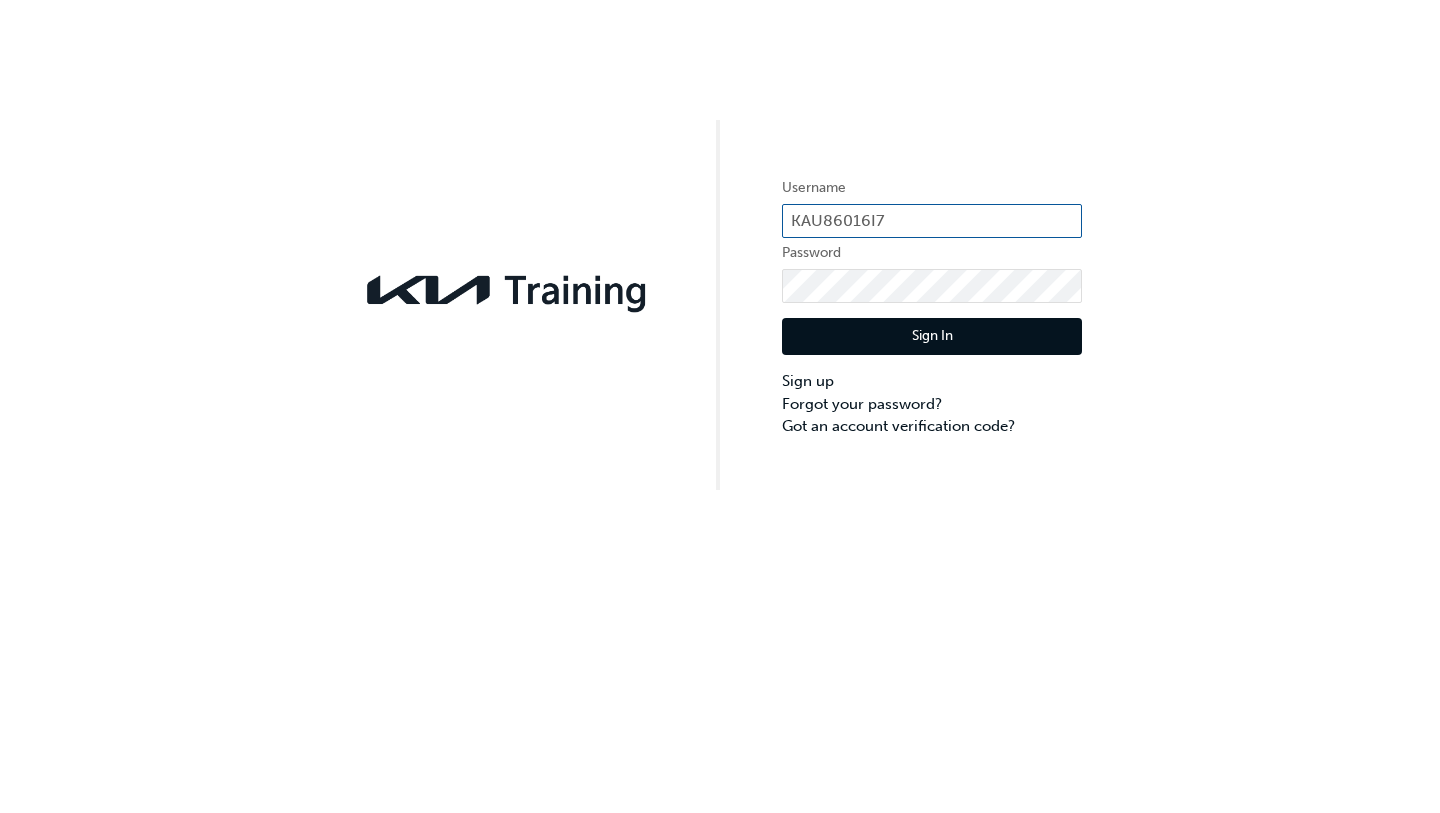 type on "KAU86016I7" 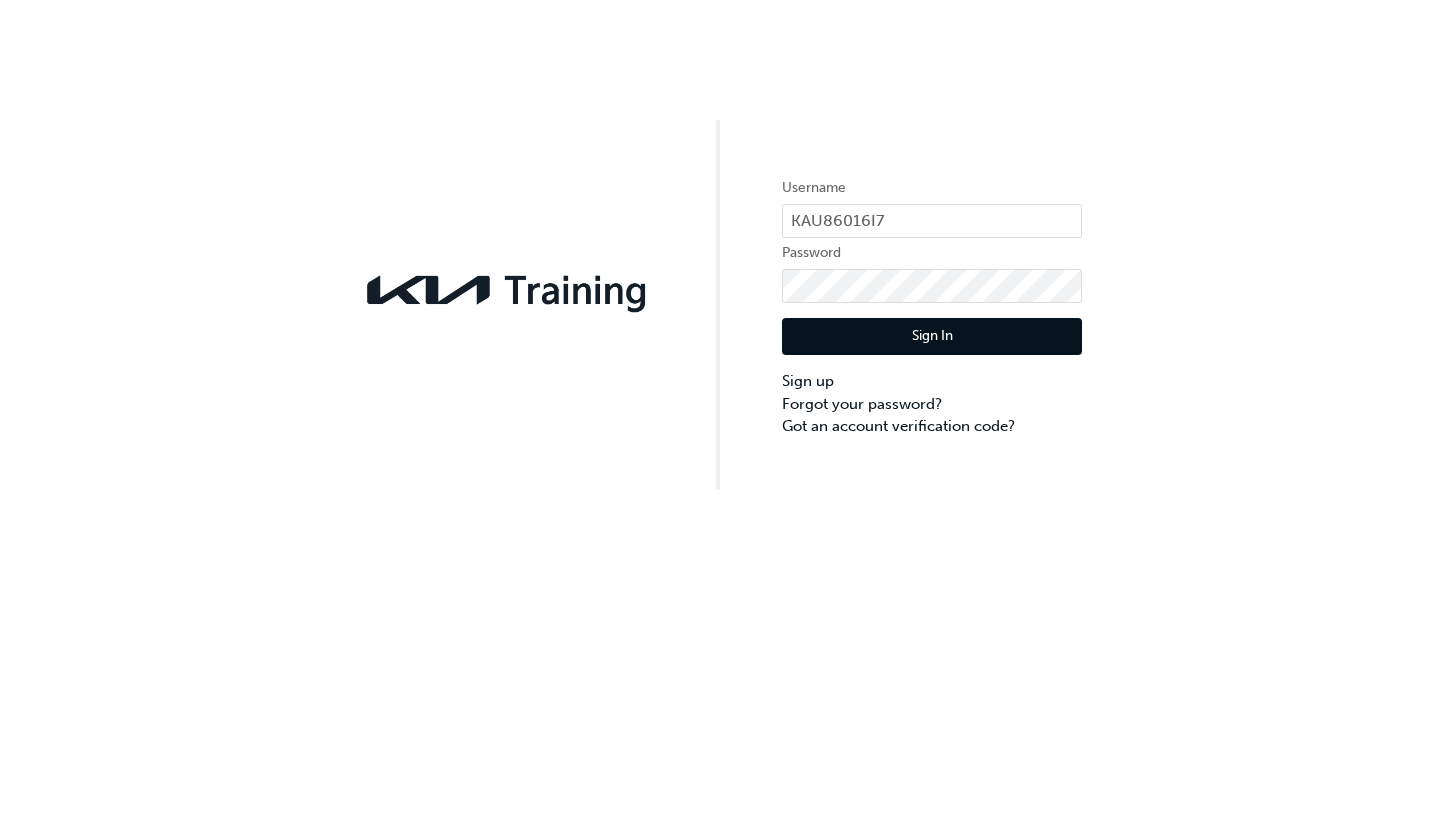 click on "Sign In" at bounding box center [932, 337] 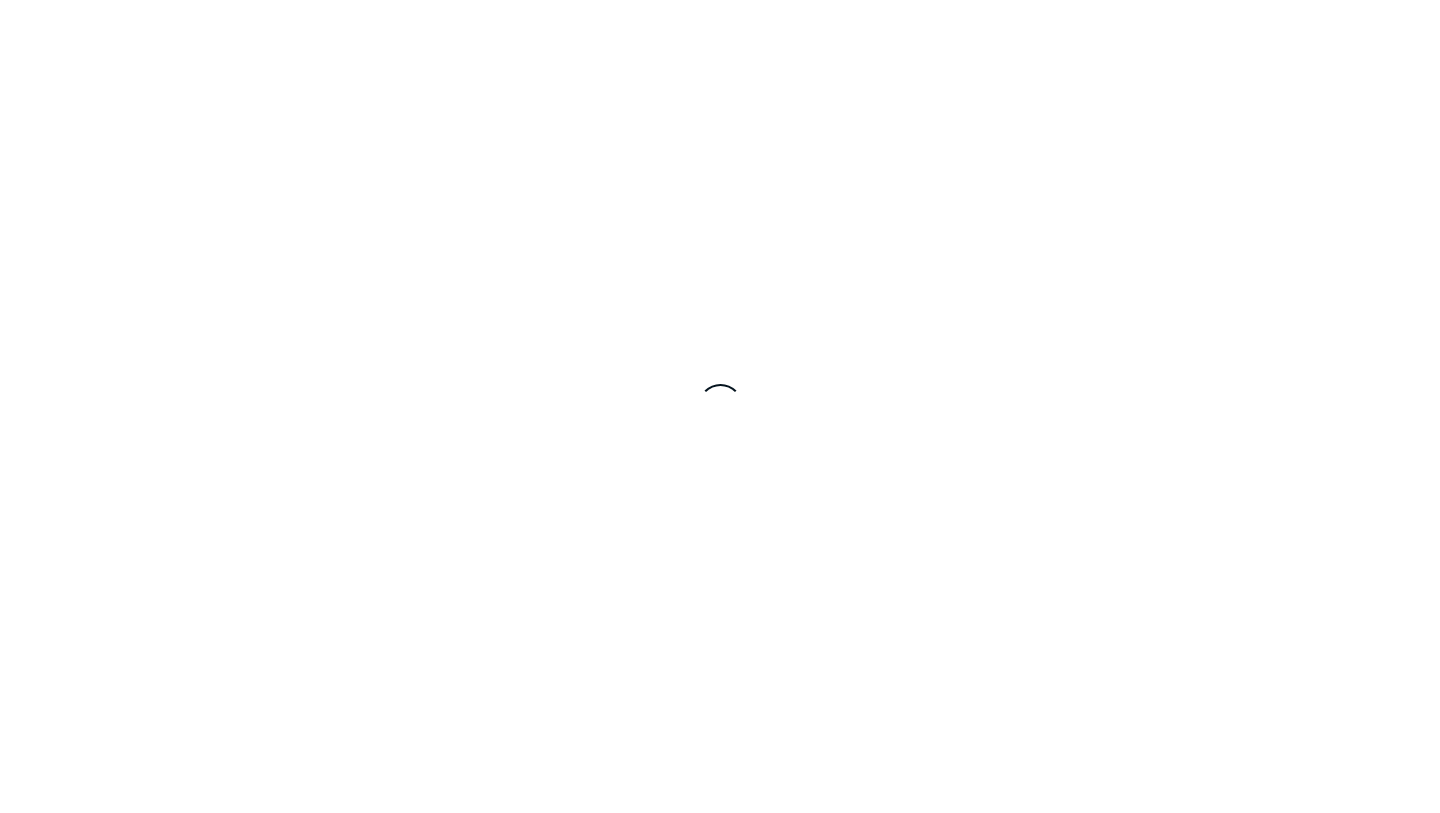 scroll, scrollTop: 0, scrollLeft: 0, axis: both 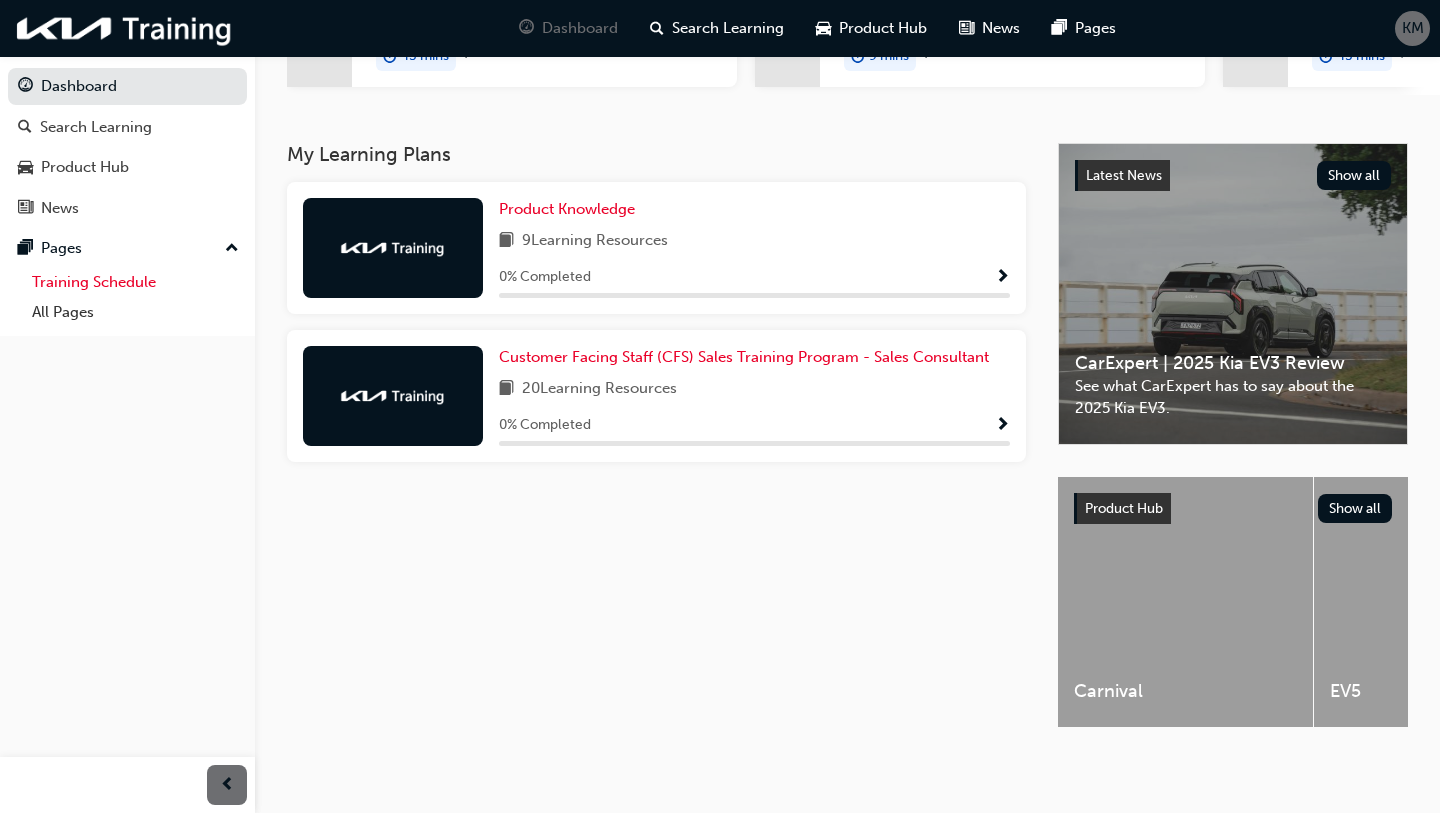 click on "Training Schedule" at bounding box center (135, 282) 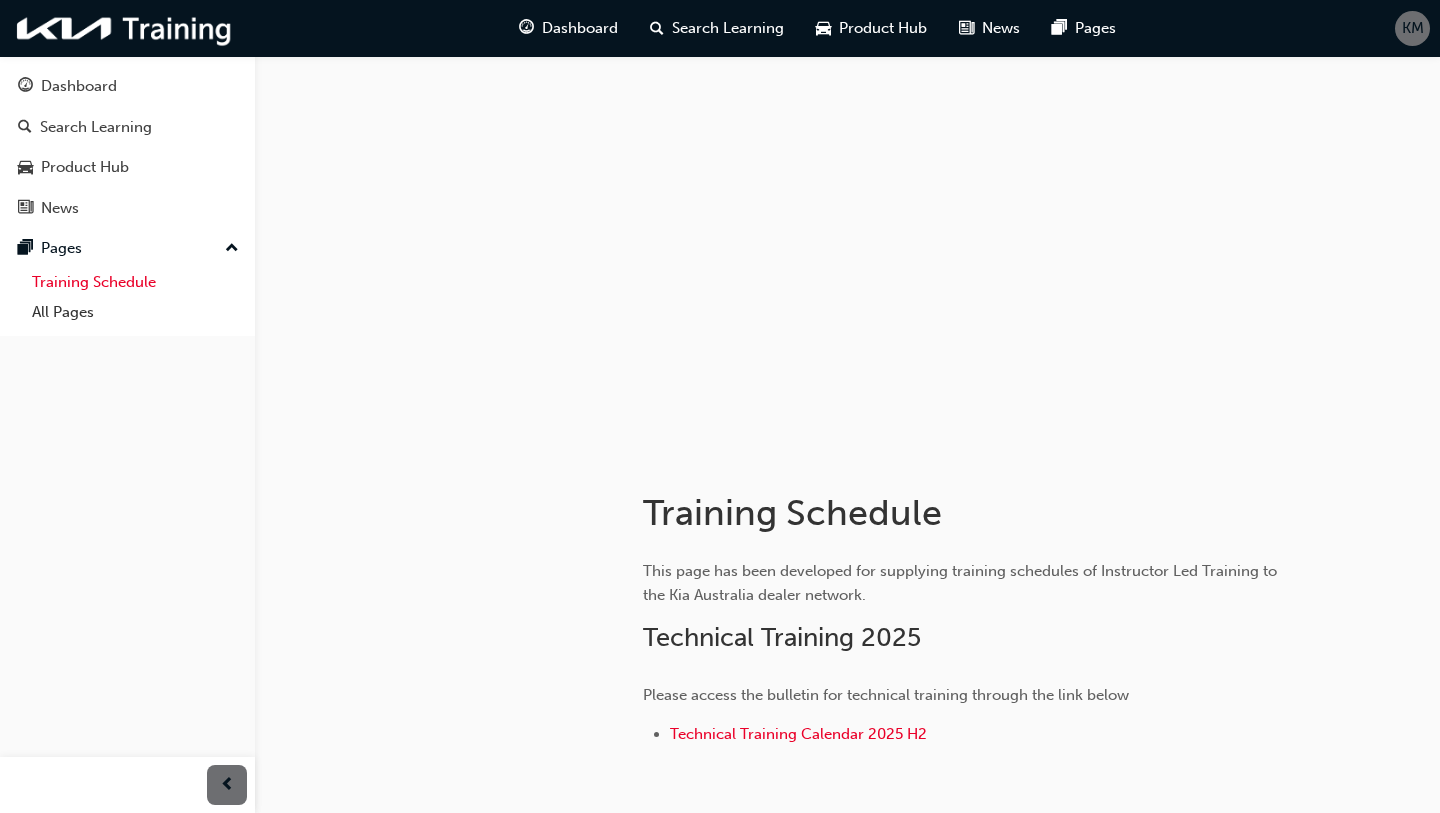 scroll, scrollTop: 131, scrollLeft: 0, axis: vertical 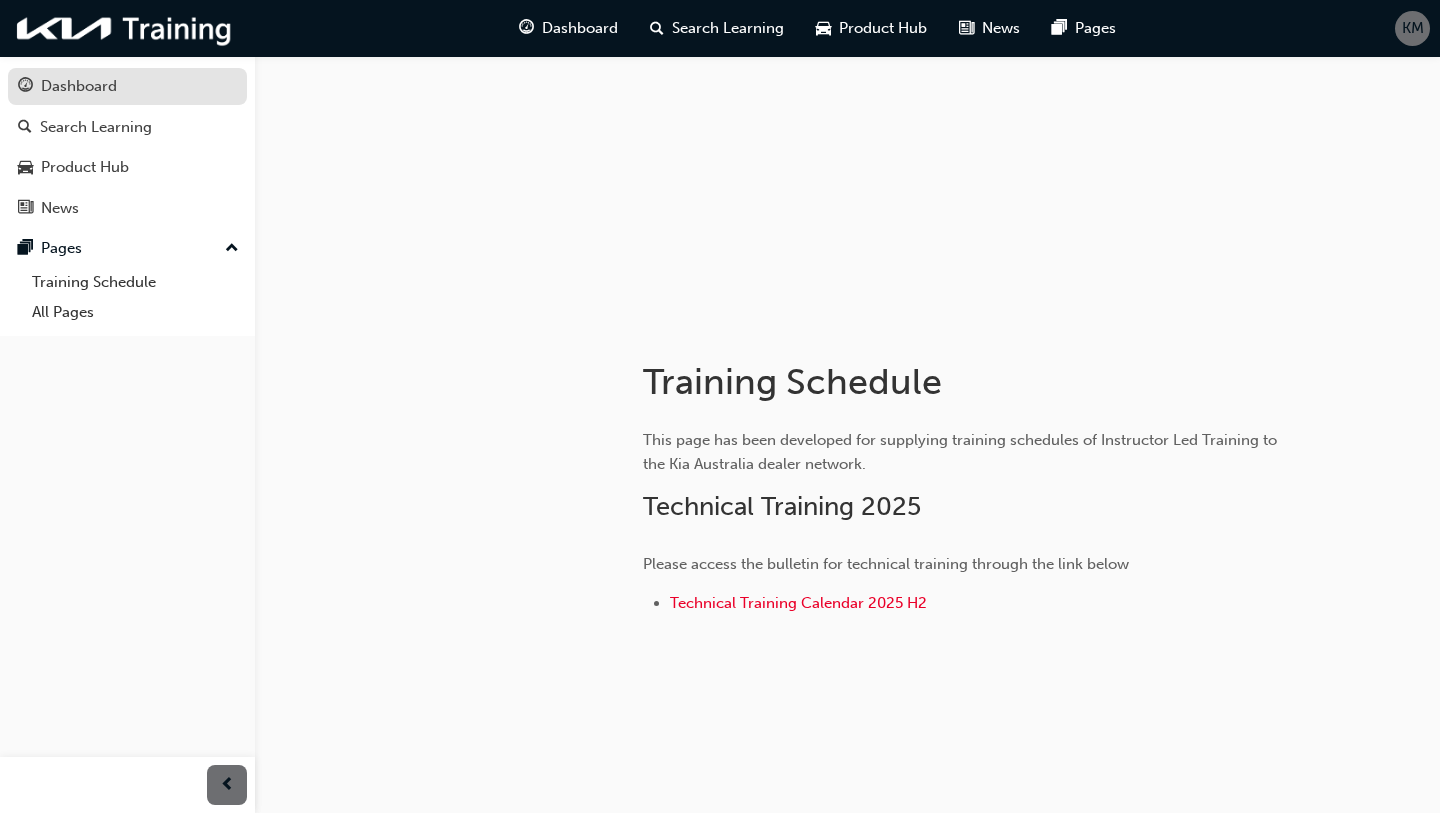click on "Dashboard" at bounding box center [79, 86] 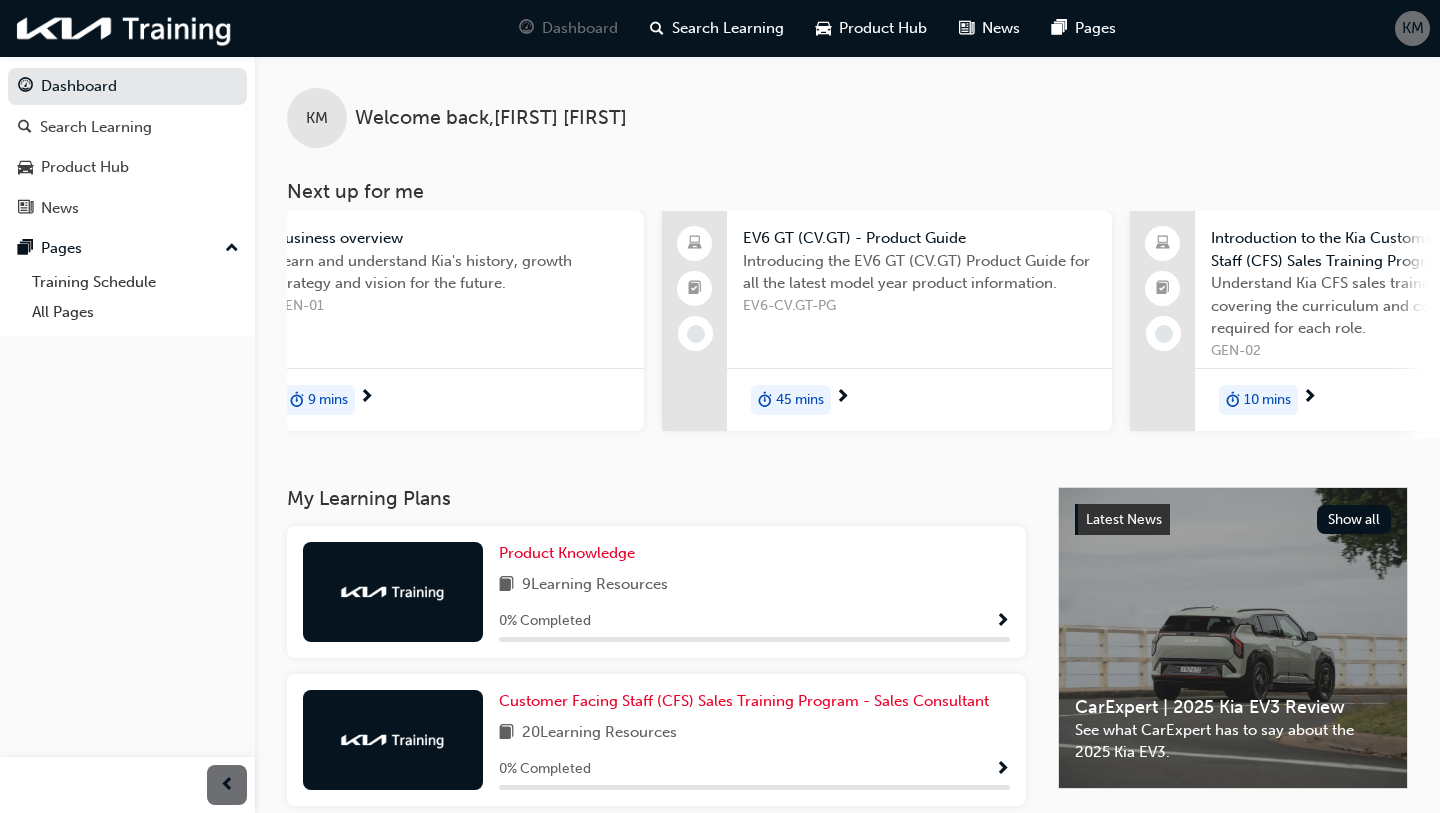scroll, scrollTop: 0, scrollLeft: 0, axis: both 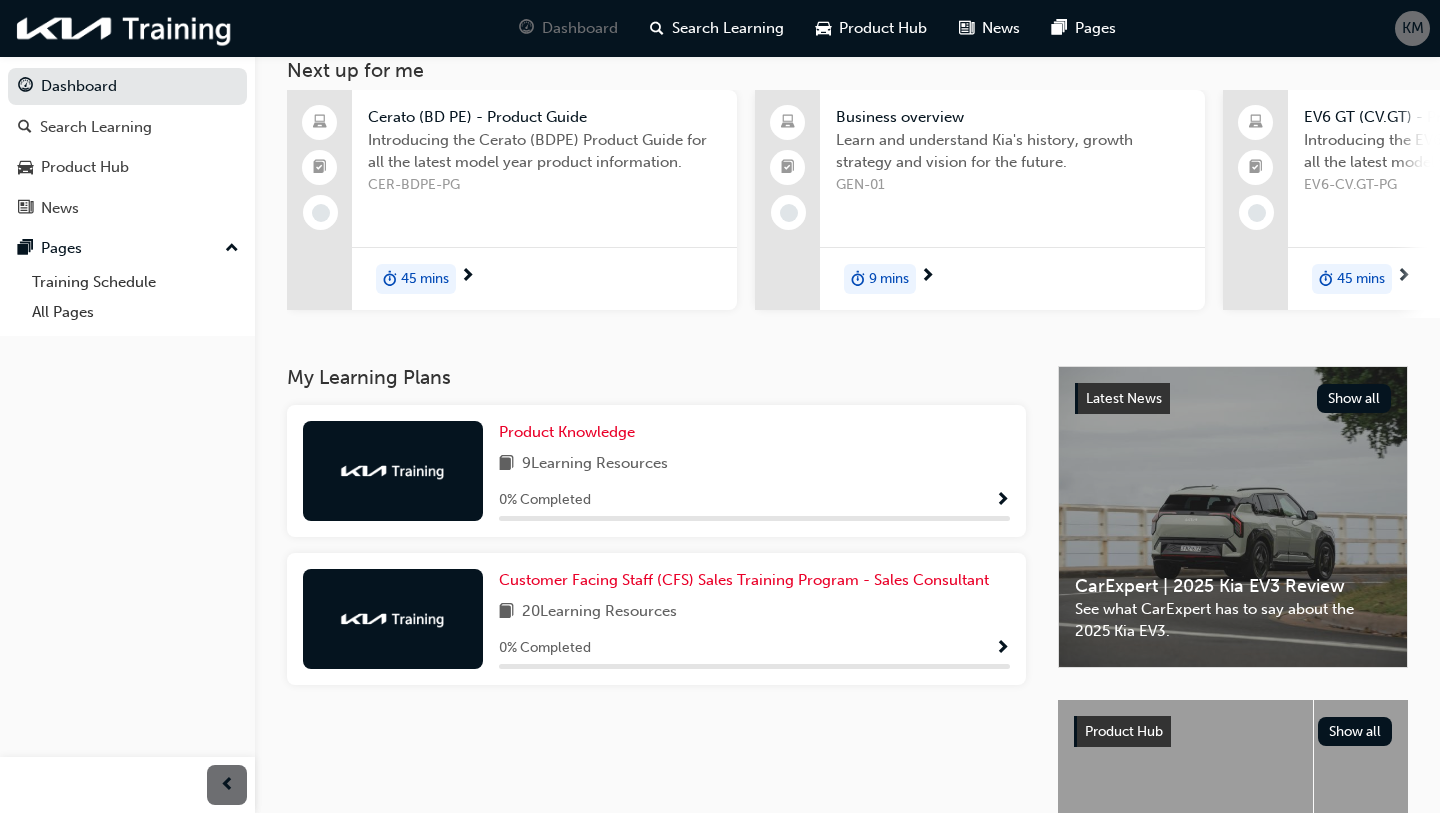 click at bounding box center [1002, 501] 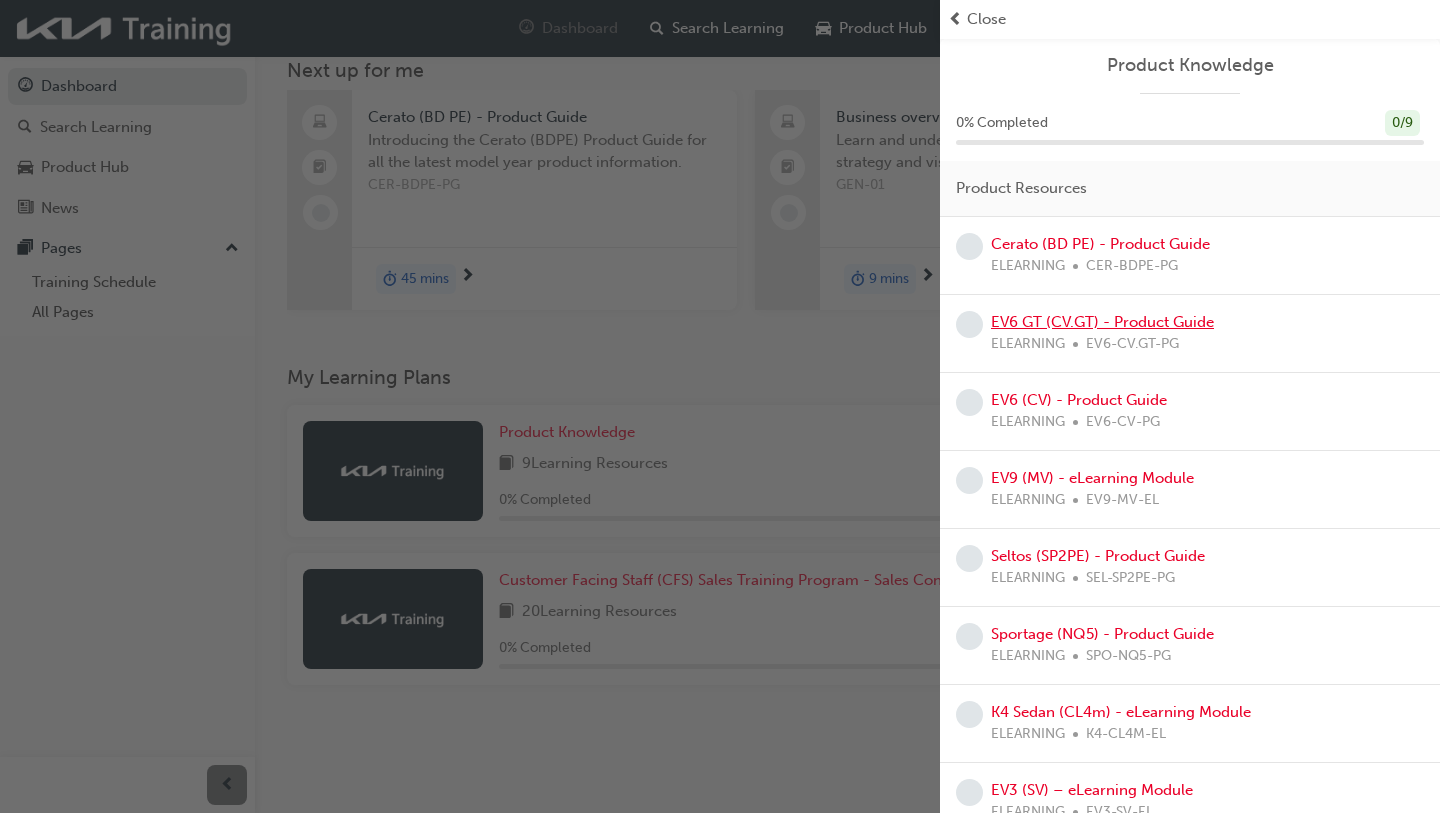 scroll, scrollTop: 105, scrollLeft: 0, axis: vertical 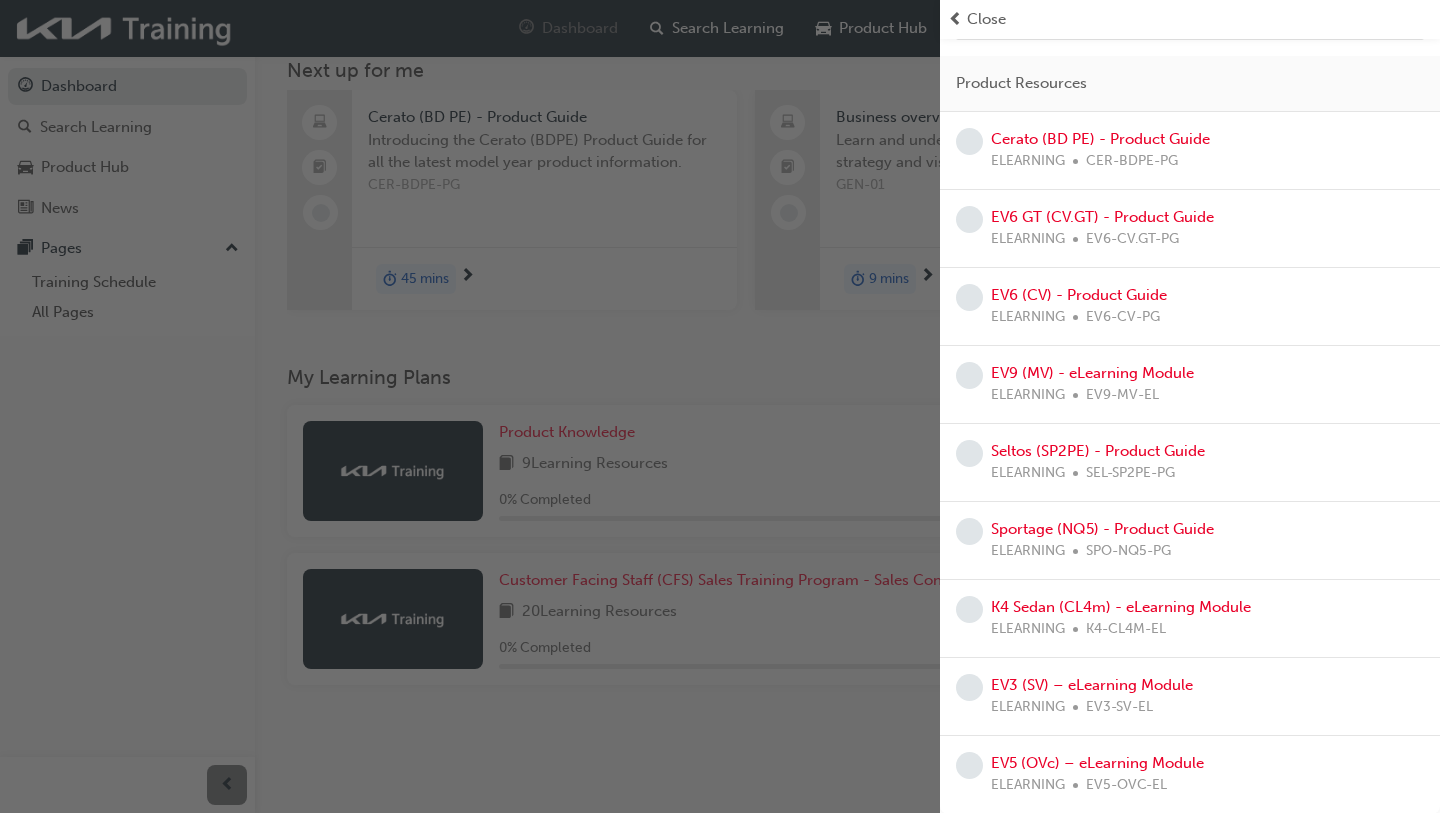 click at bounding box center [470, 406] 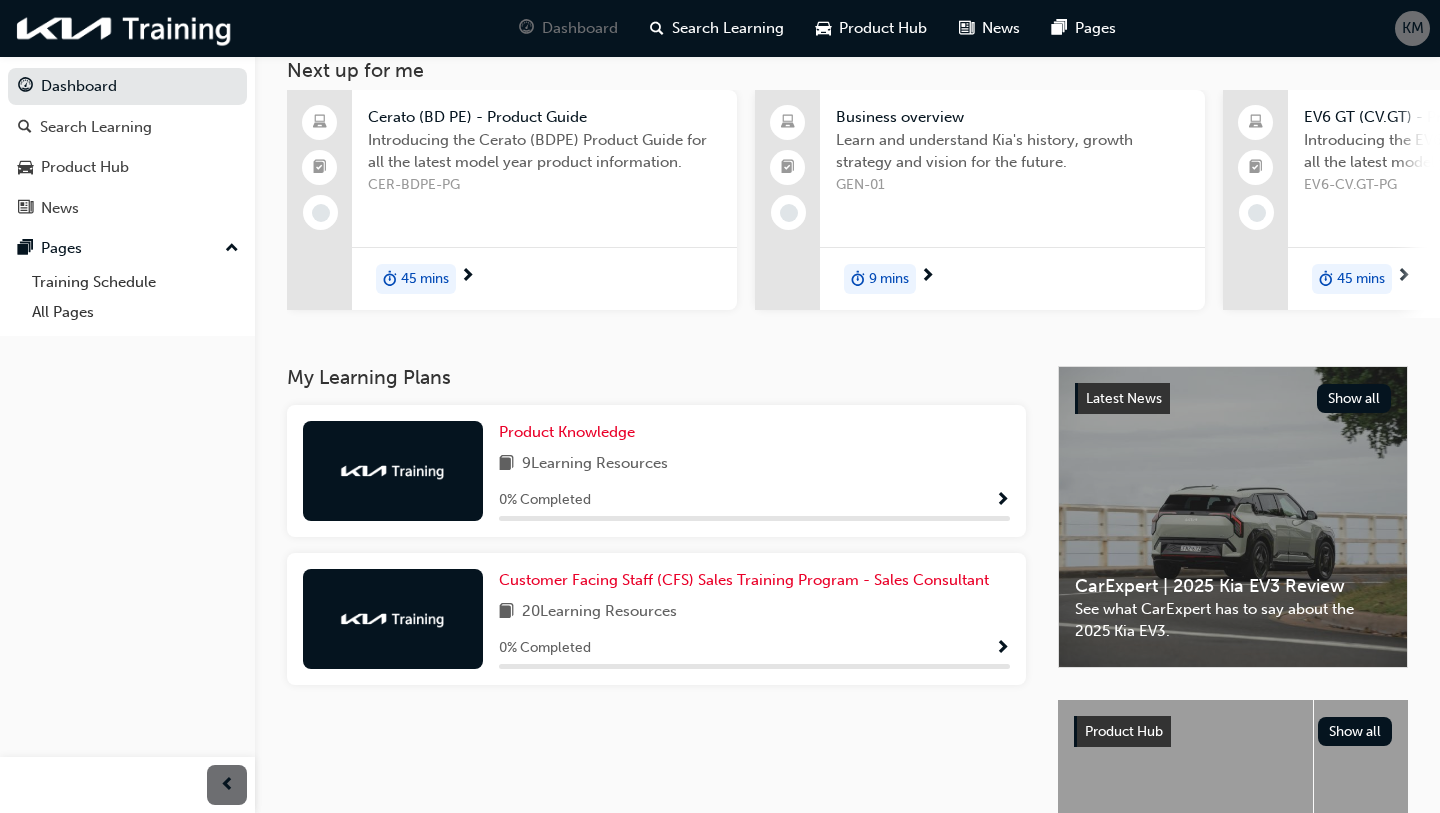 click on "20  Learning Resources" at bounding box center (599, 612) 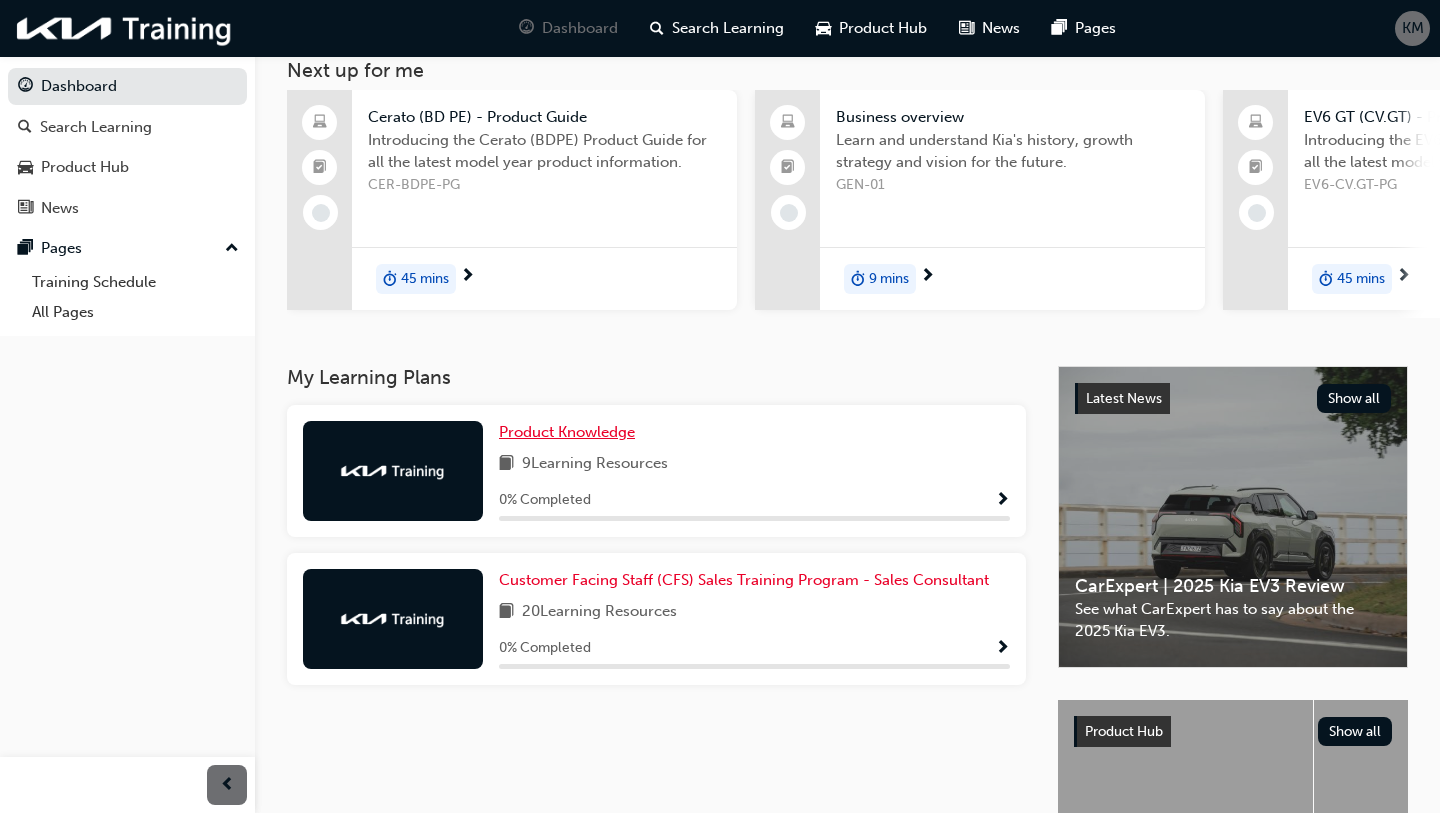 scroll, scrollTop: 0, scrollLeft: 0, axis: both 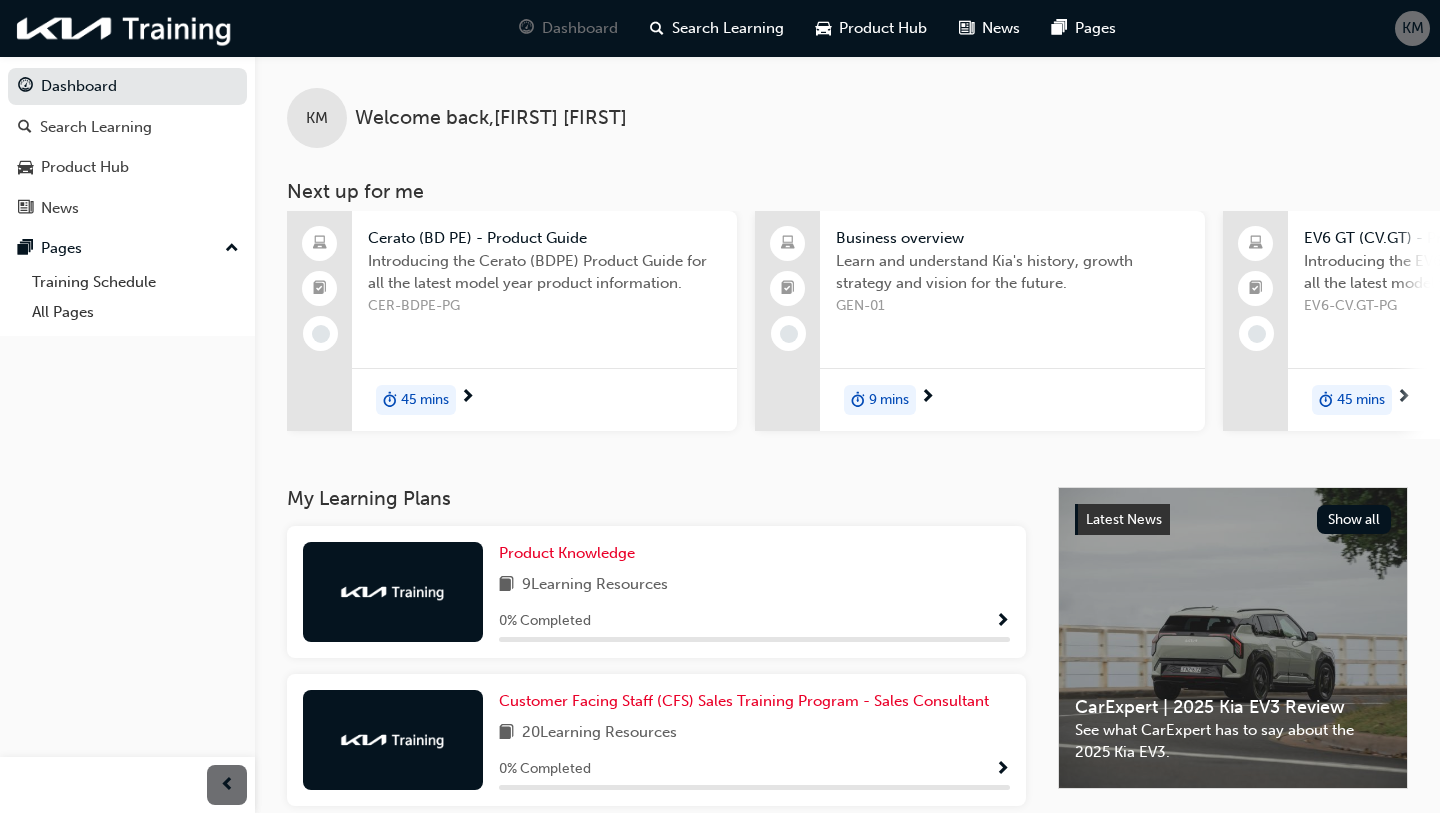 click on "45 mins" at bounding box center (544, 399) 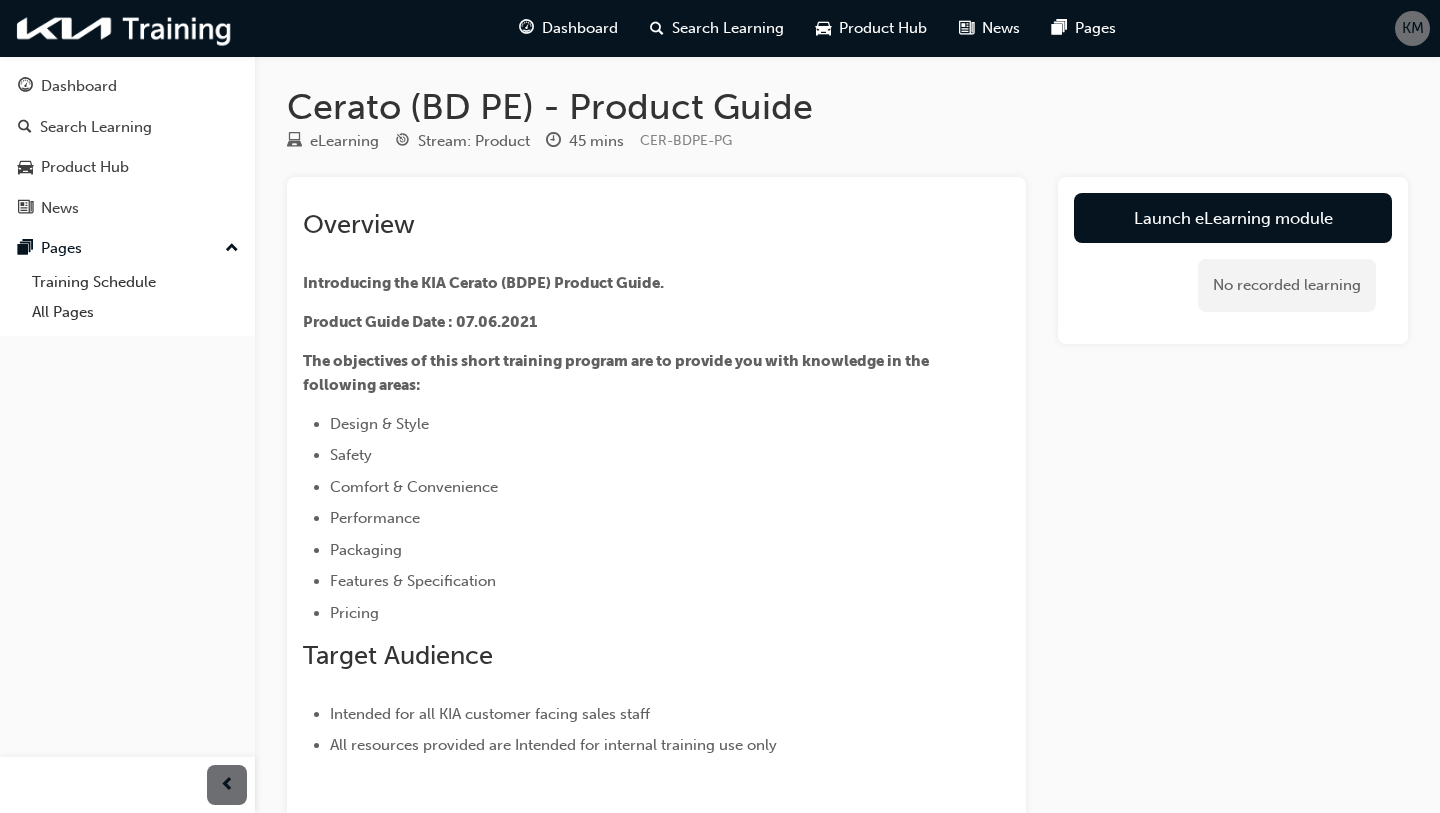 scroll, scrollTop: 0, scrollLeft: 0, axis: both 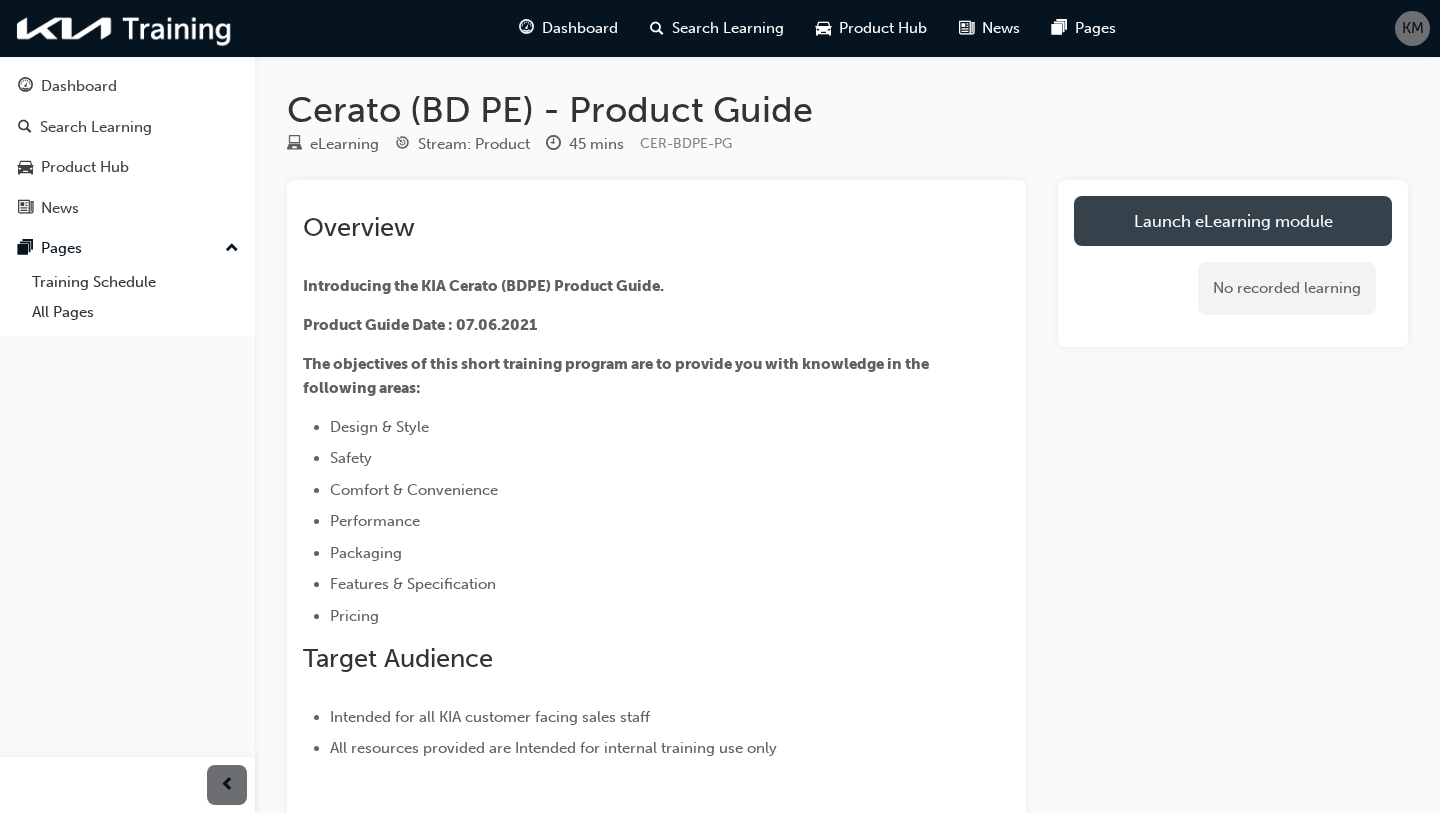 click on "Launch eLearning module" at bounding box center (1233, 221) 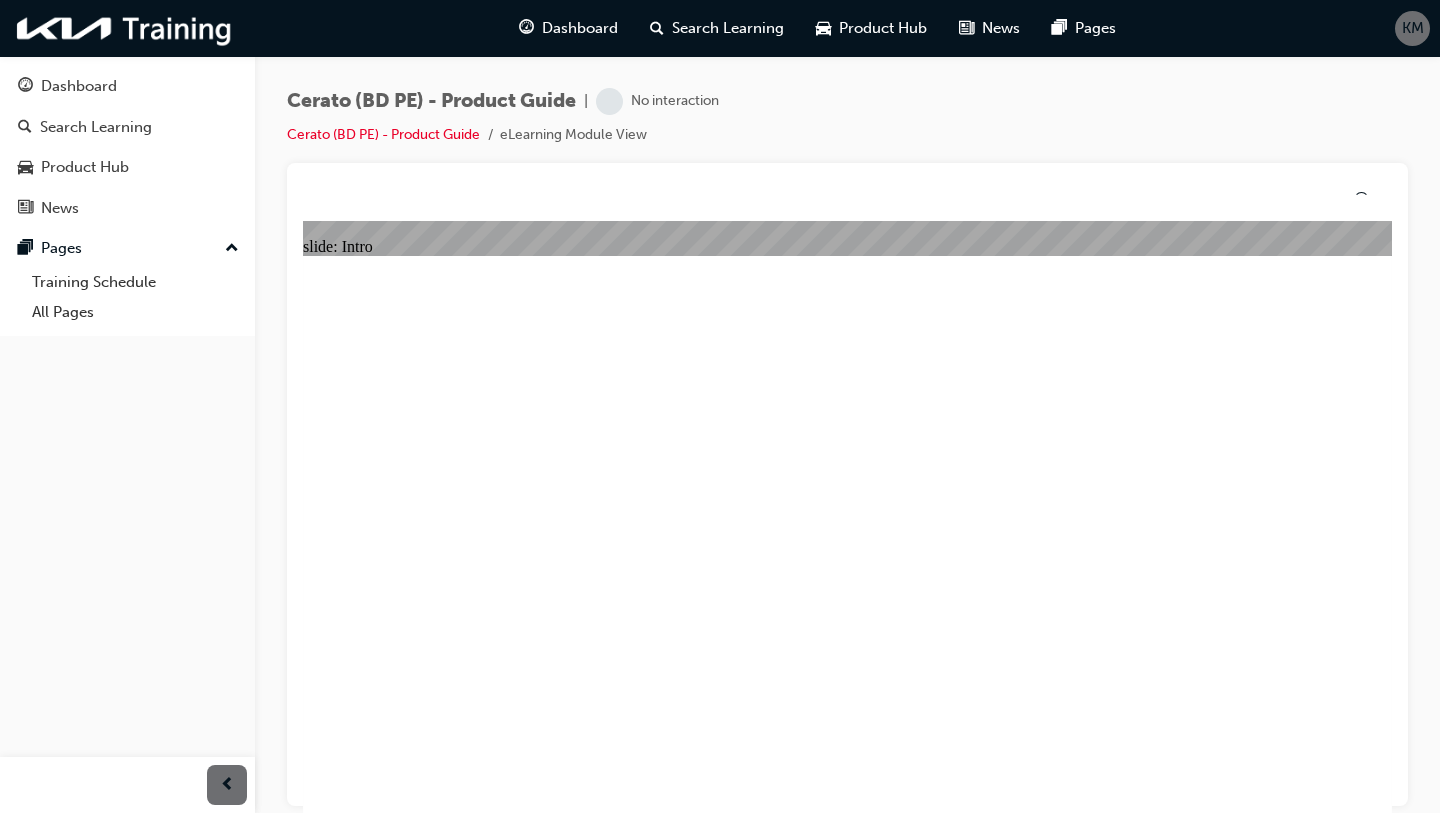 scroll, scrollTop: 0, scrollLeft: 0, axis: both 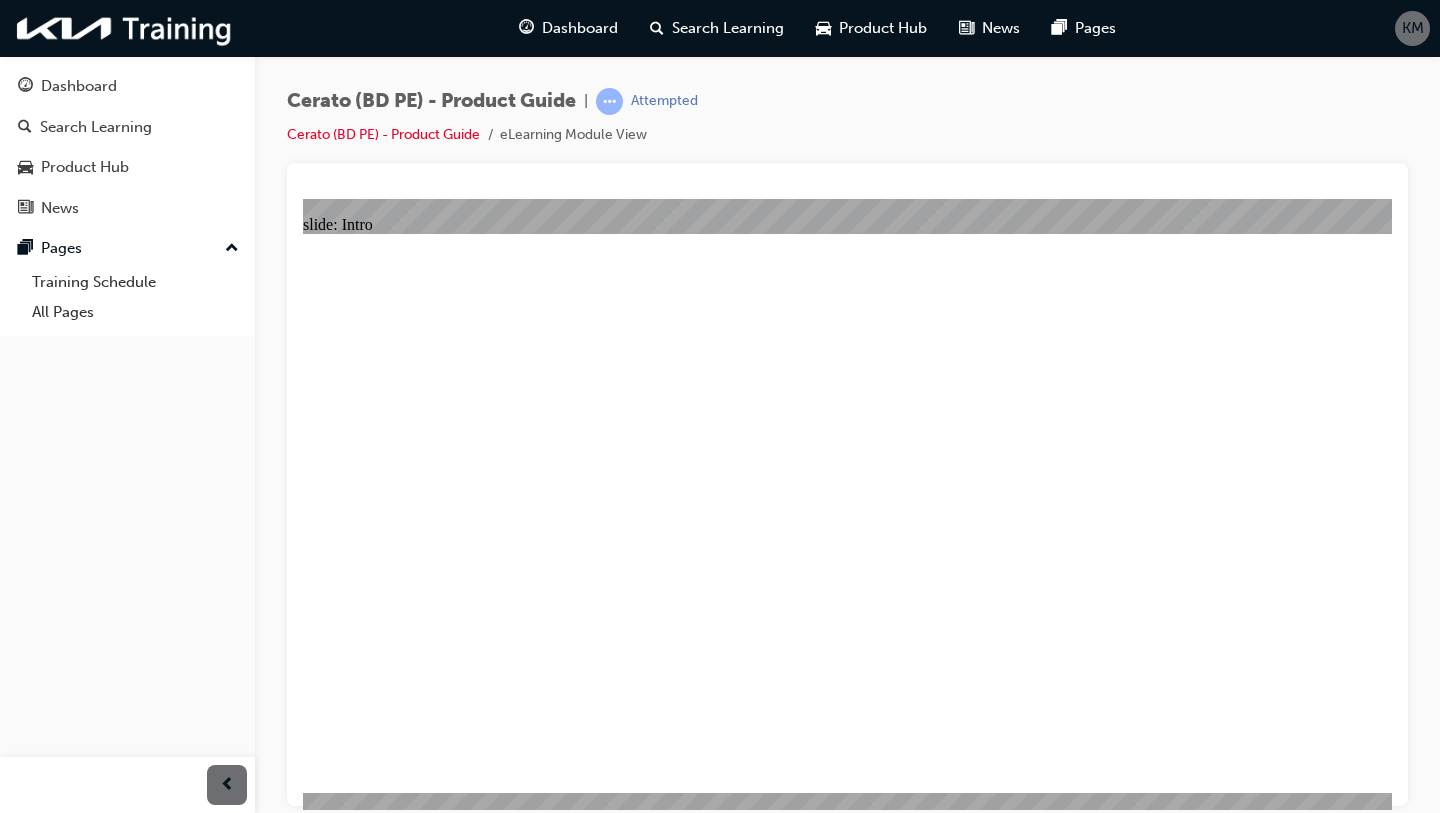 click 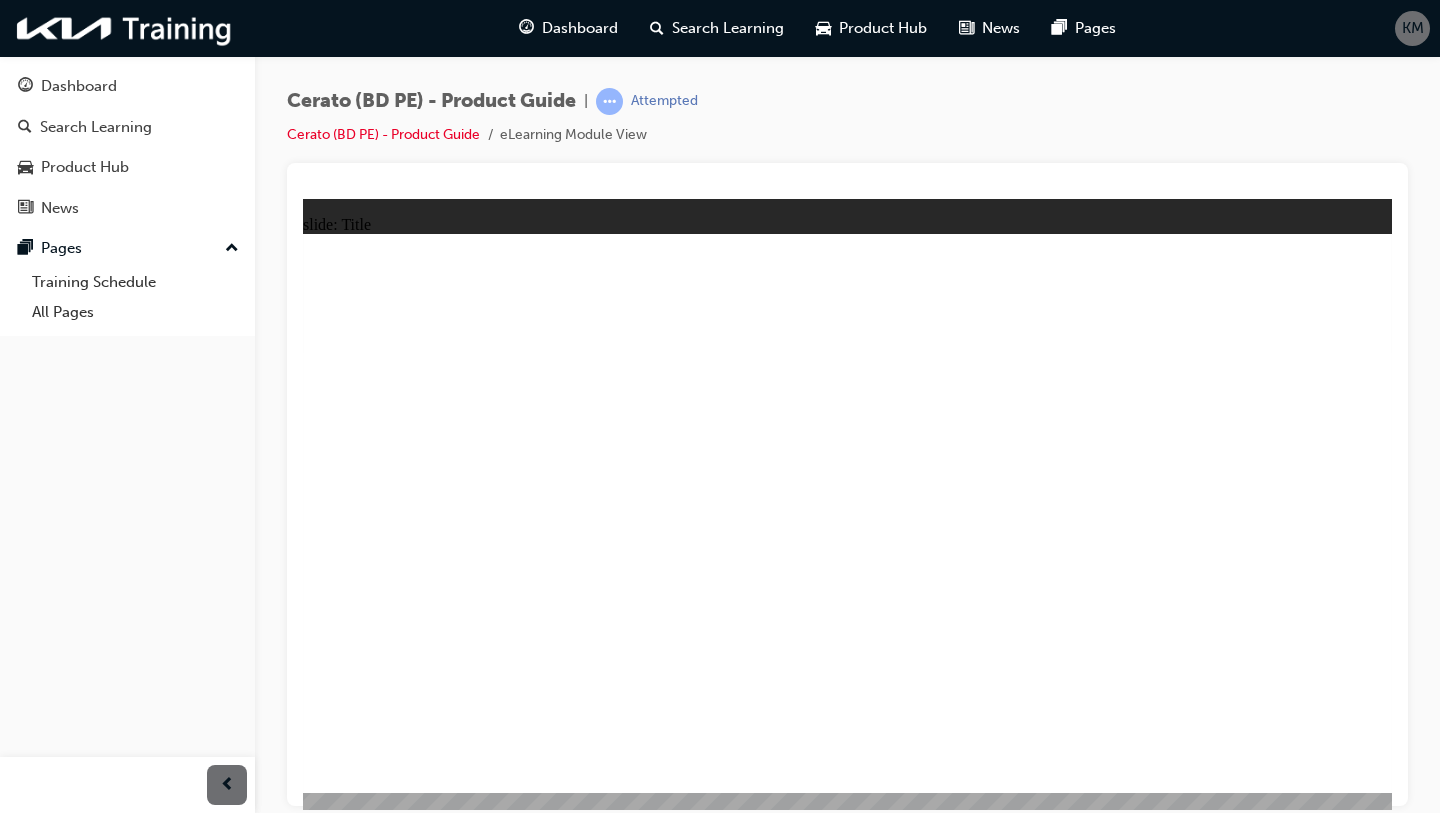 click 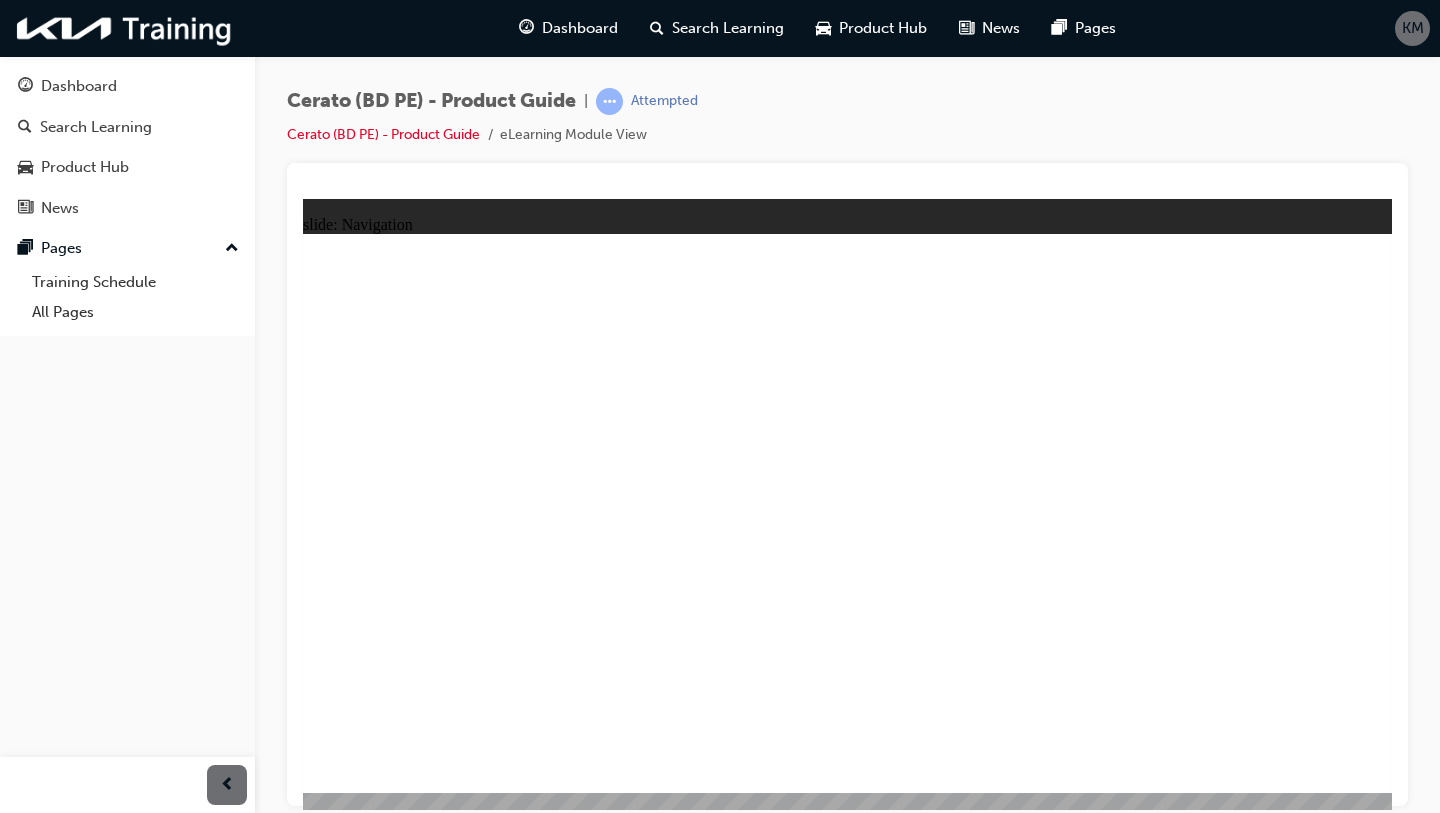 click at bounding box center [847, 1534] 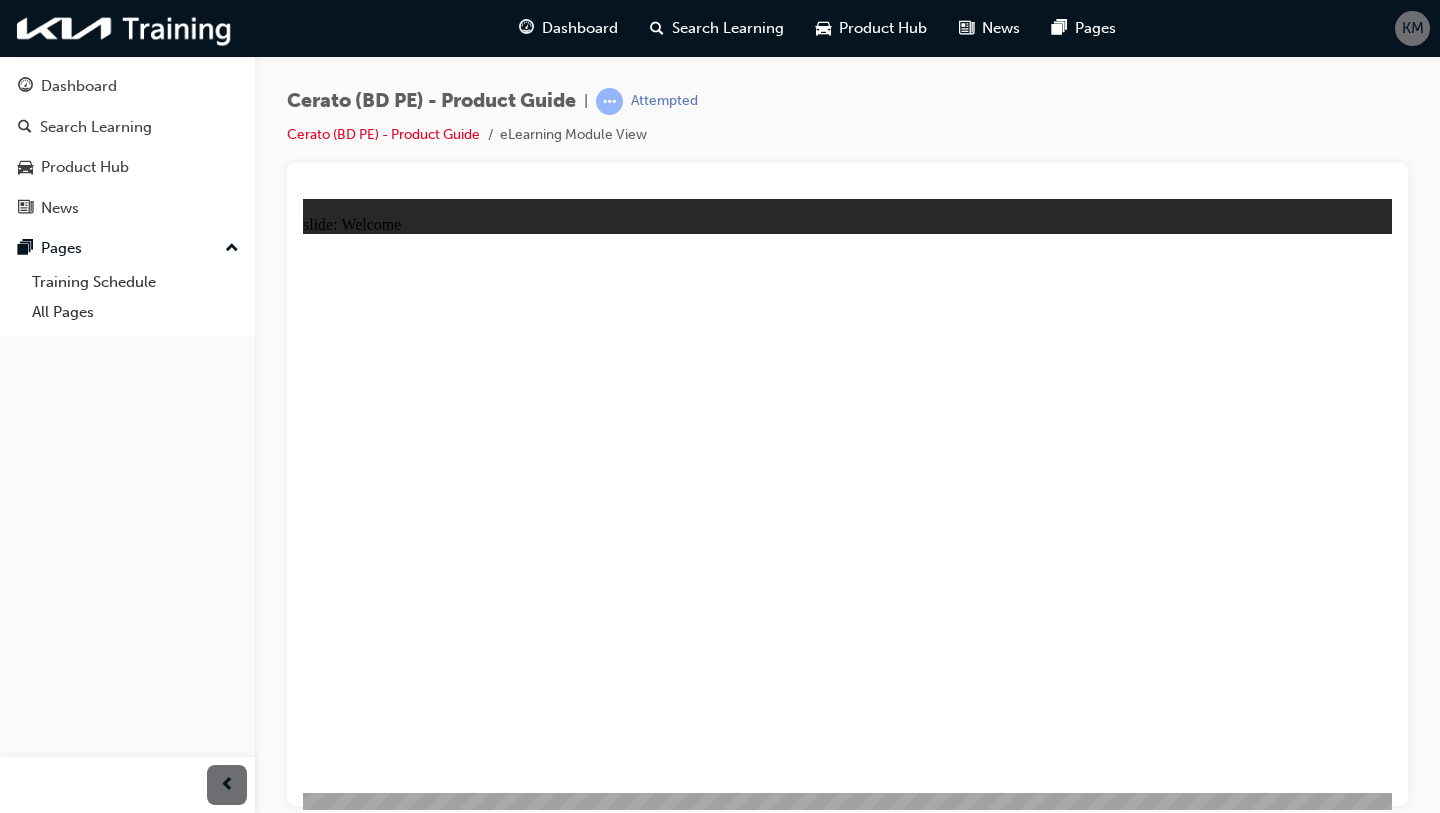 click 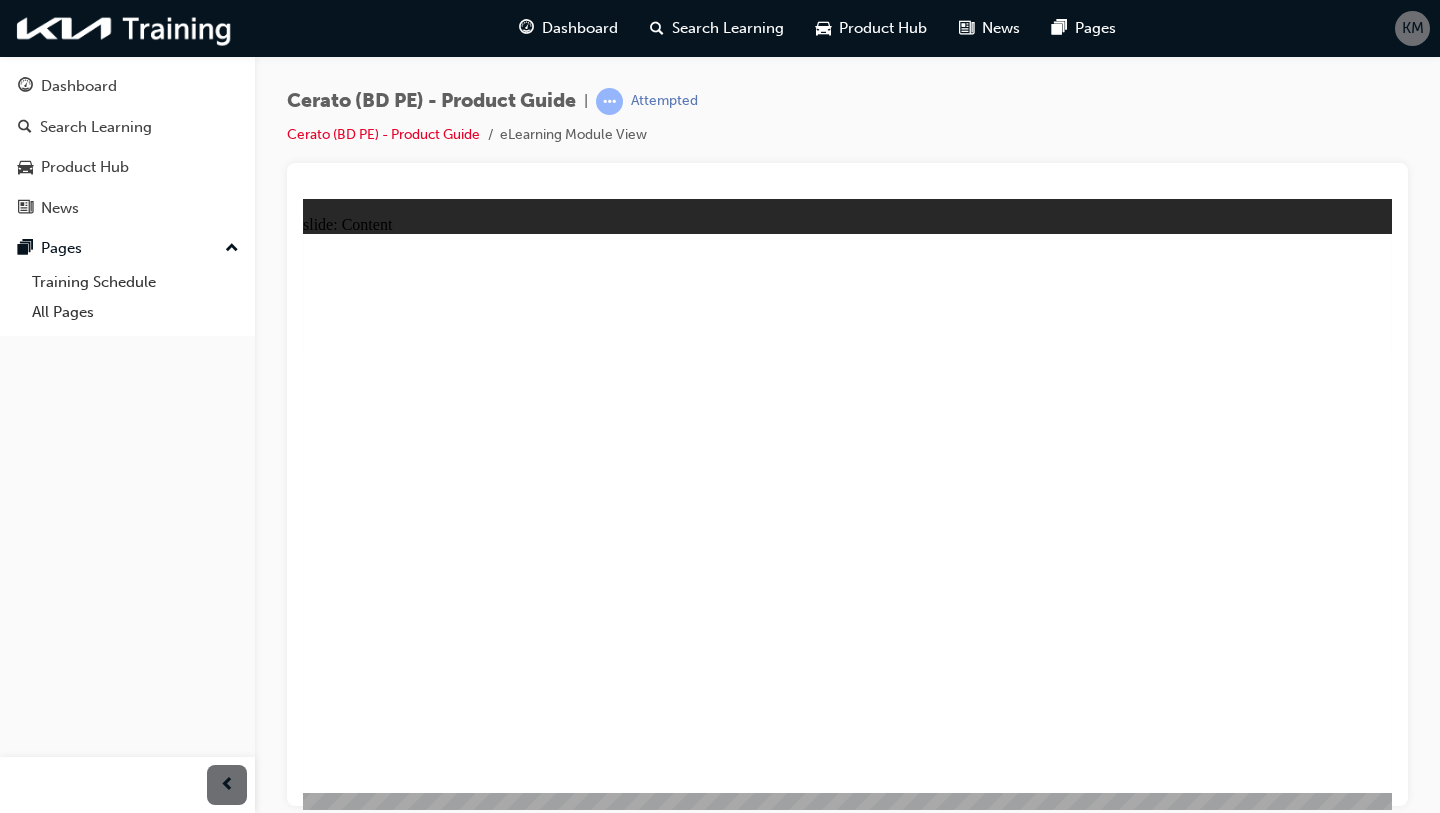 click 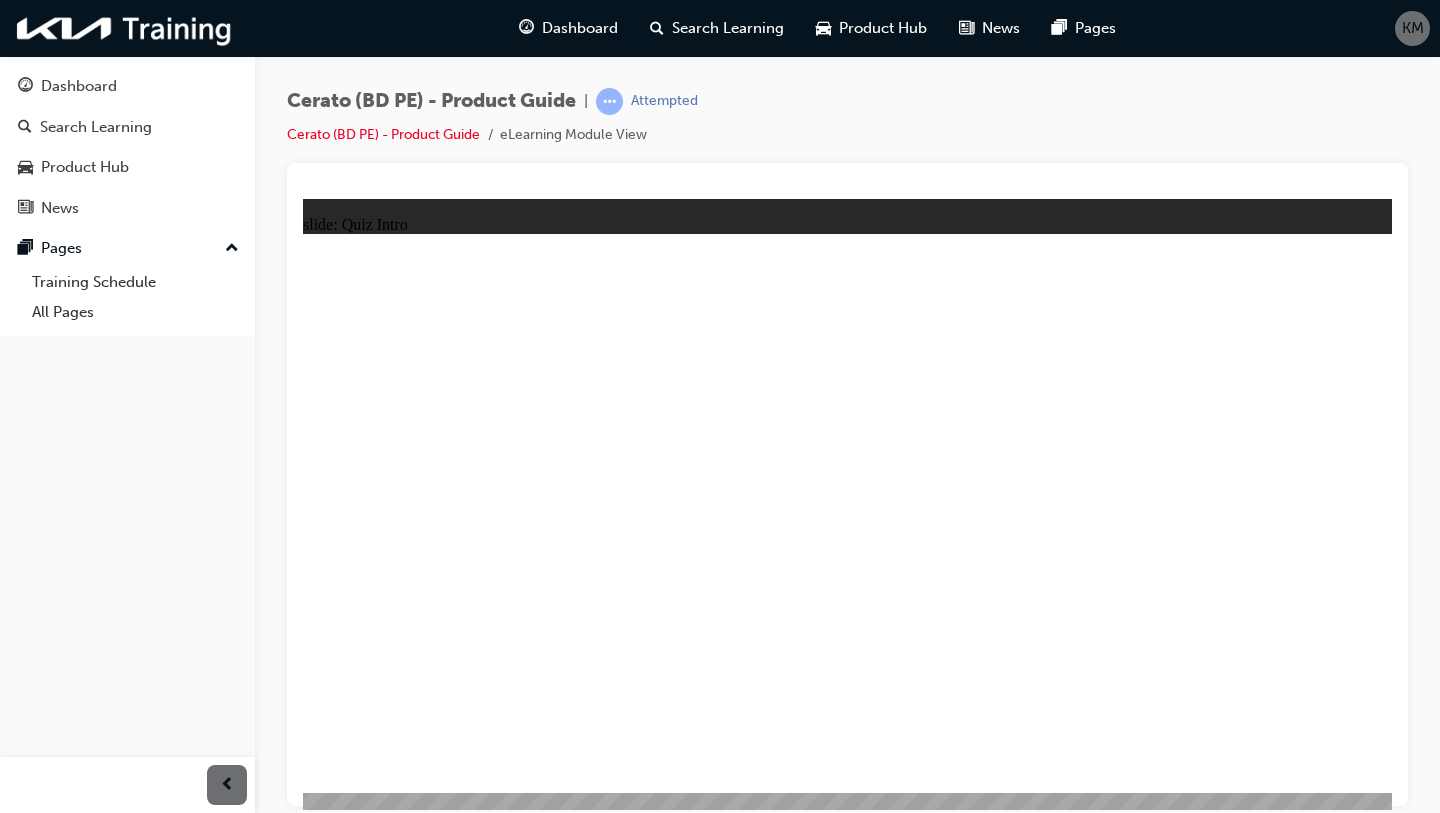 click 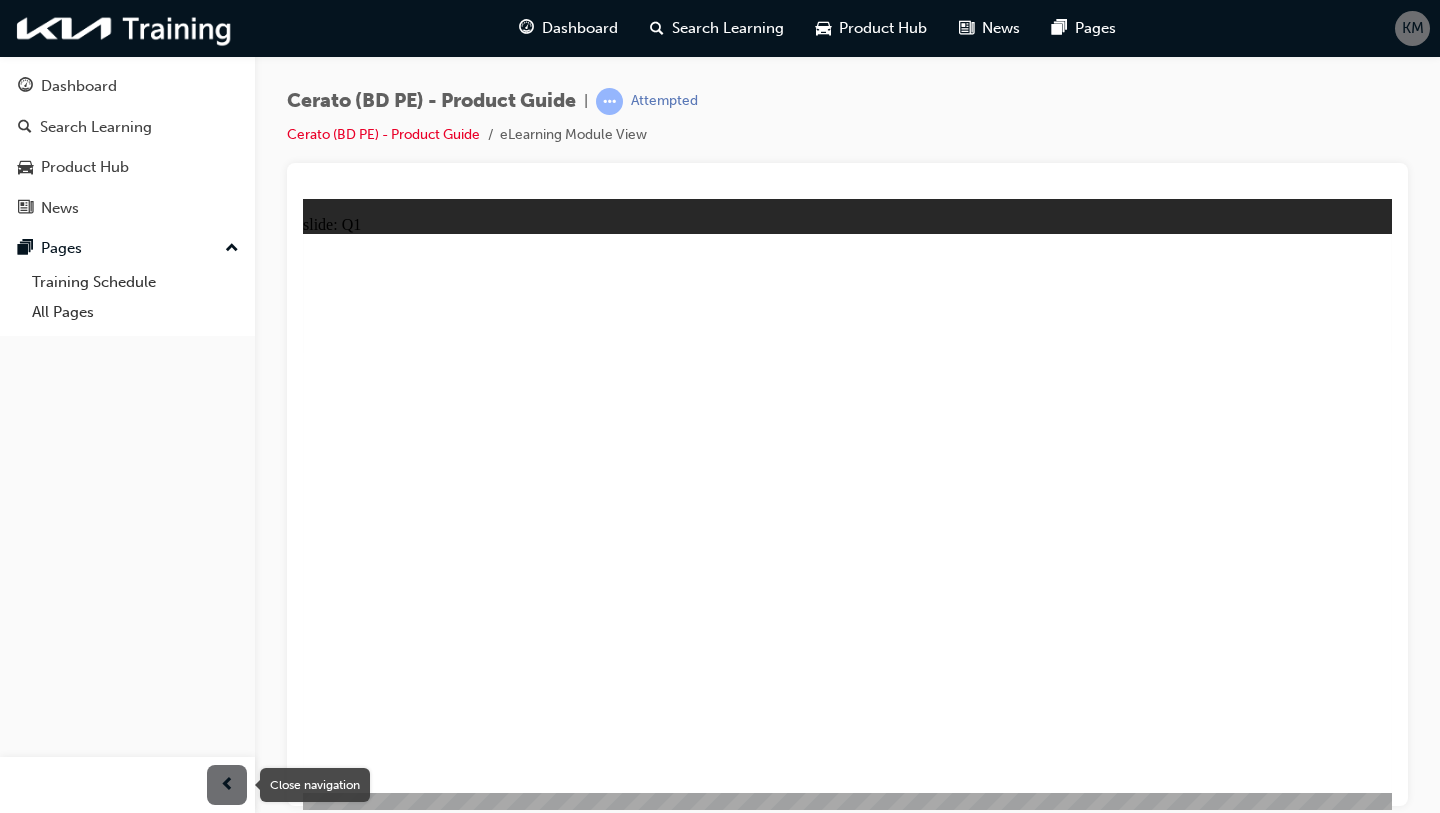 click at bounding box center (227, 785) 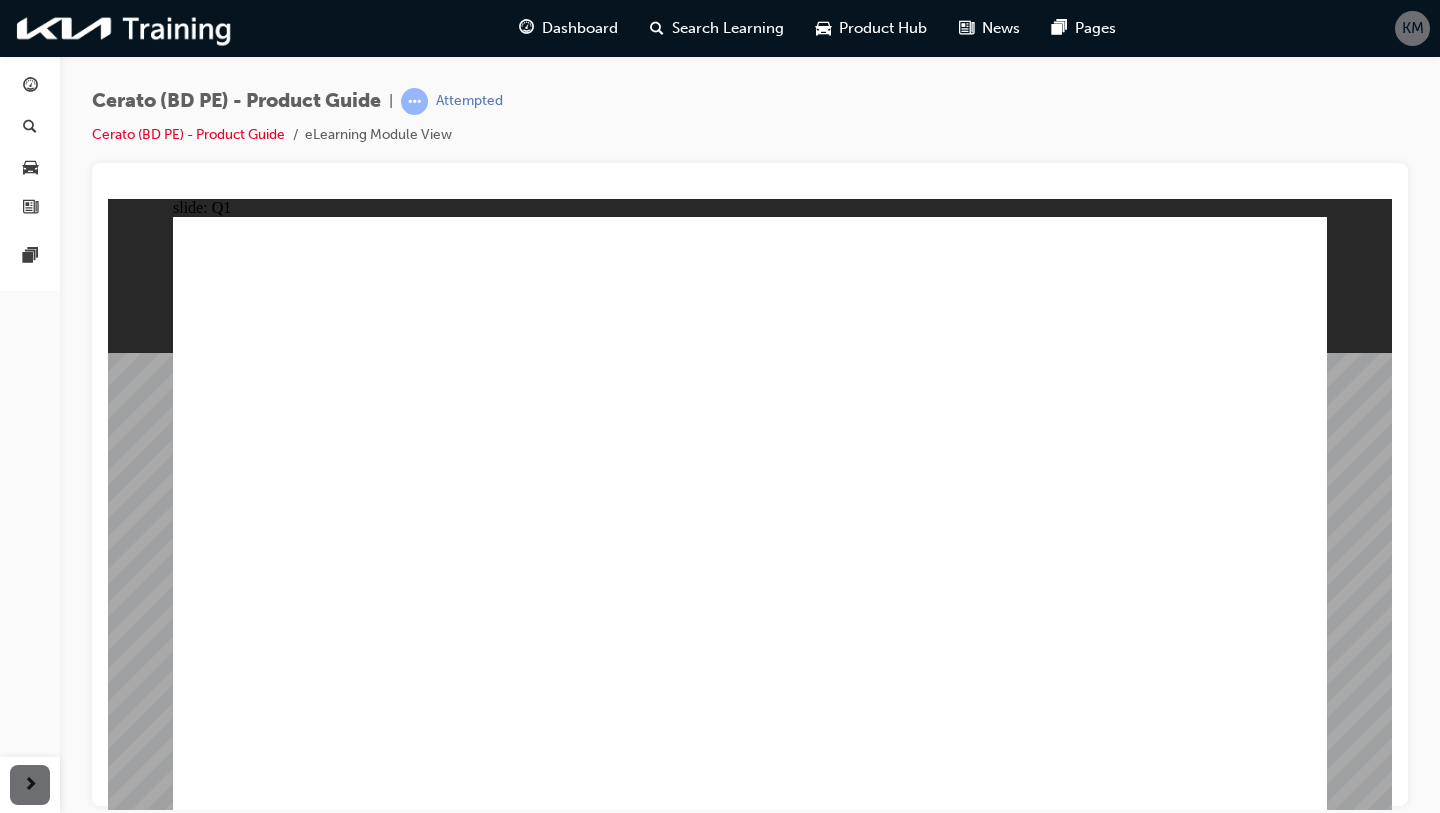 click at bounding box center [750, 1551] 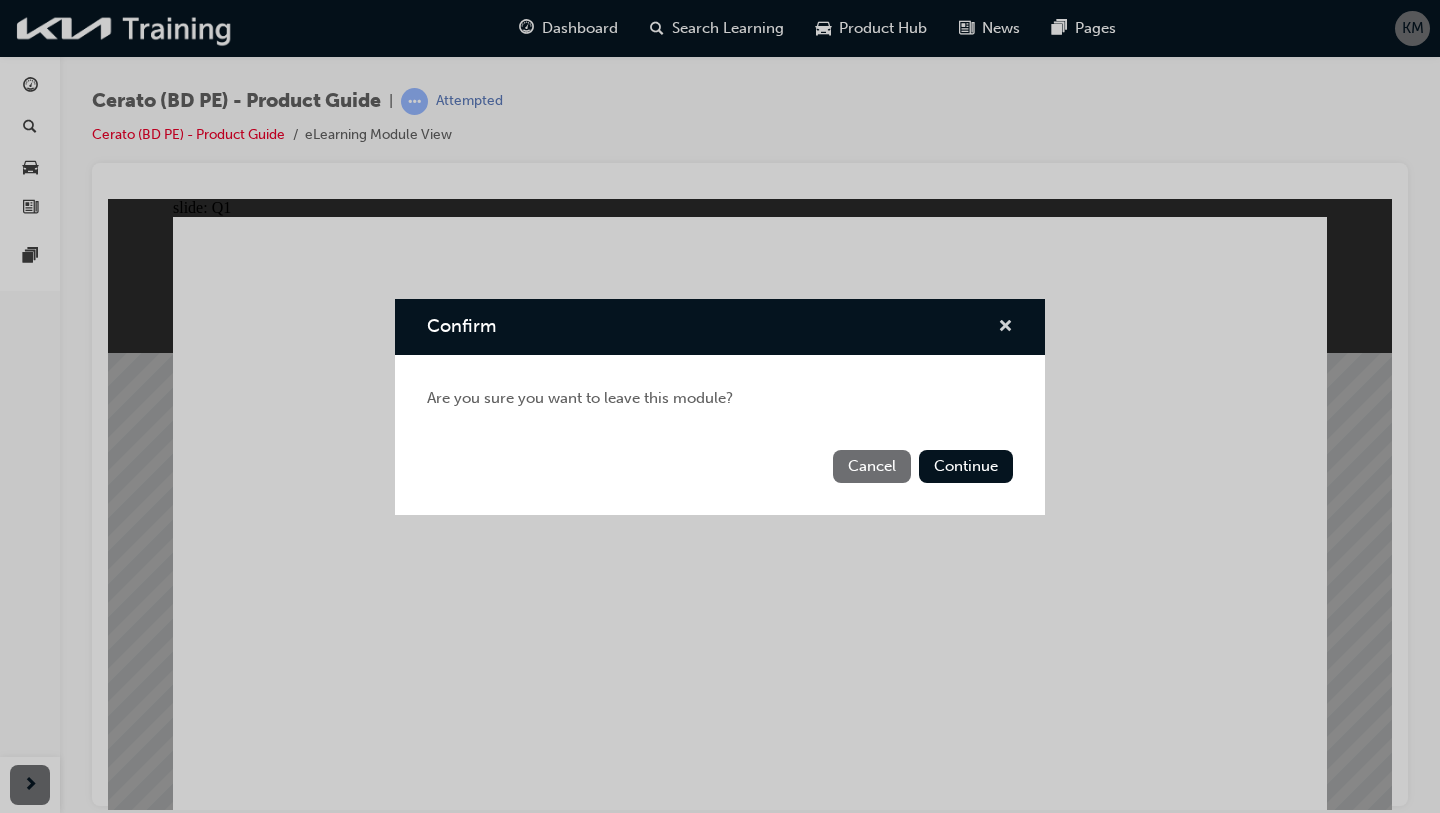 click at bounding box center (1005, 328) 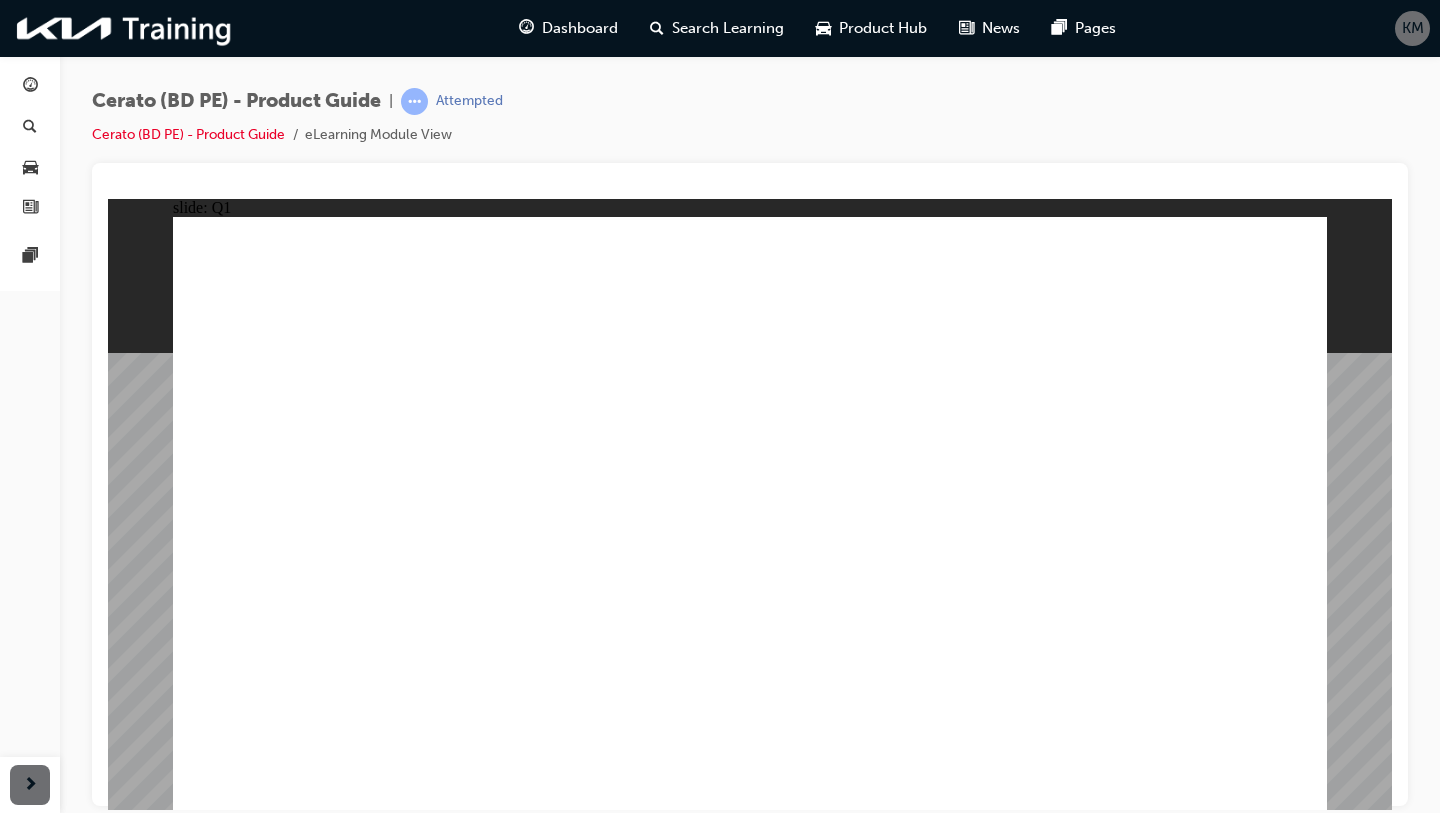 click 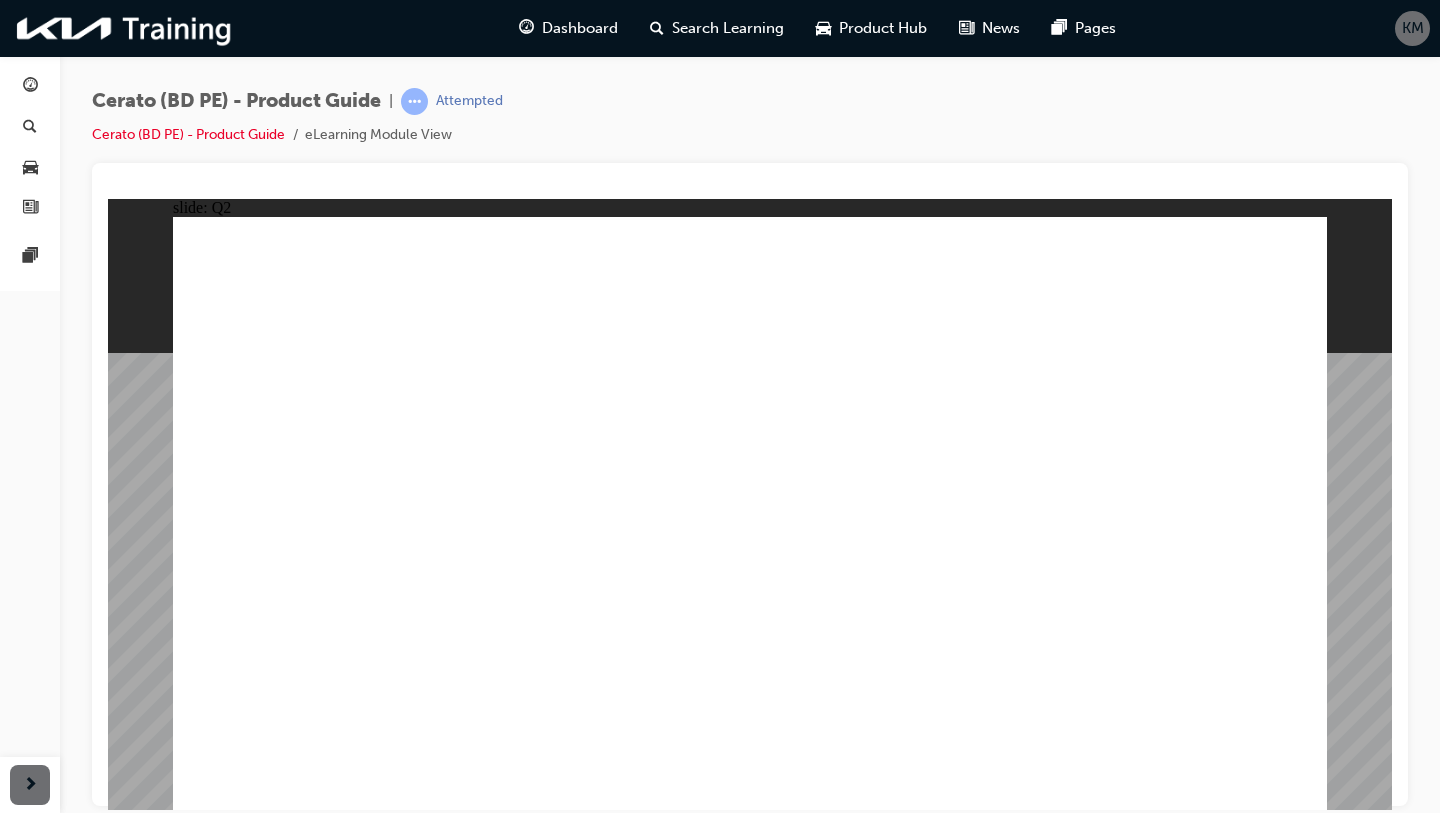 click 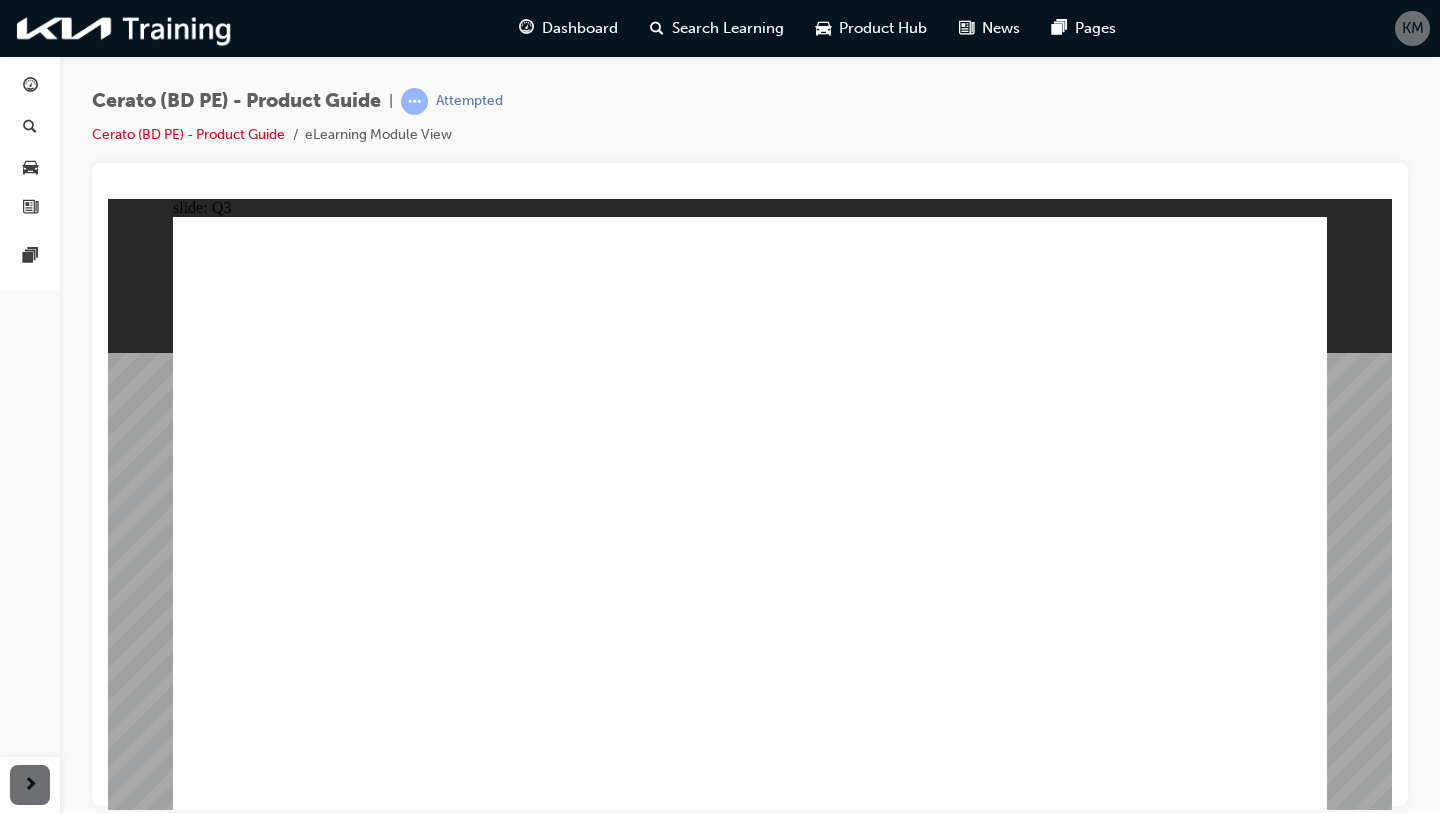 drag, startPoint x: 215, startPoint y: 405, endPoint x: 378, endPoint y: 450, distance: 169.09761 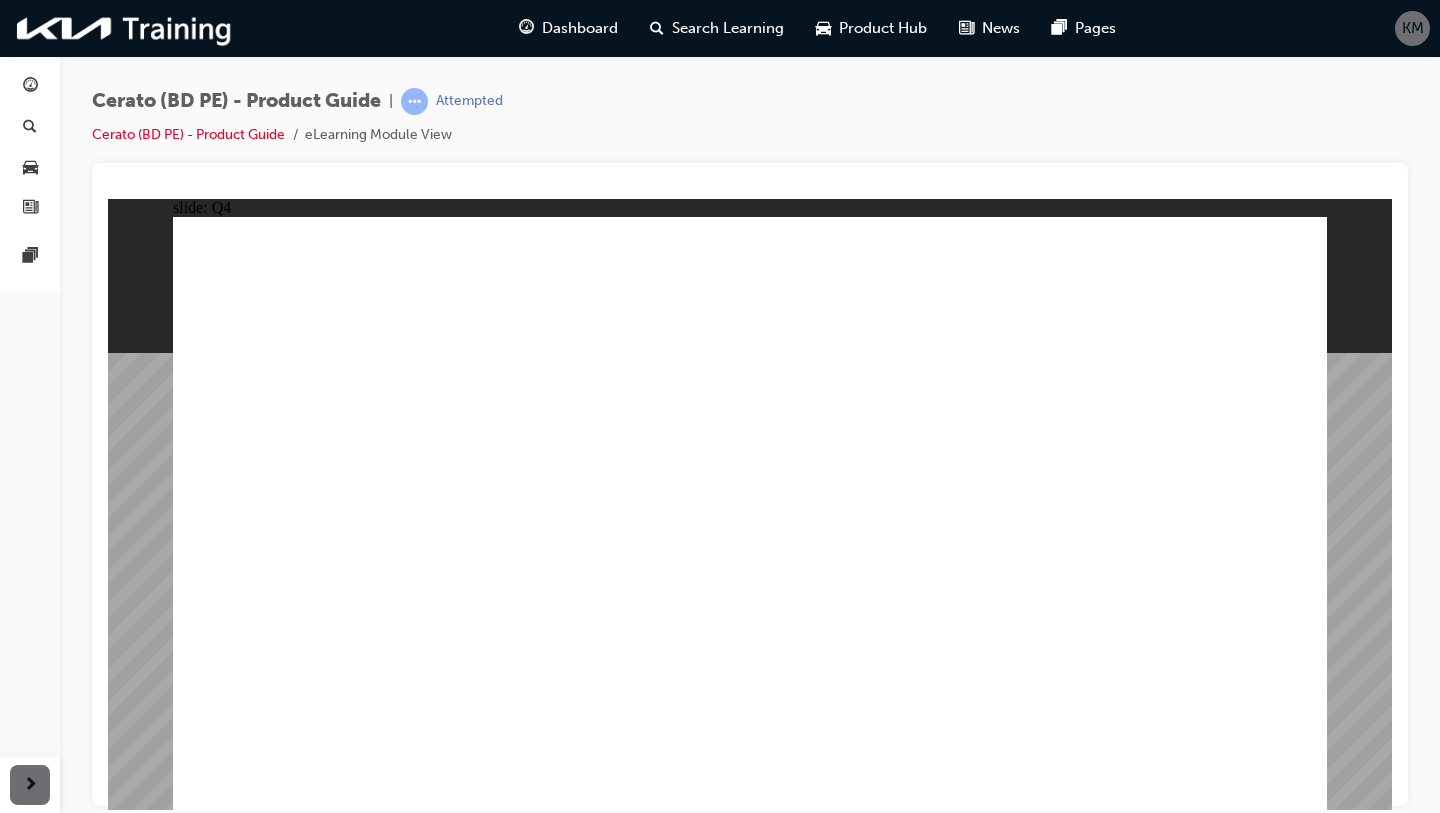 click 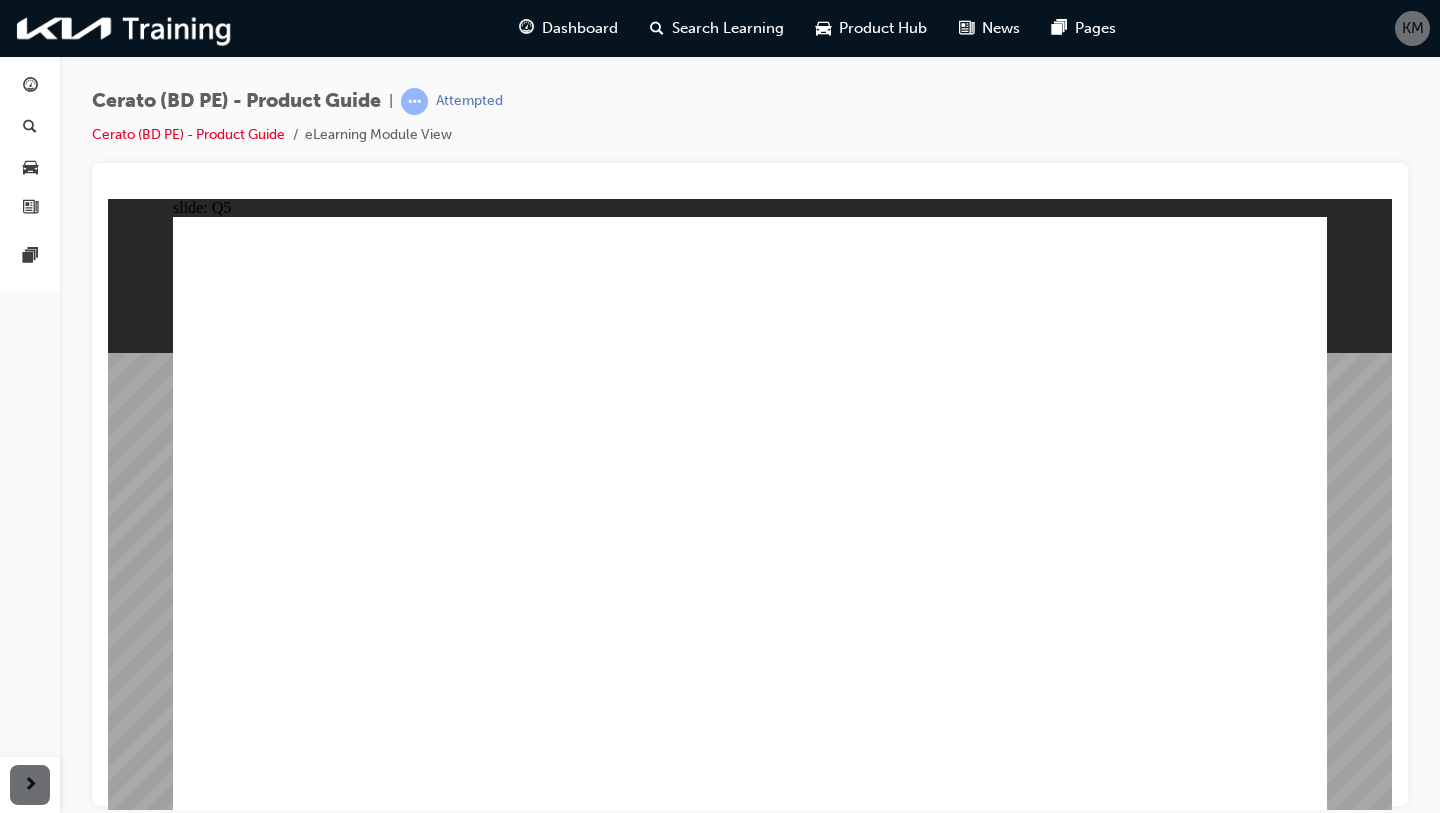 click 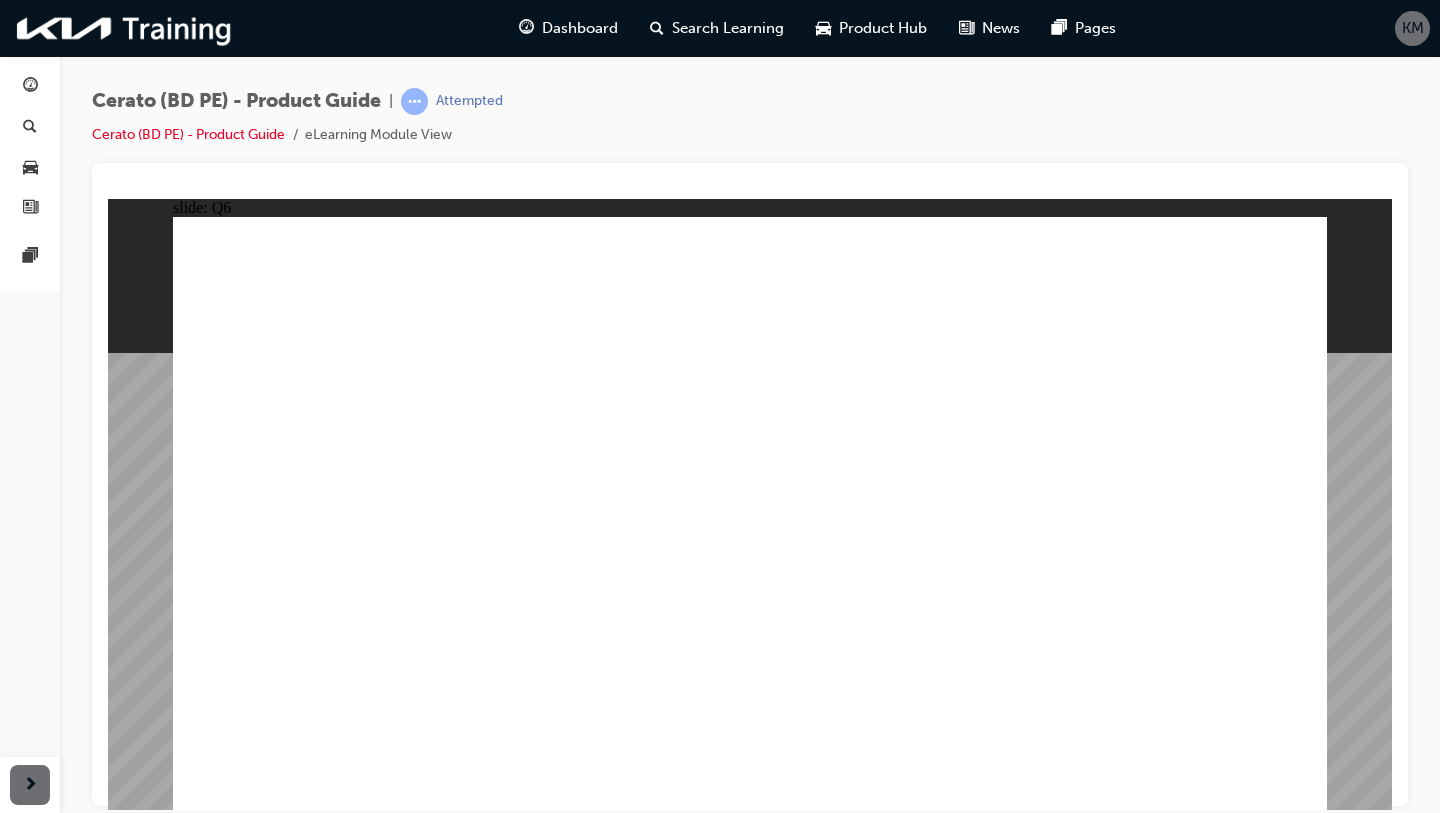 click 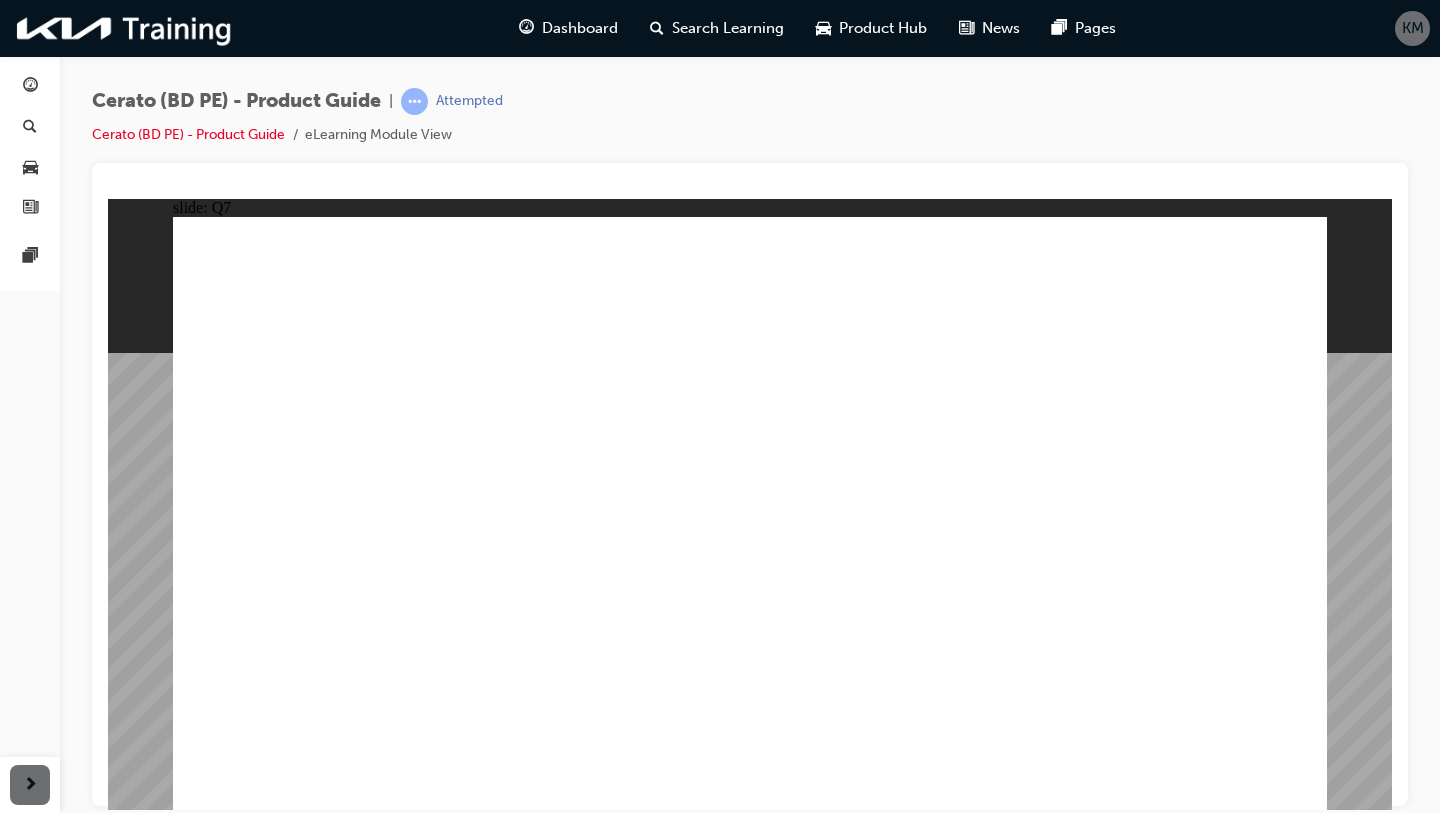 click 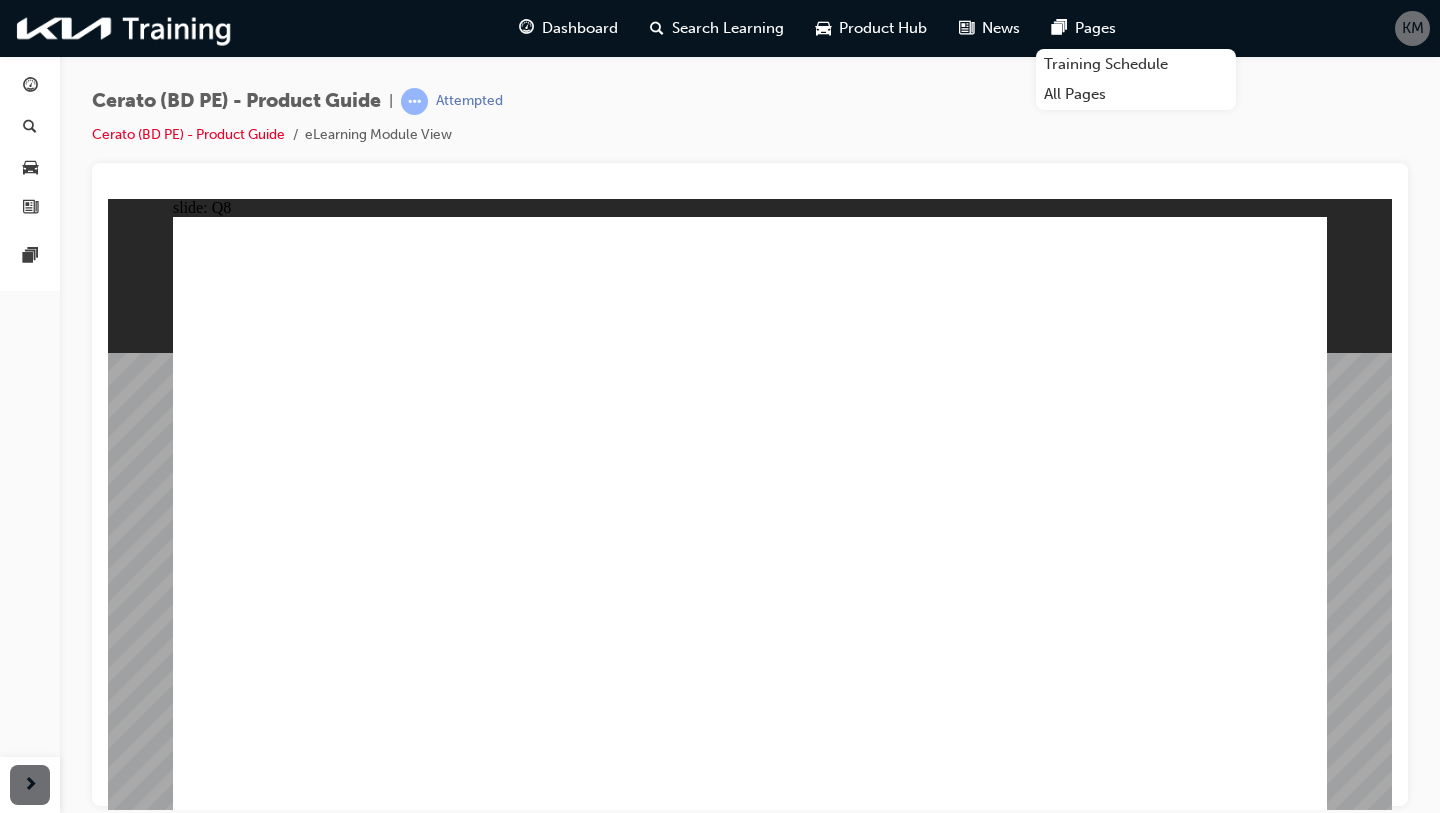 click 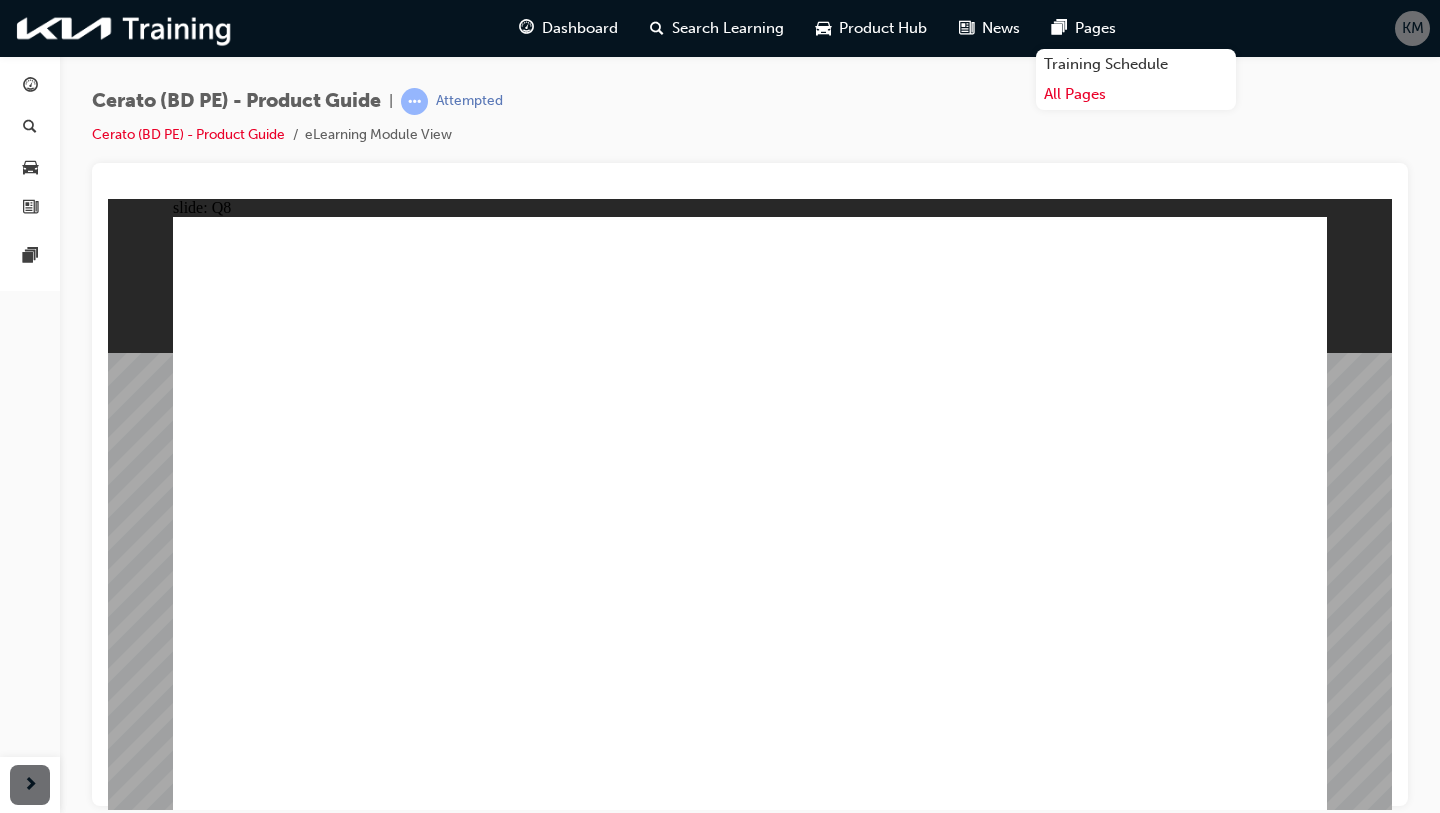 click on "All Pages" at bounding box center (1136, 94) 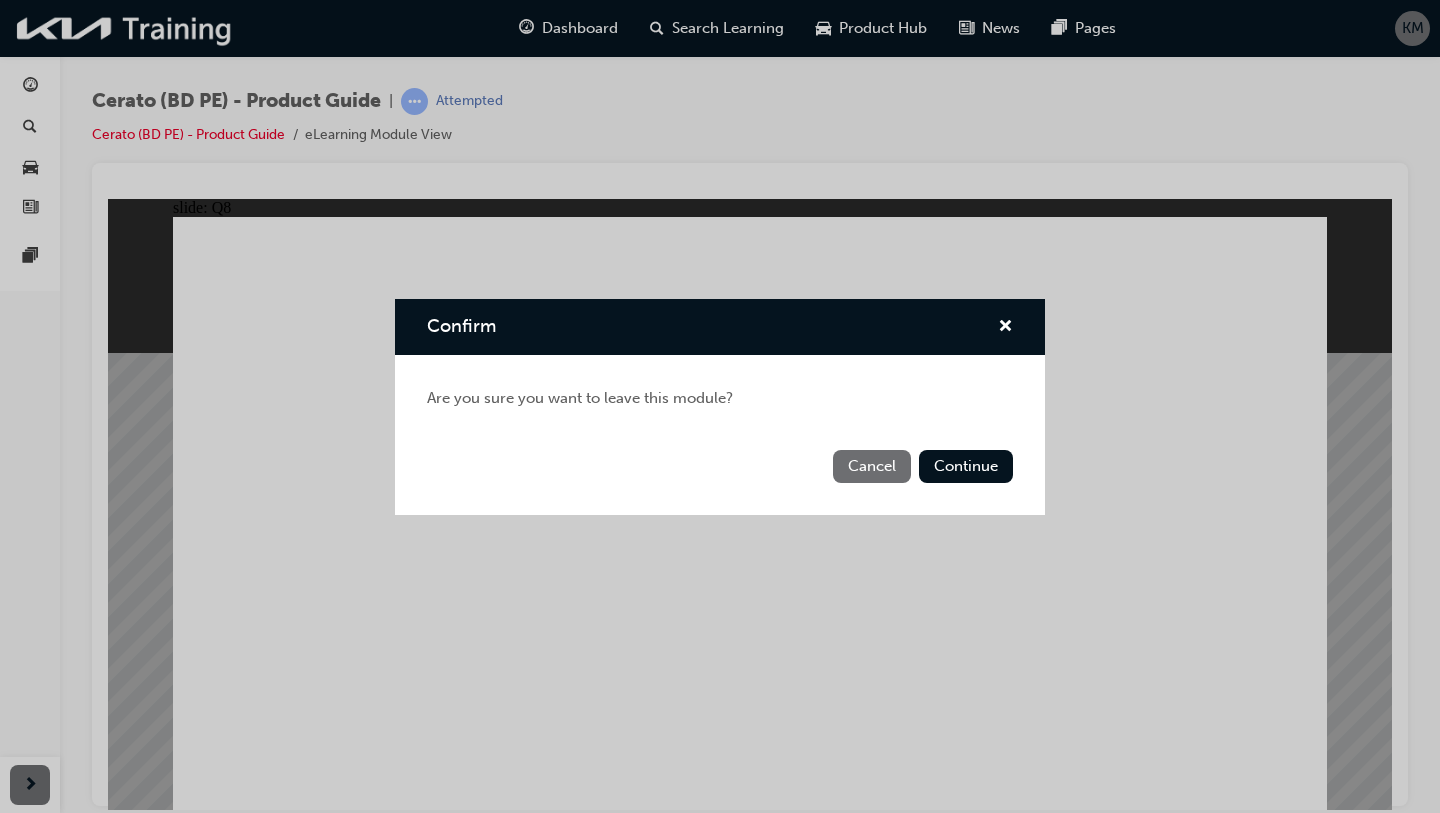 click at bounding box center (997, 327) 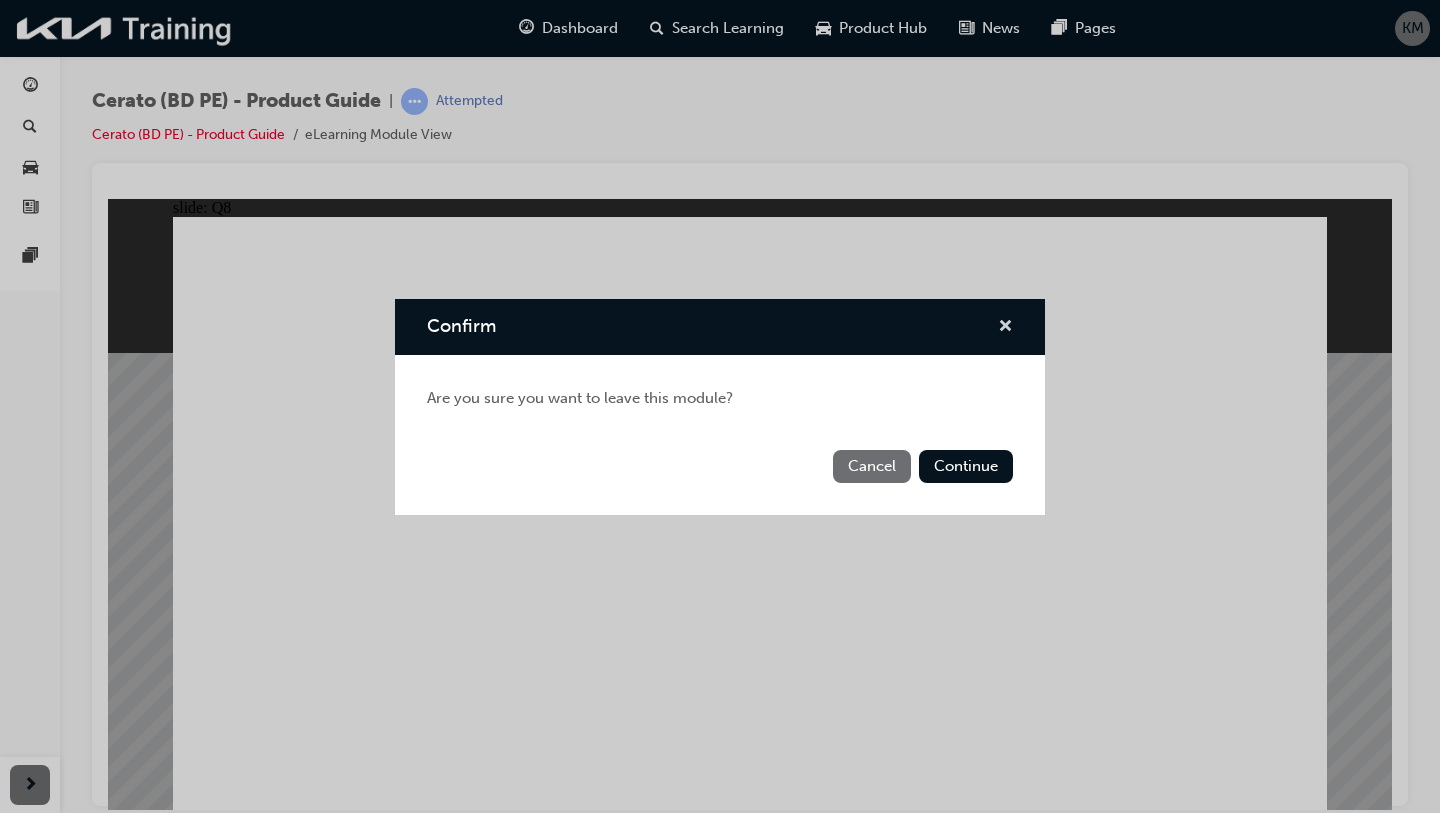 click at bounding box center (1005, 328) 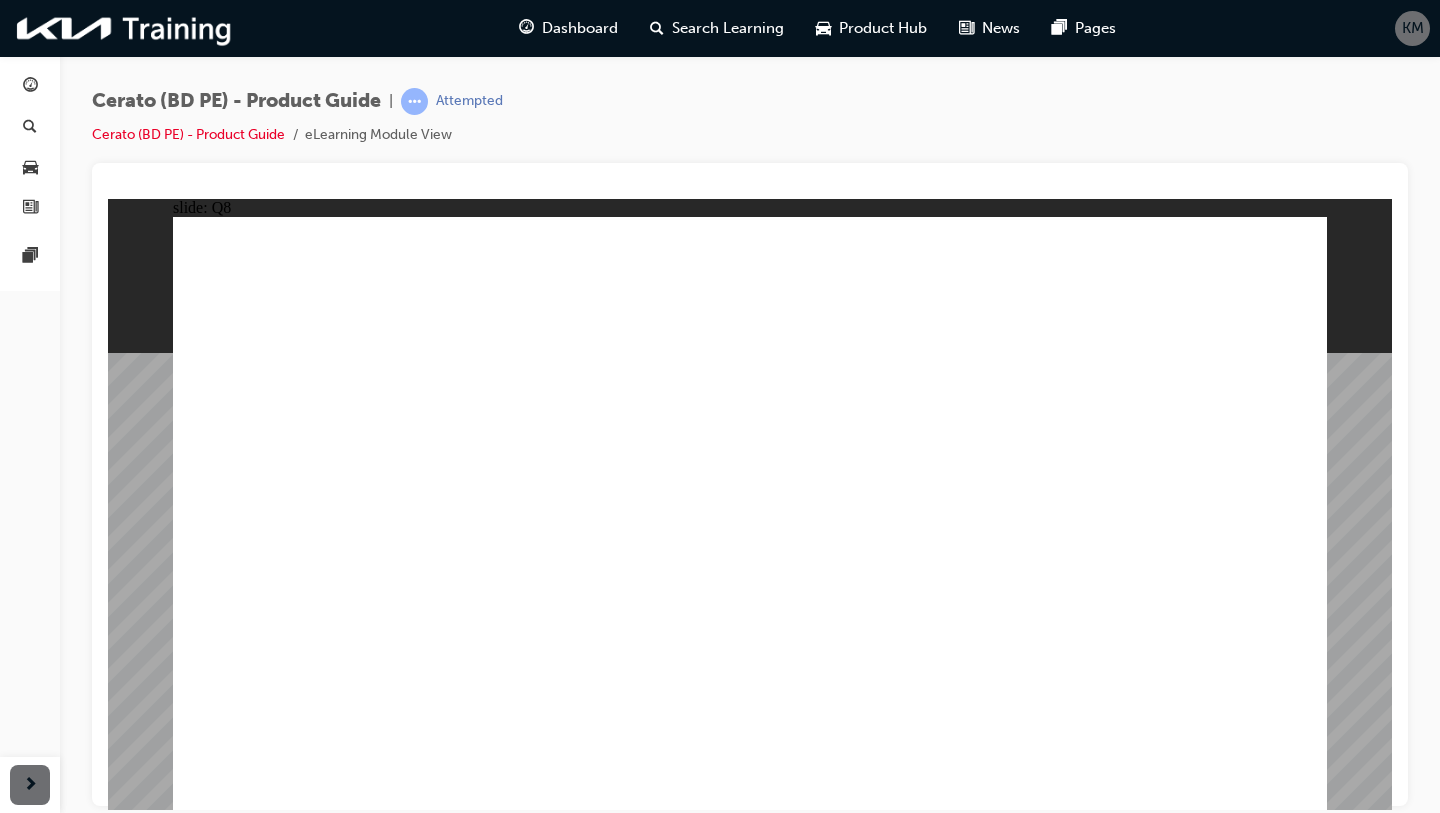 click 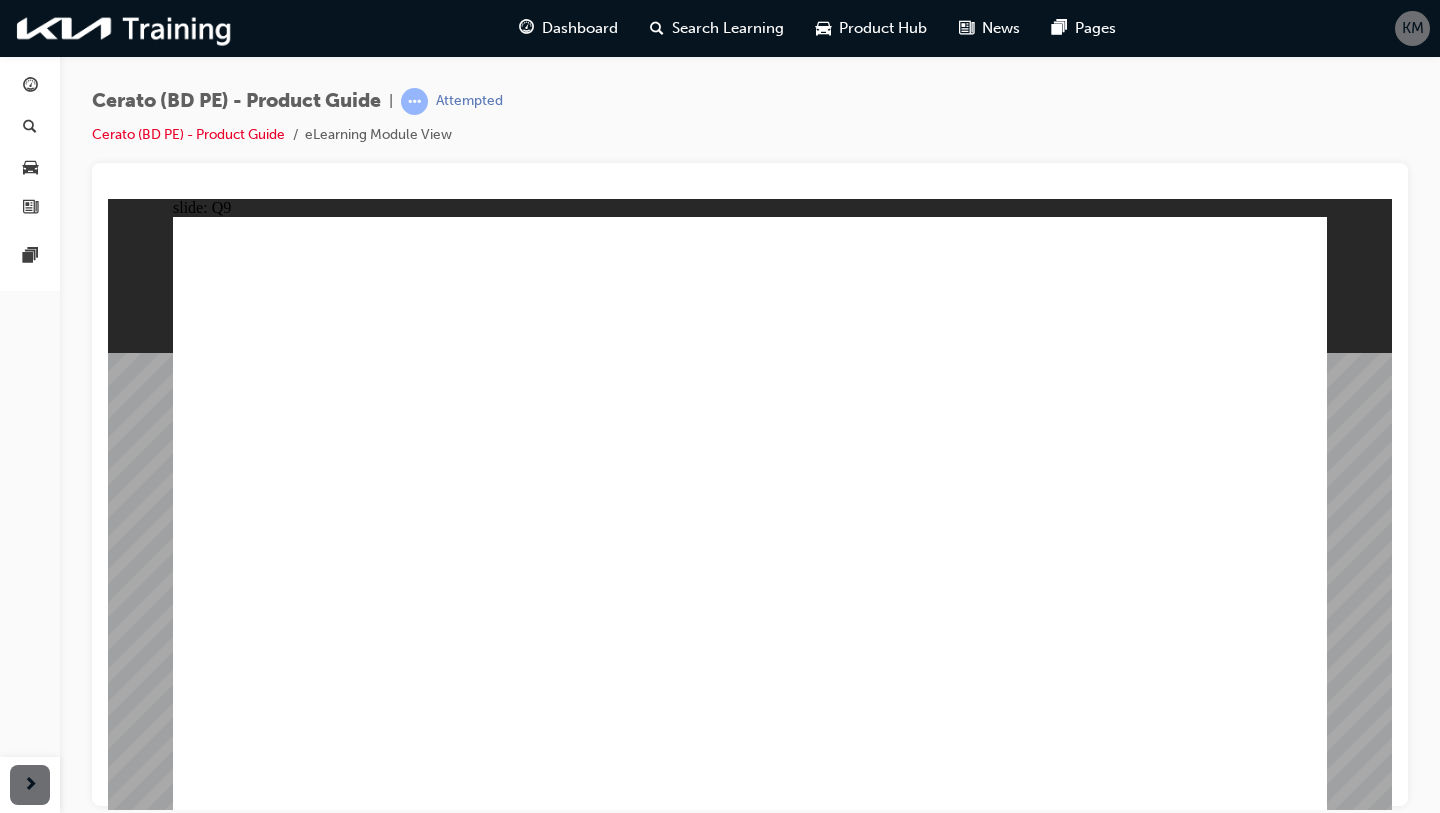 click 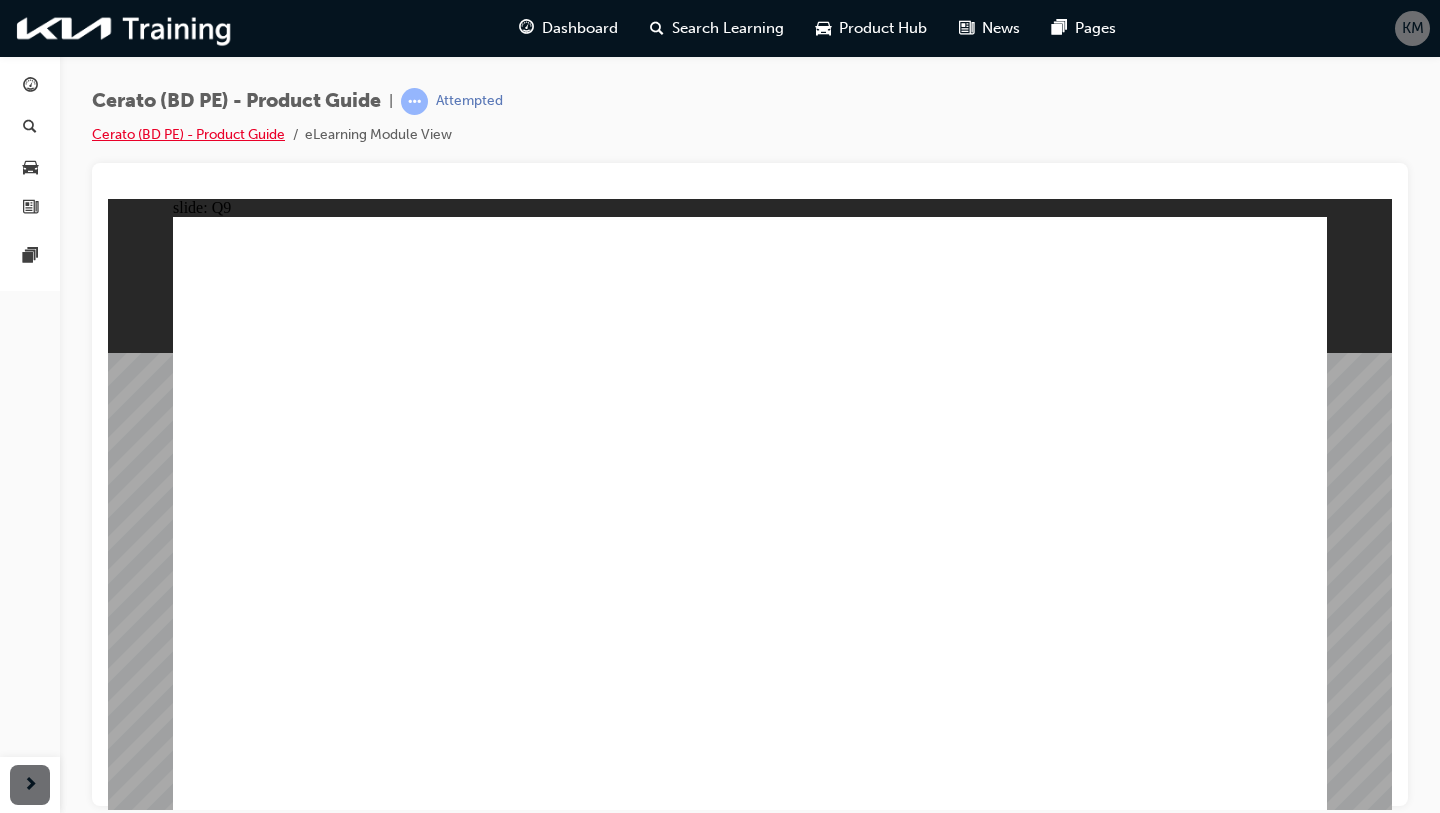 click on "Cerato (BD PE) - Product Guide" at bounding box center [188, 134] 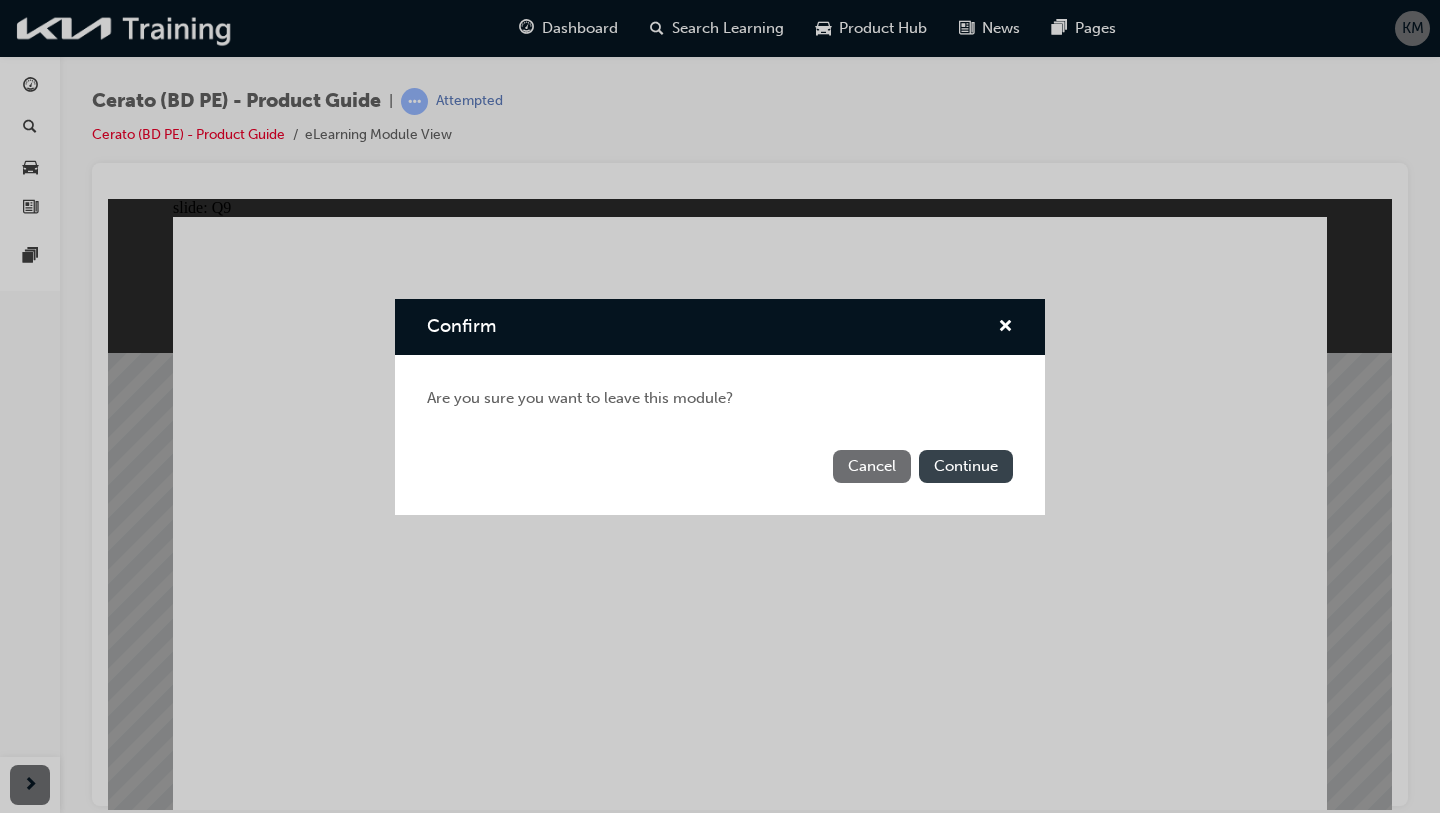 click on "Continue" at bounding box center [966, 466] 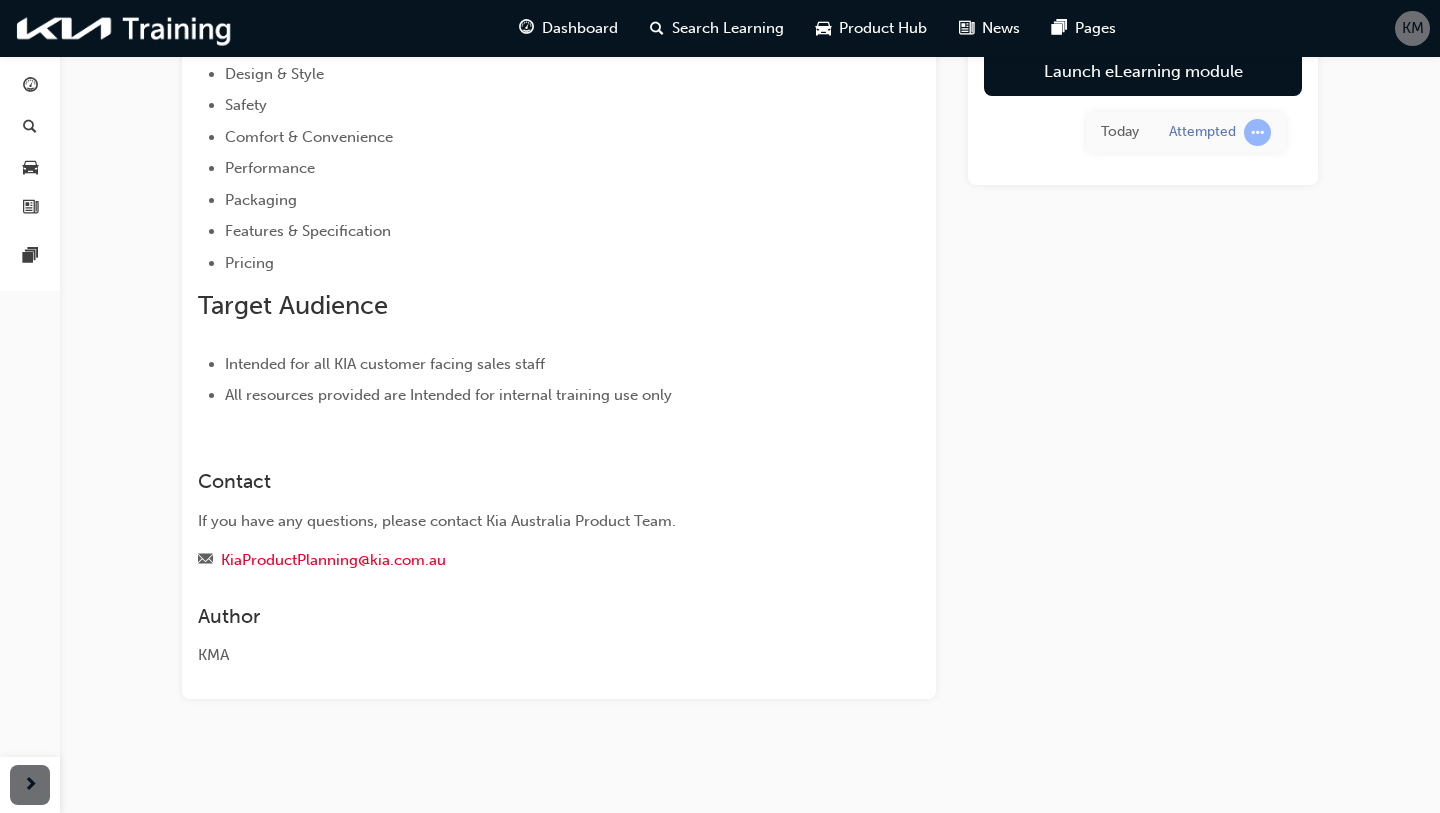 scroll, scrollTop: 0, scrollLeft: 0, axis: both 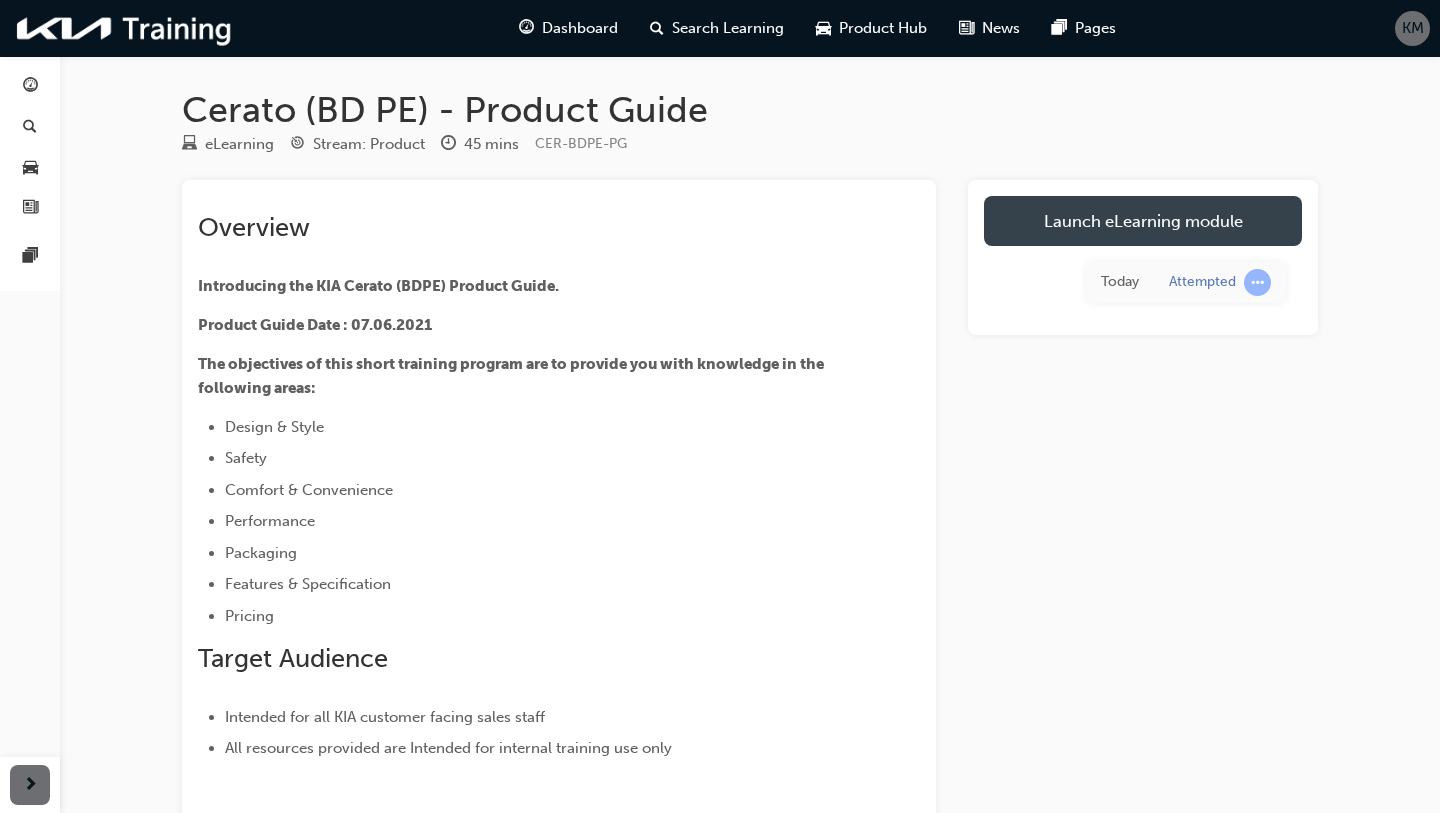 click on "Launch eLearning module" at bounding box center [1143, 221] 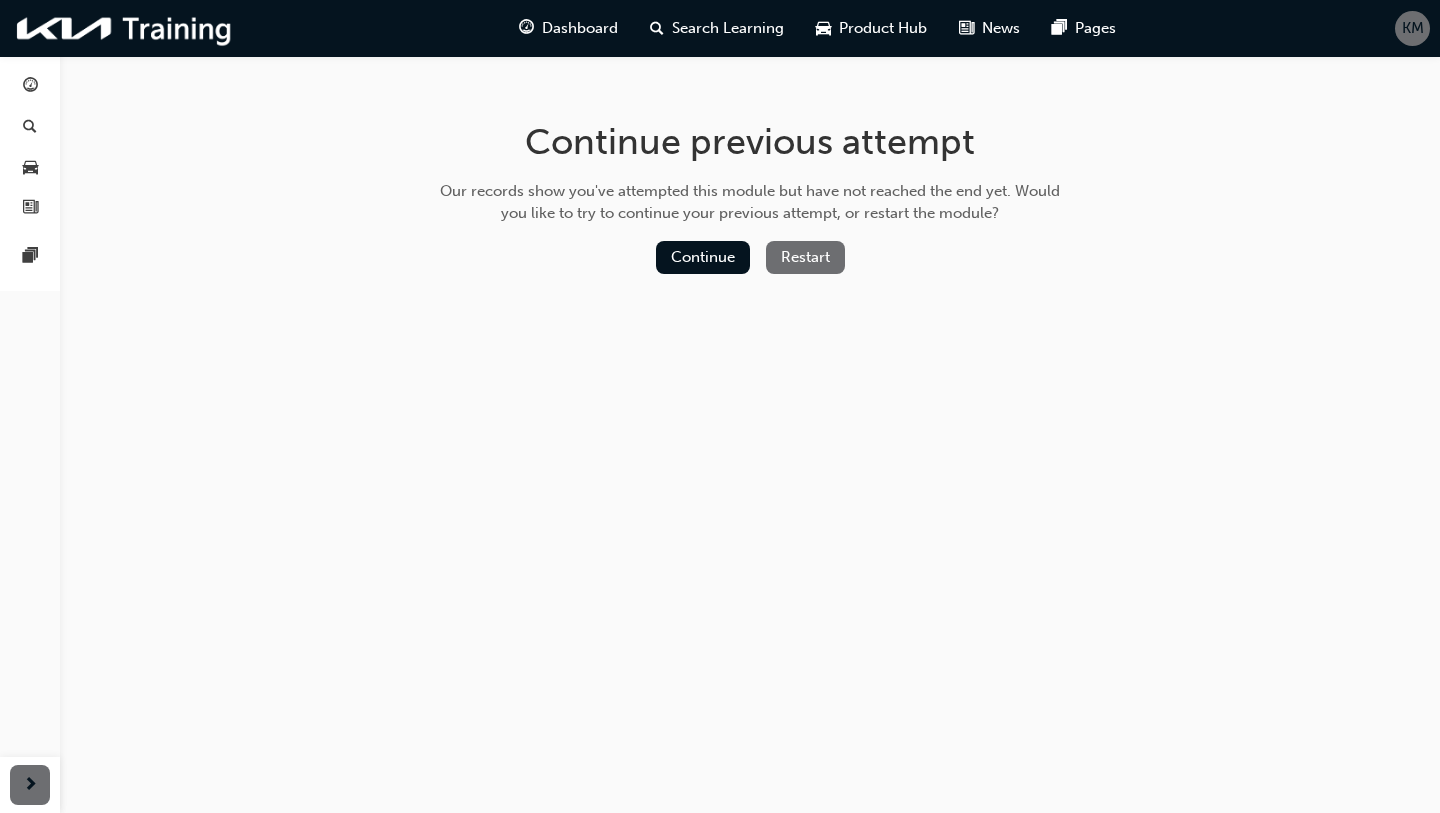 click on "Restart" at bounding box center [805, 257] 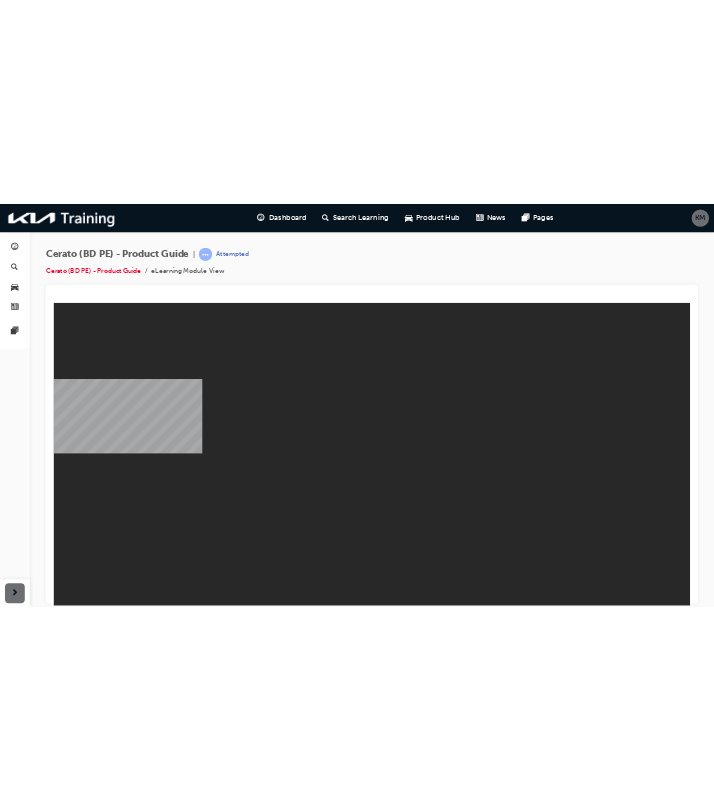 scroll, scrollTop: 0, scrollLeft: 0, axis: both 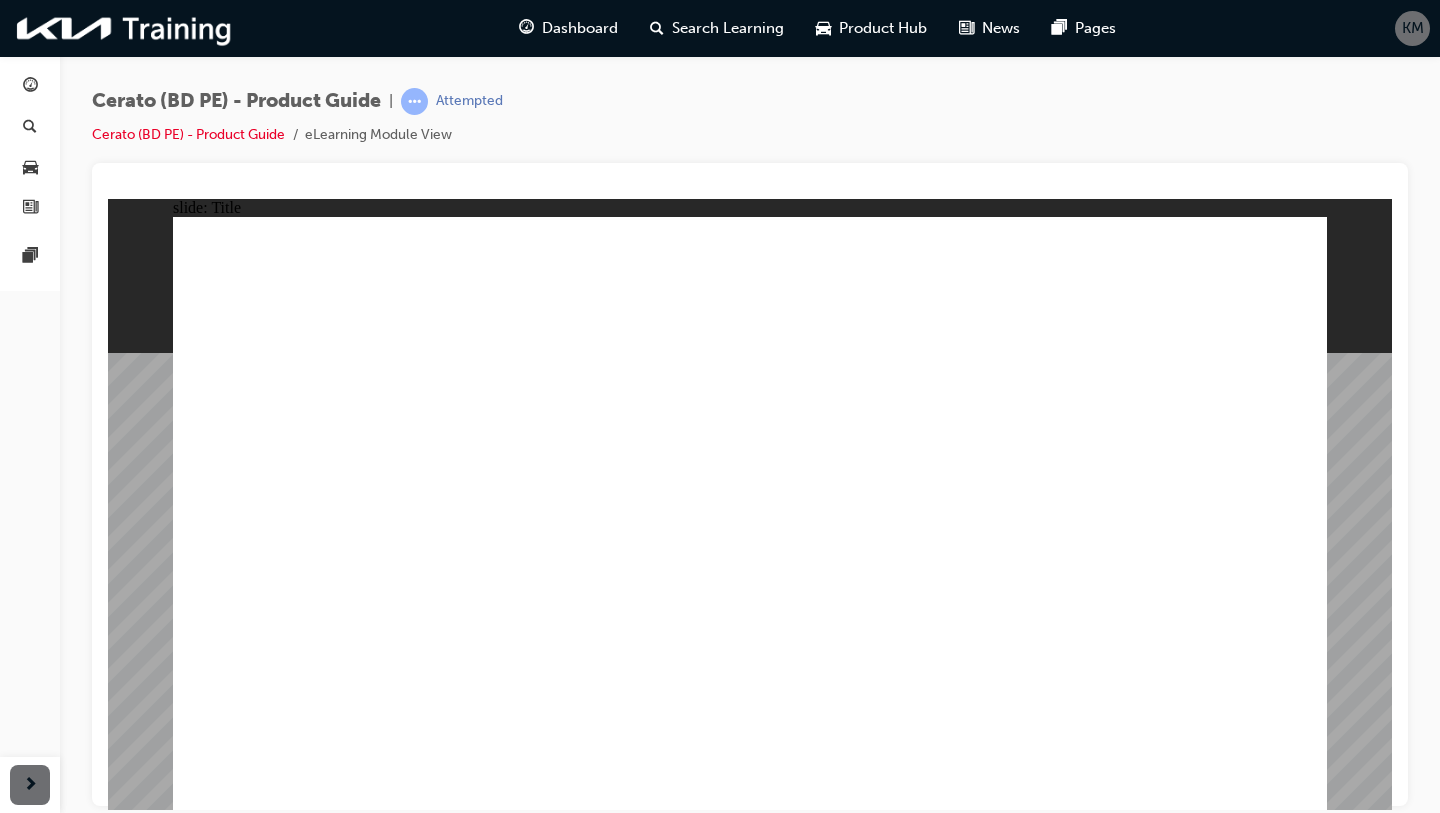 click 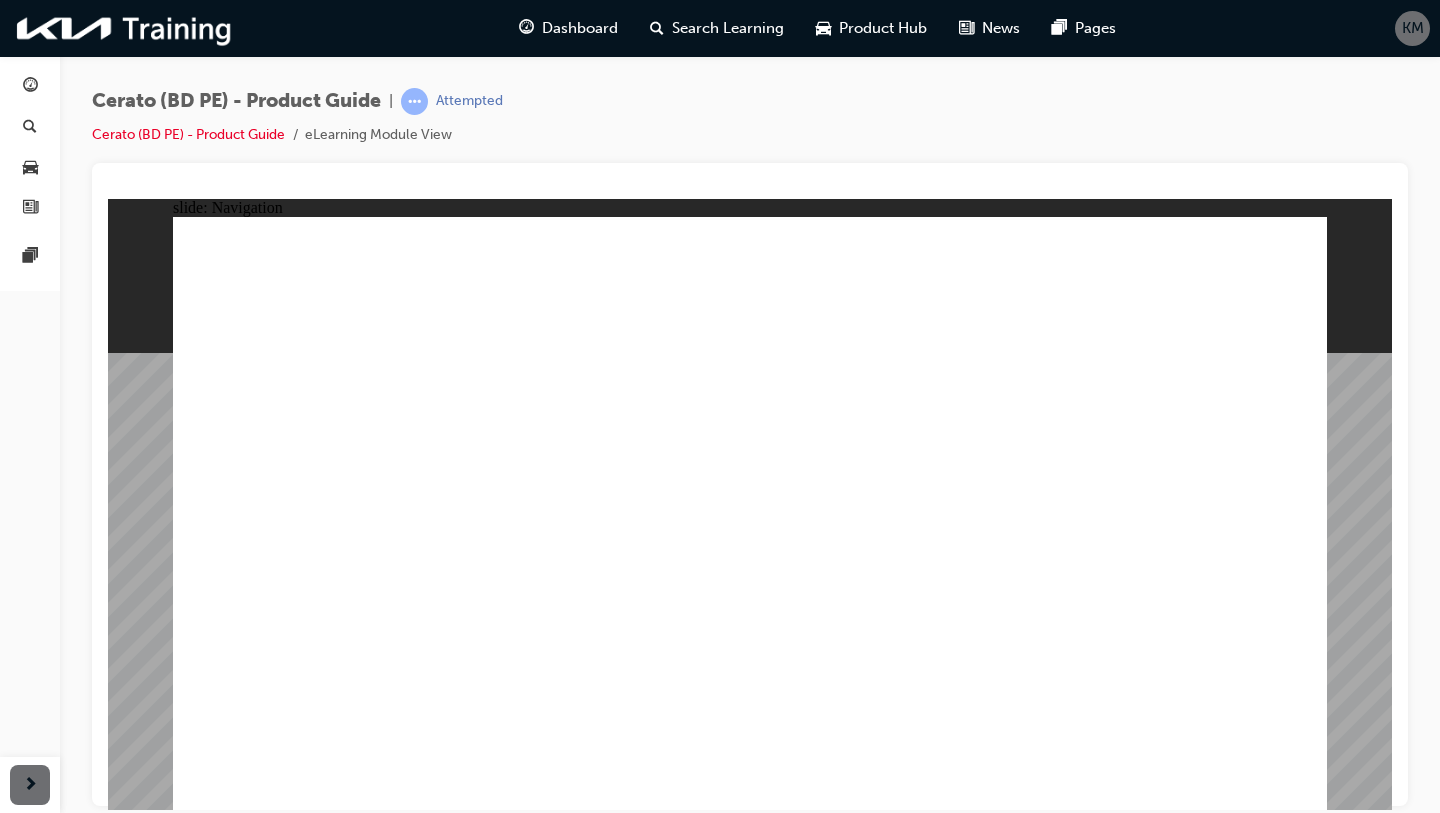 click 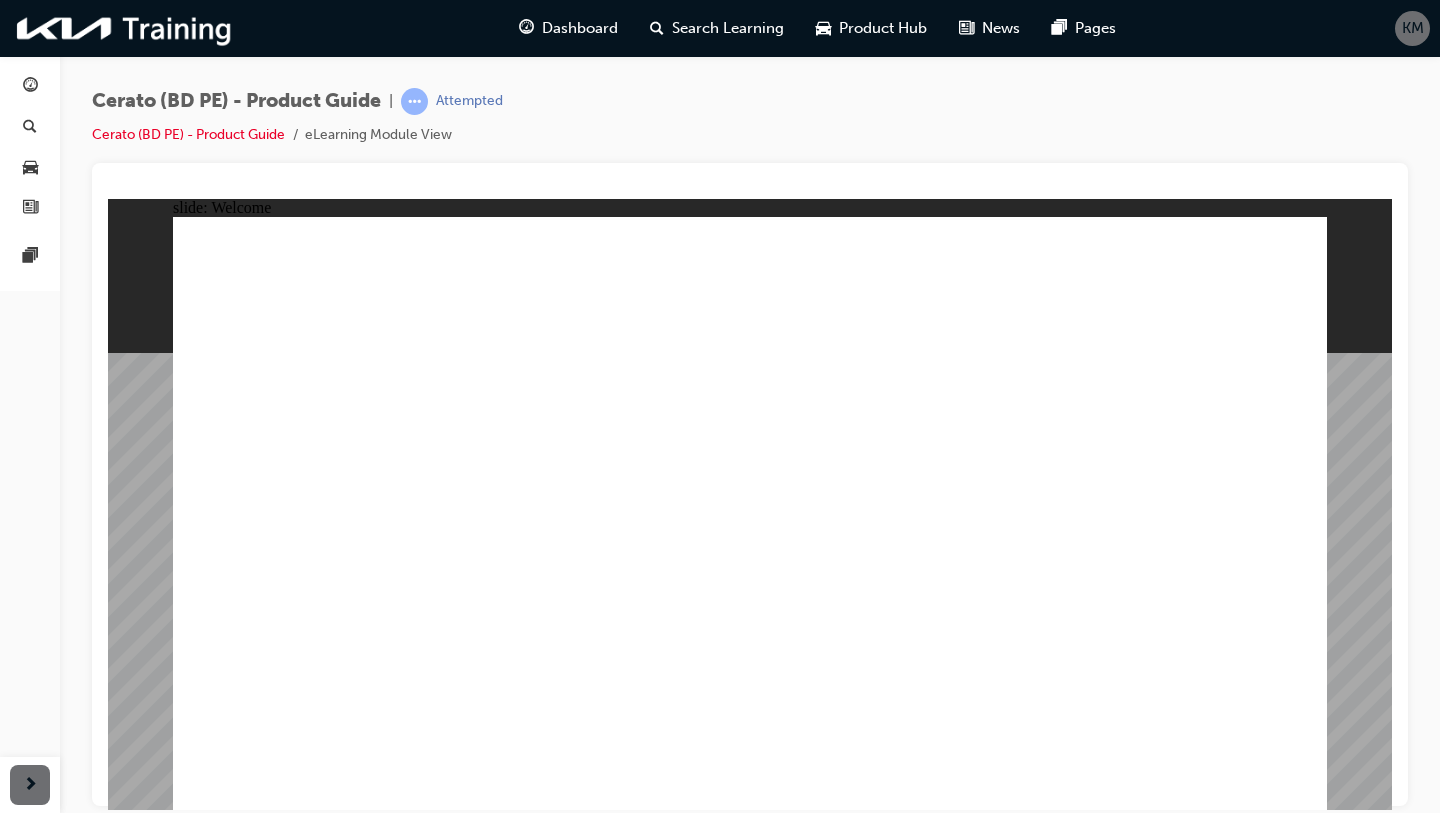 click 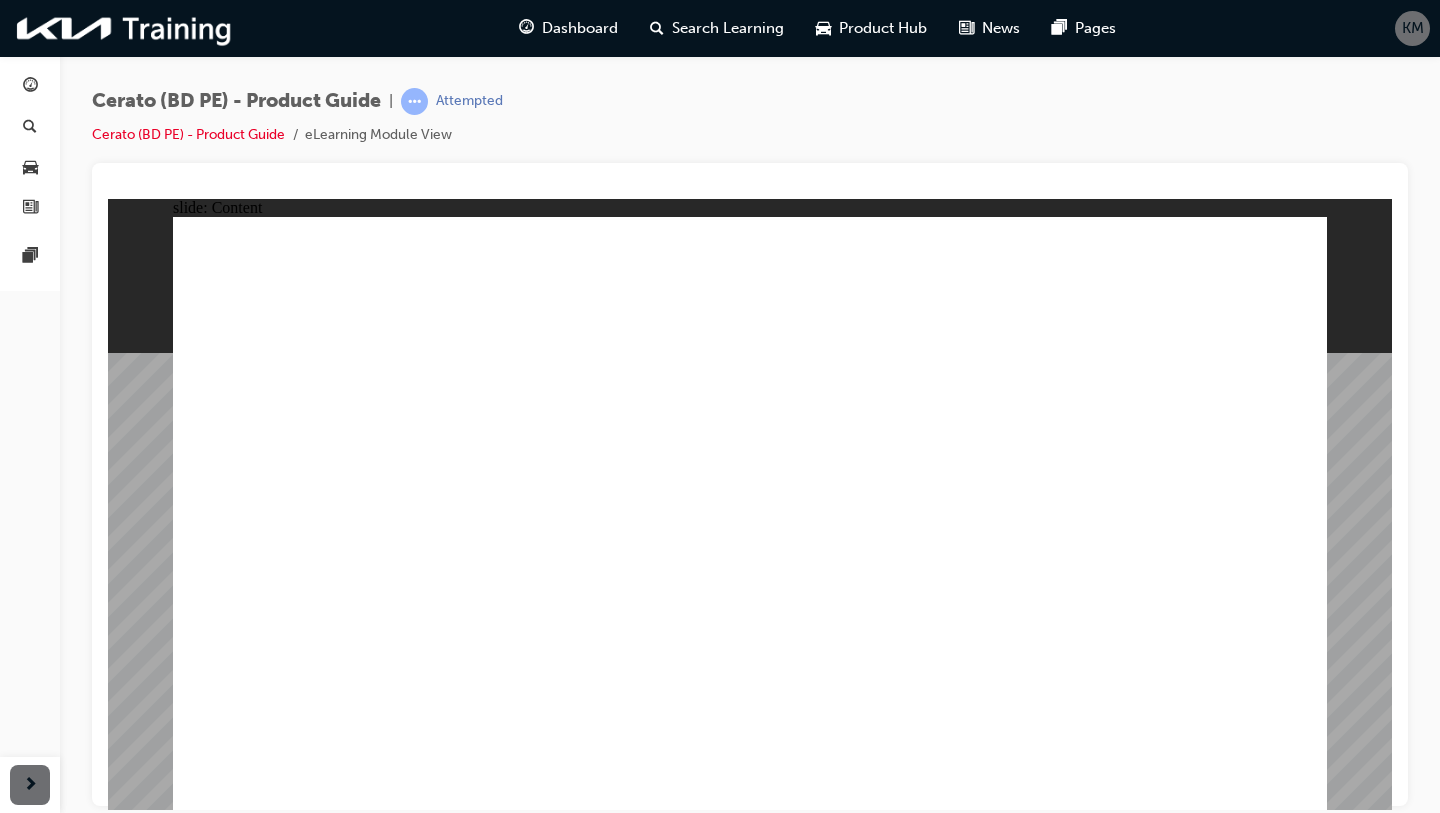 click 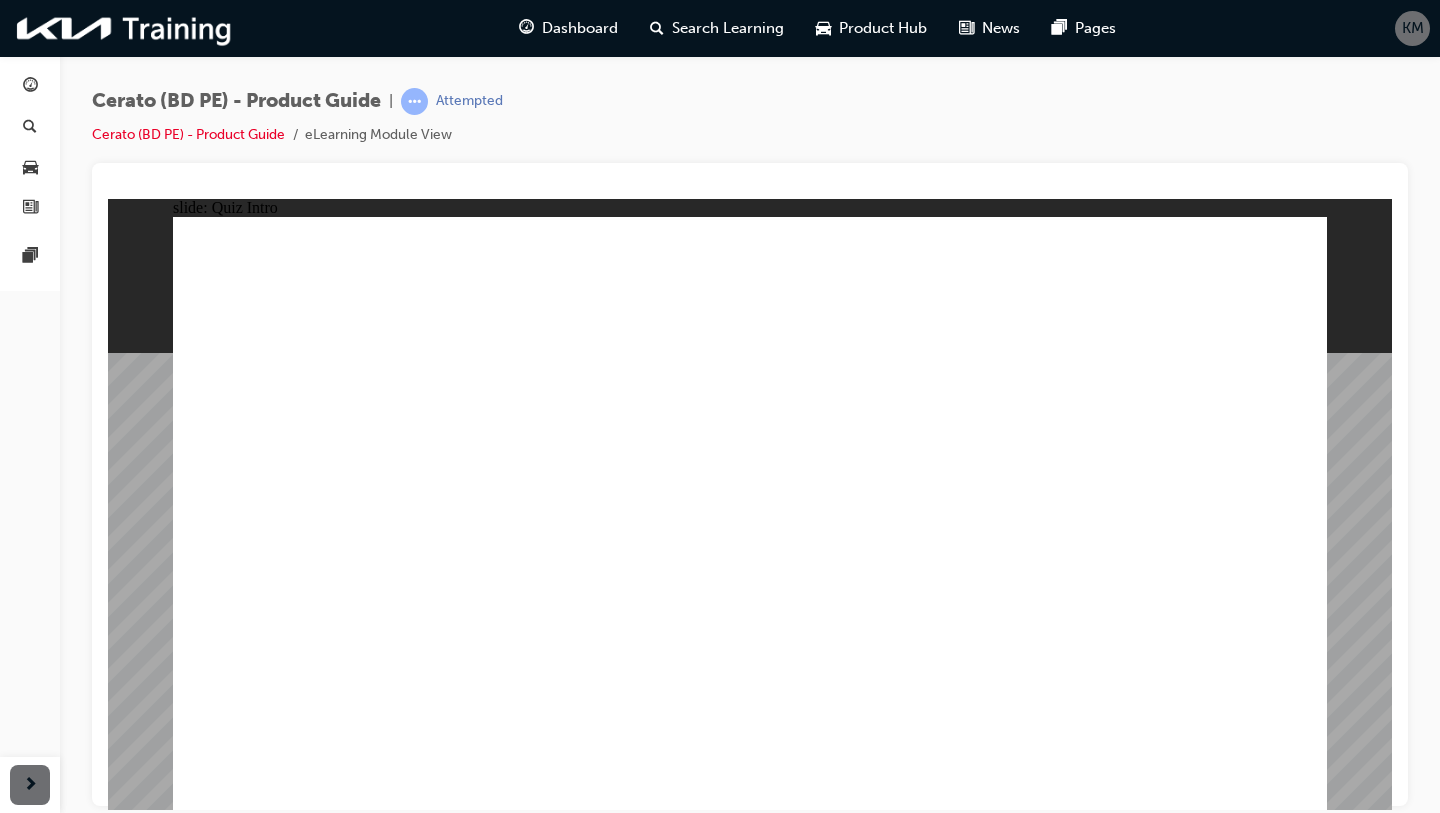 click 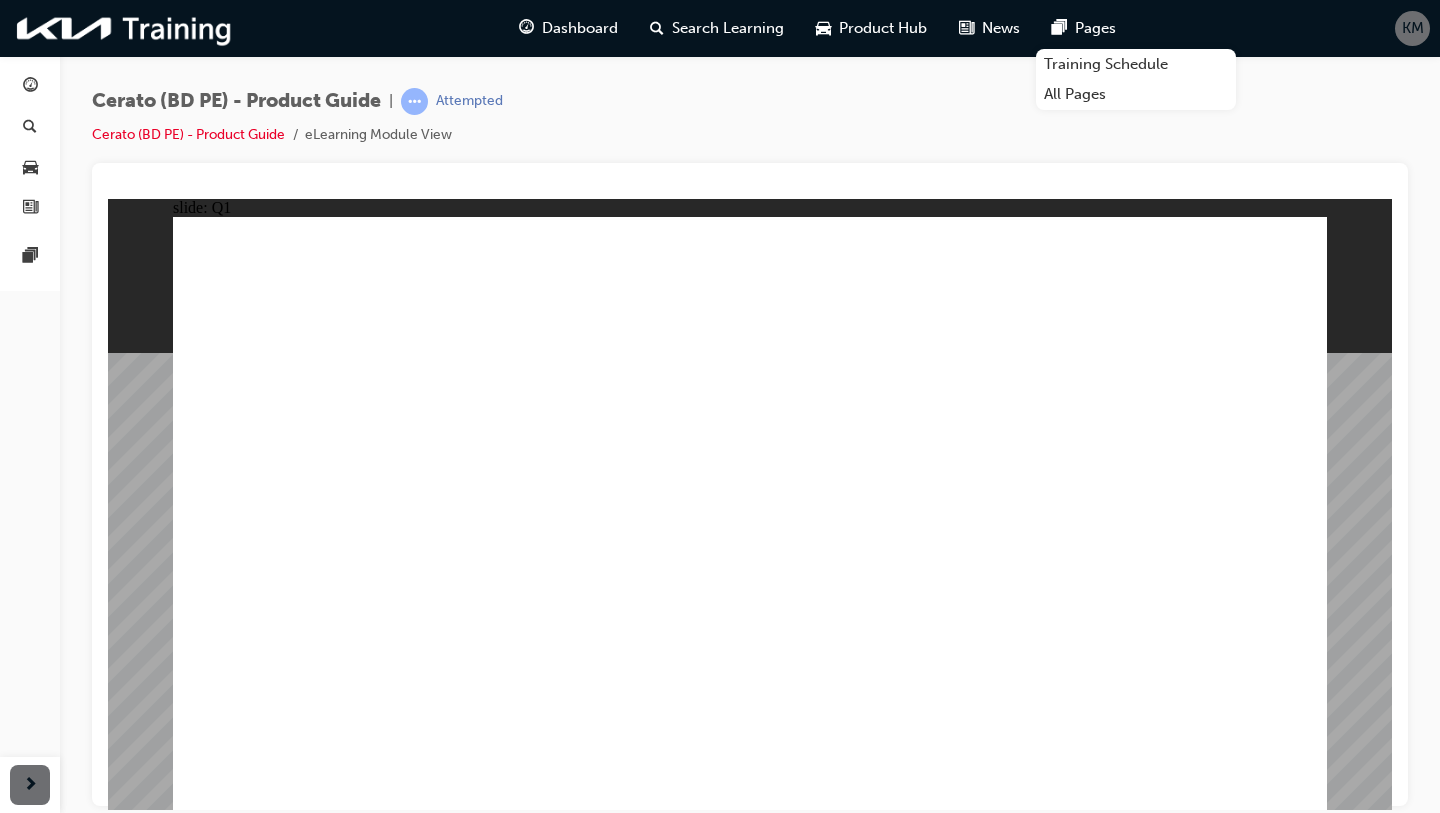 click 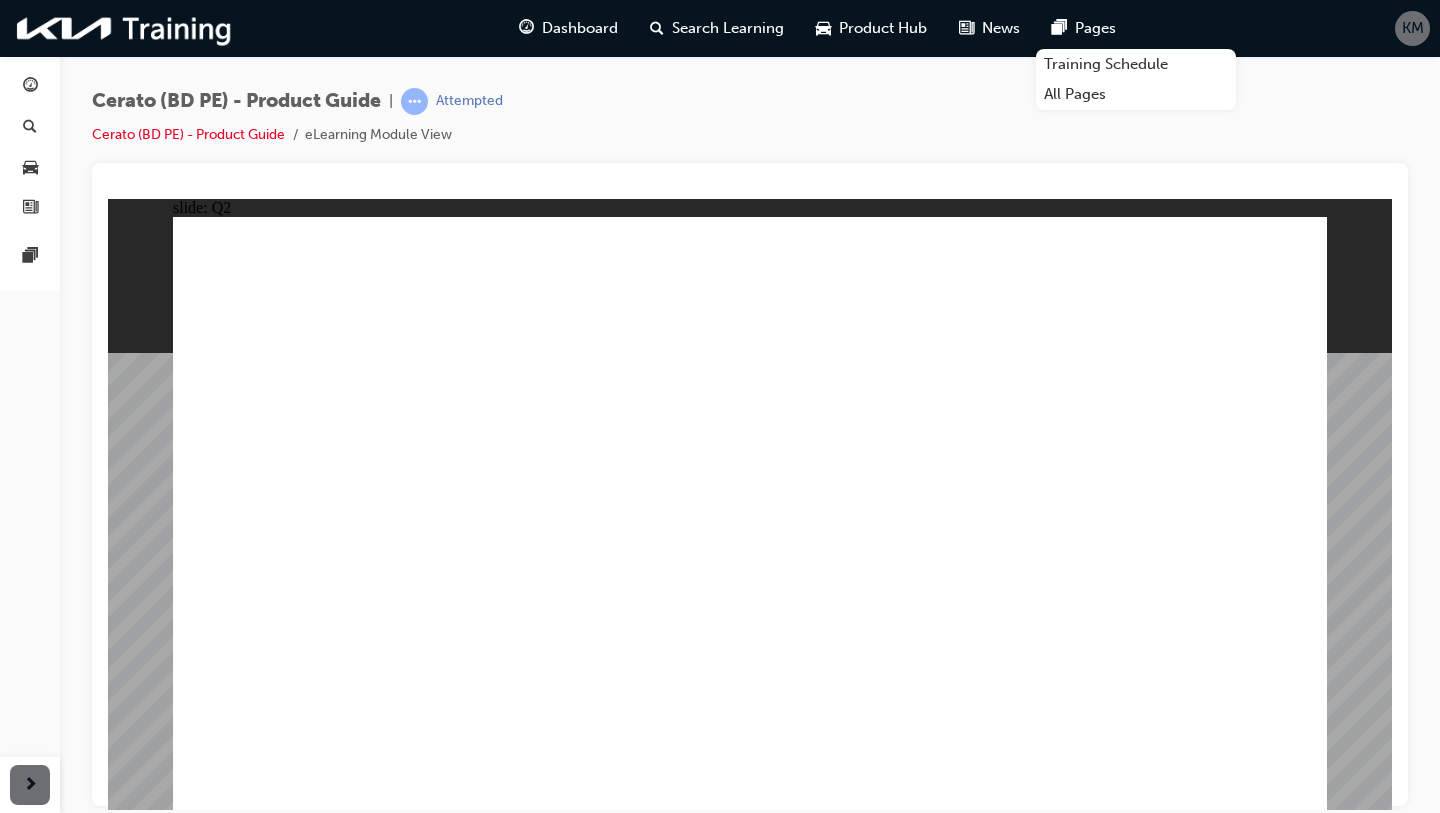 click 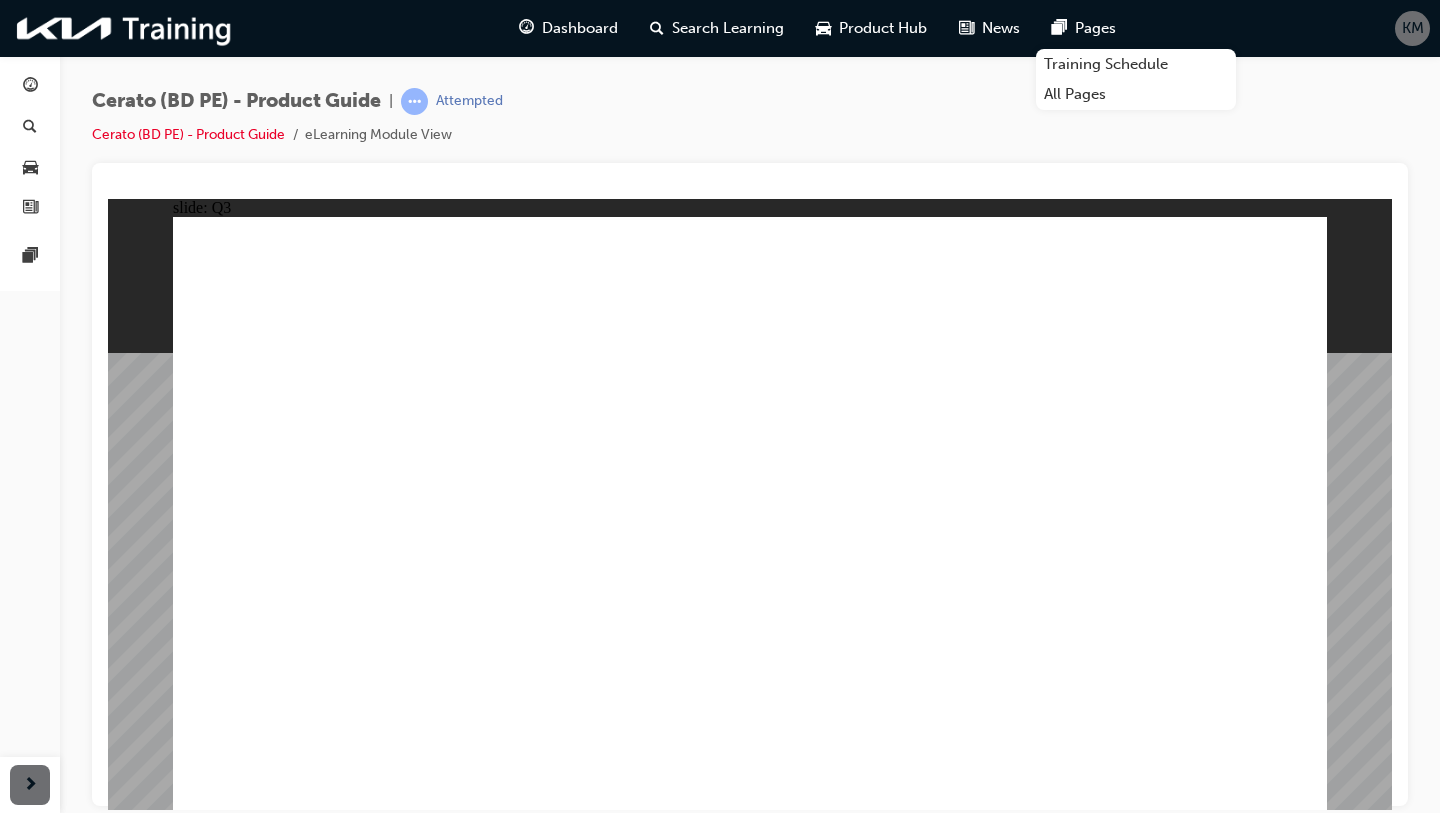 click 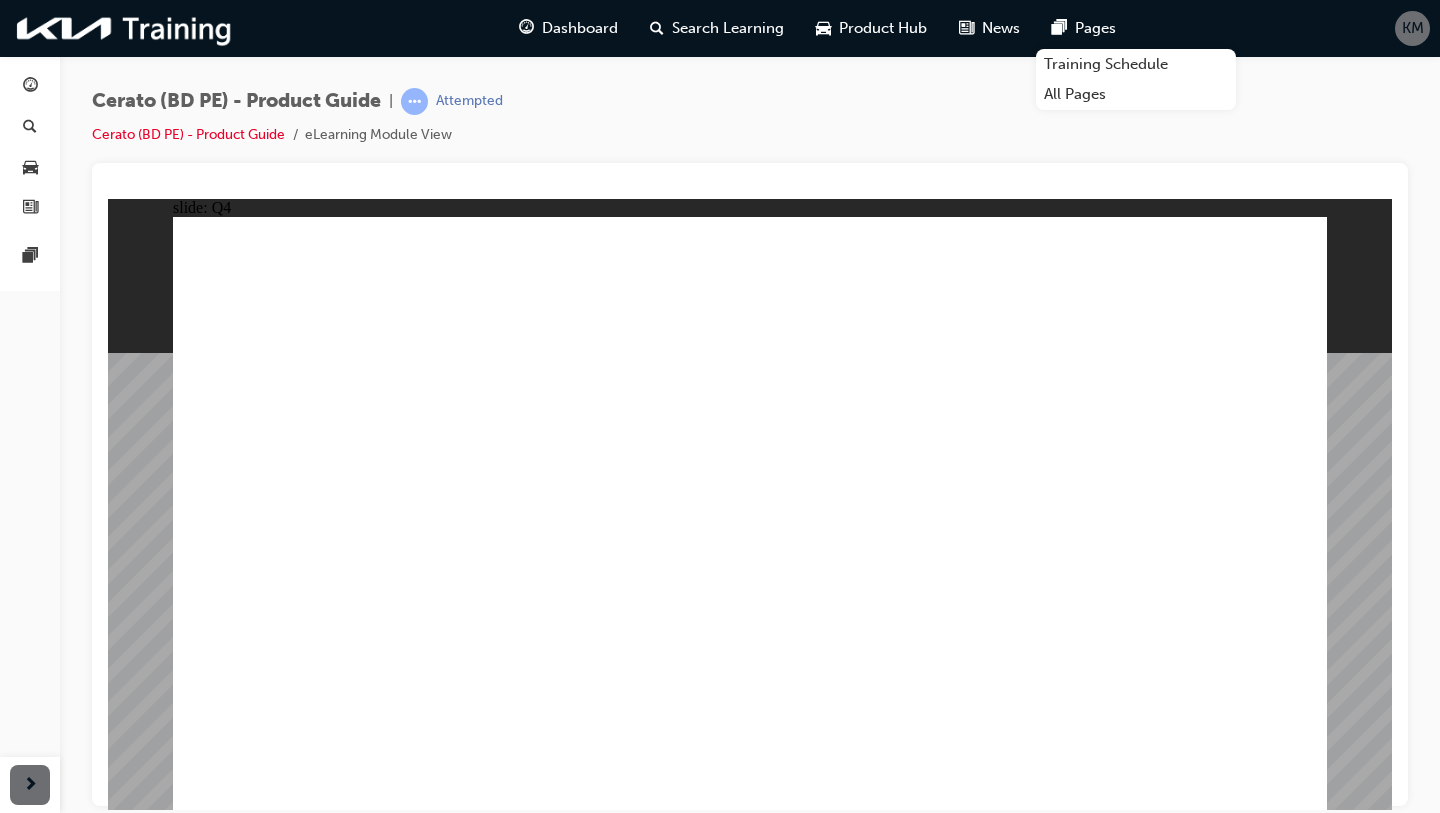 click 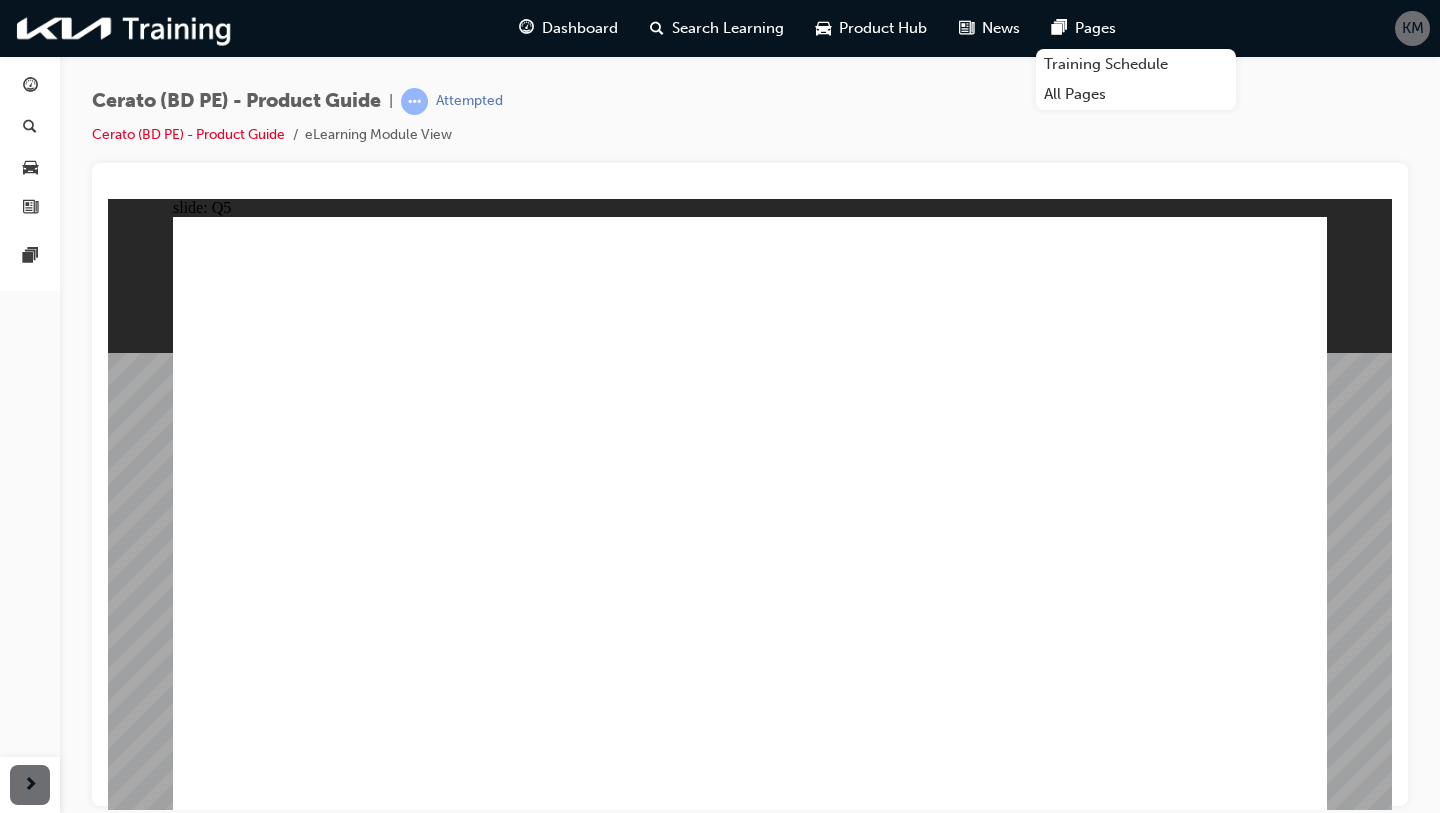 click 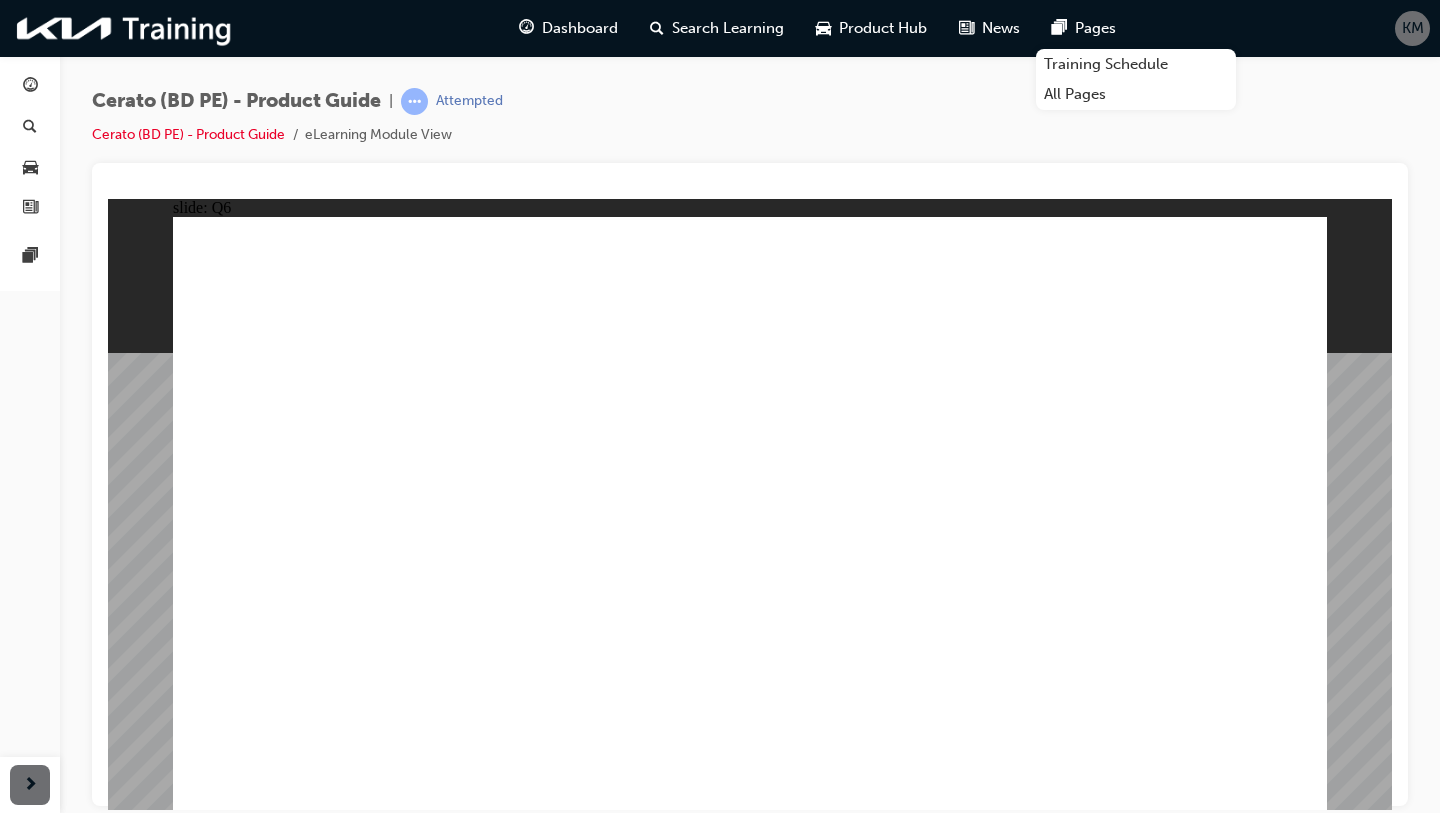 click 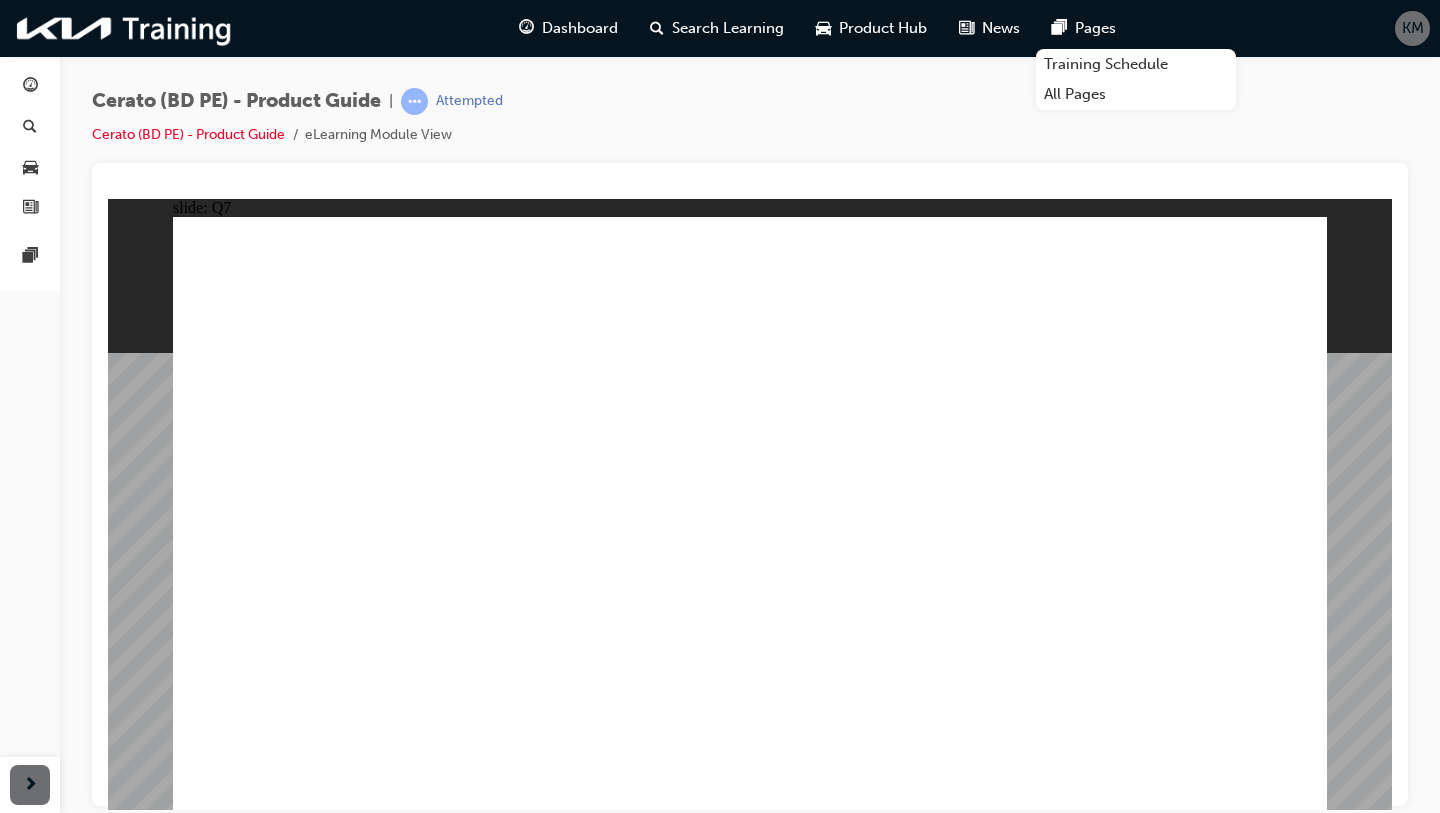 click 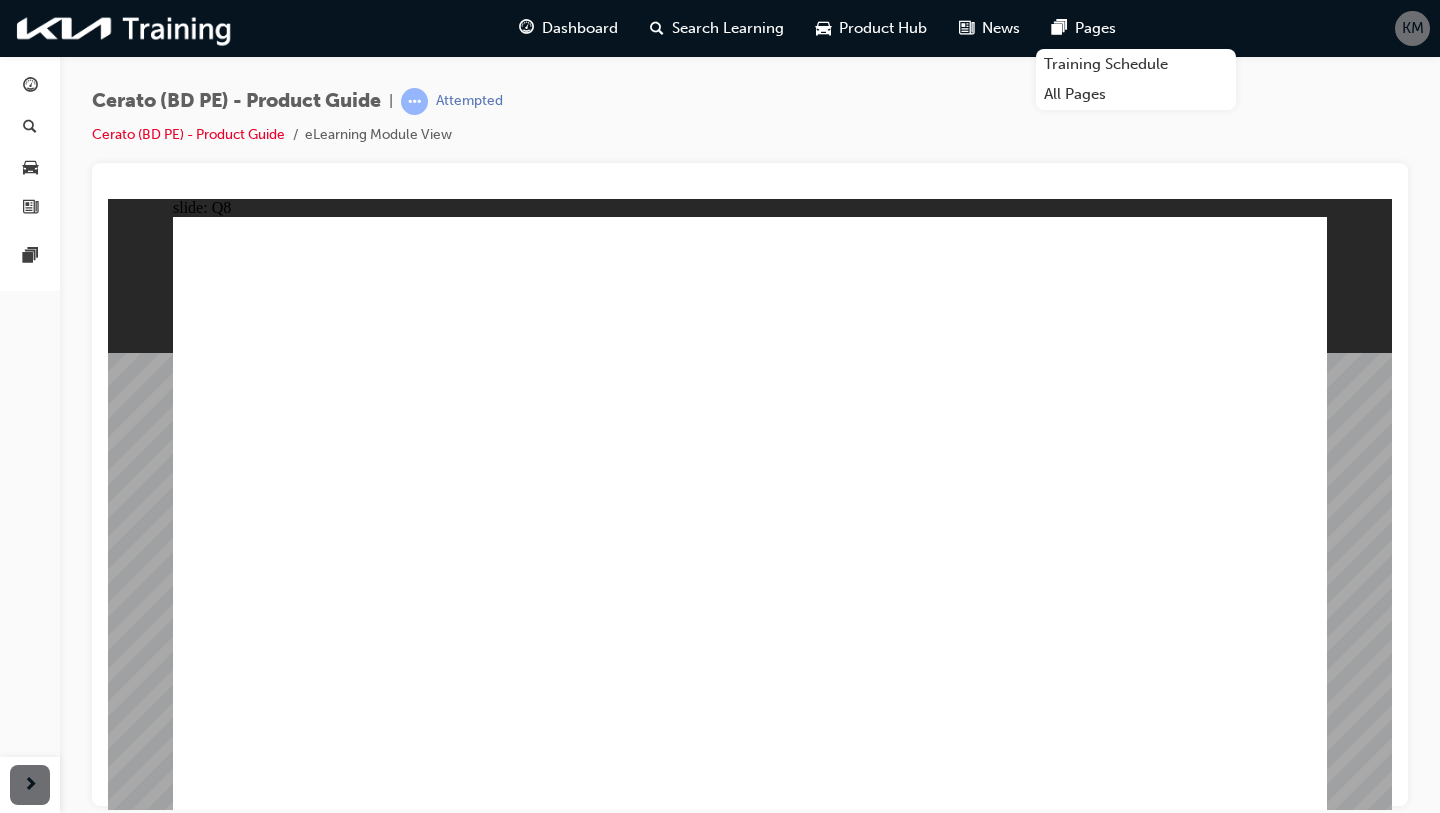 click 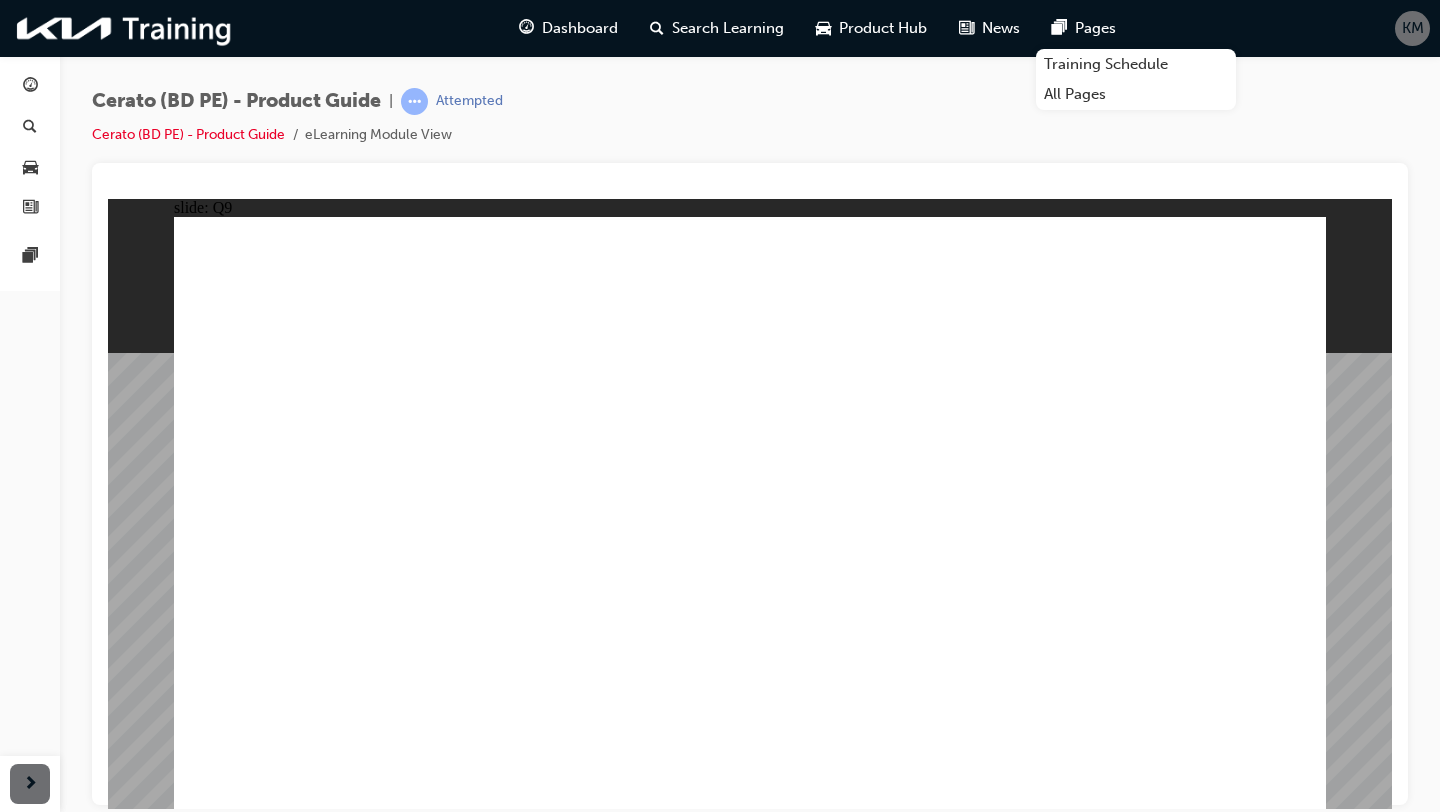 click 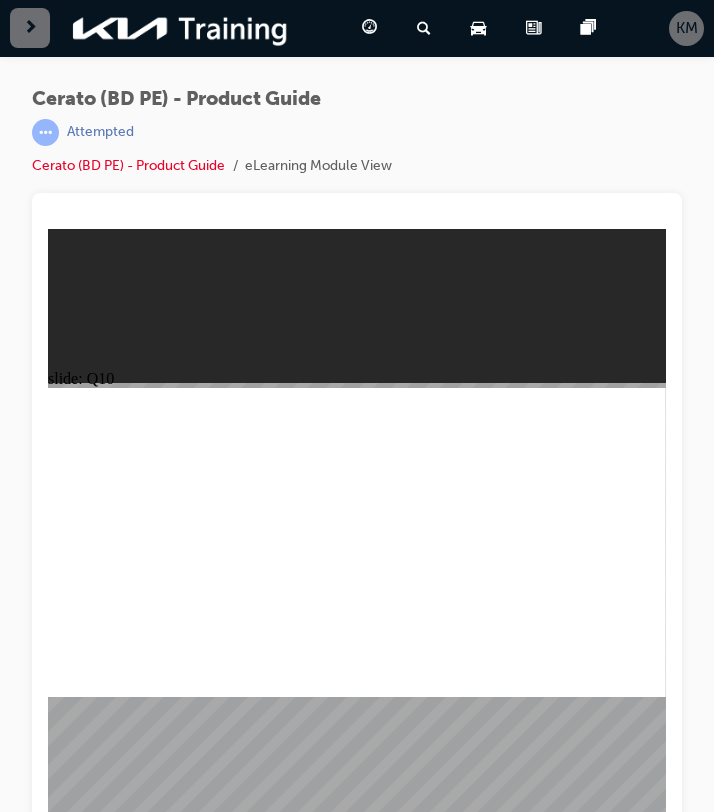 click 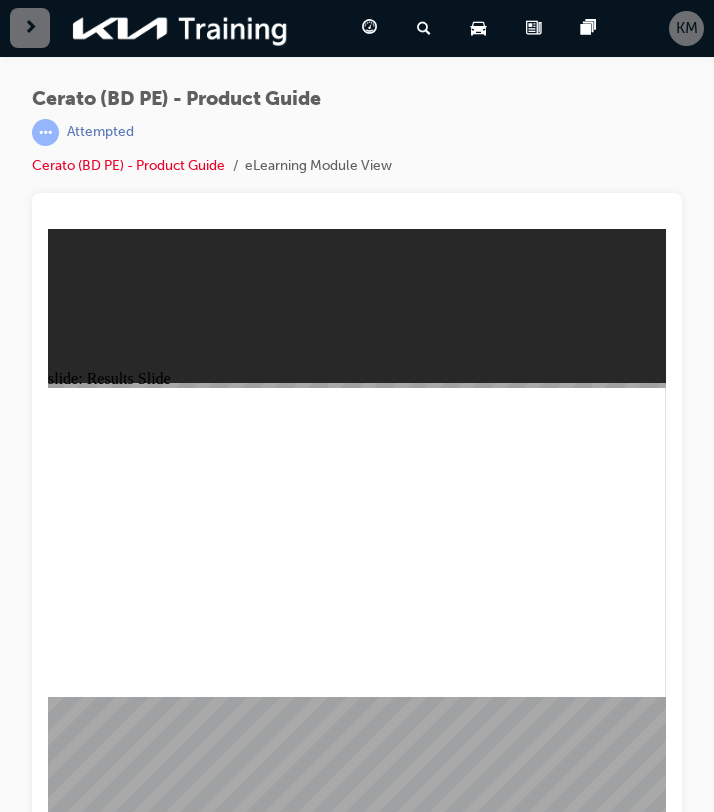 click 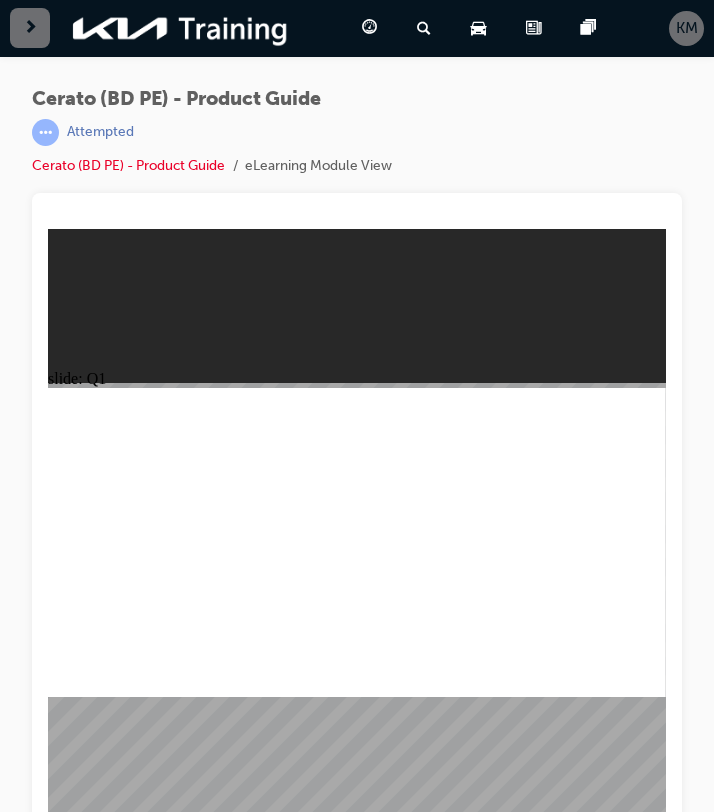 click 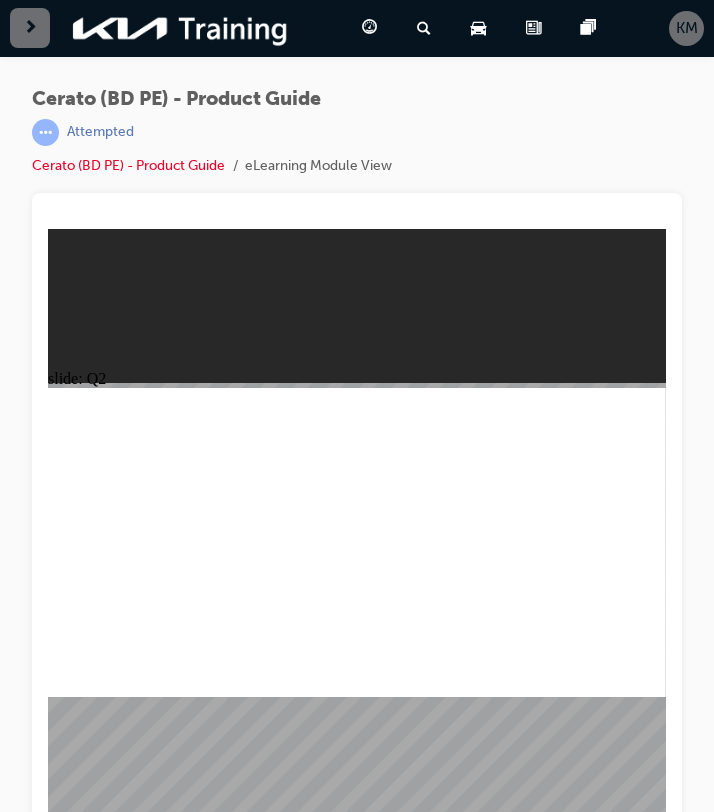 click 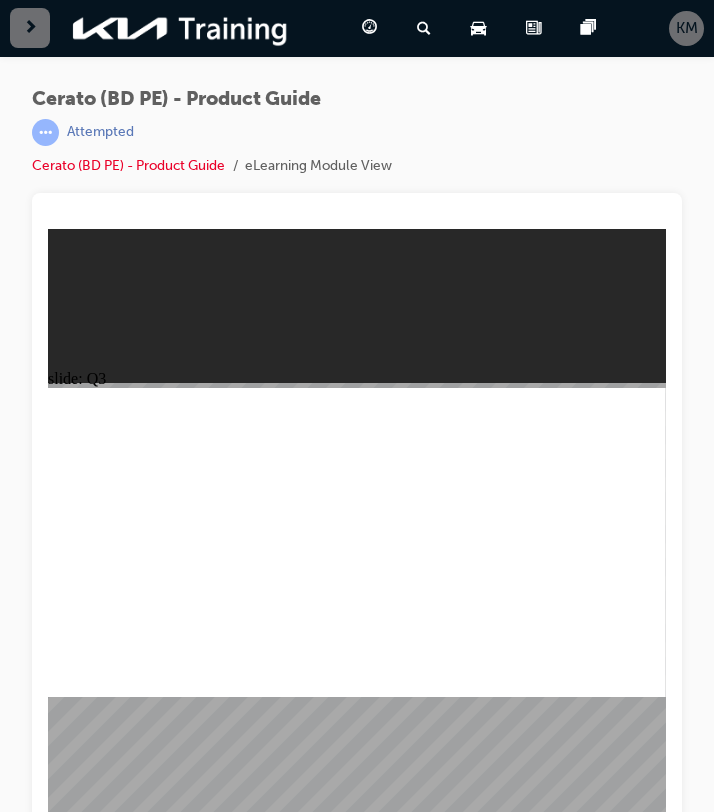 click 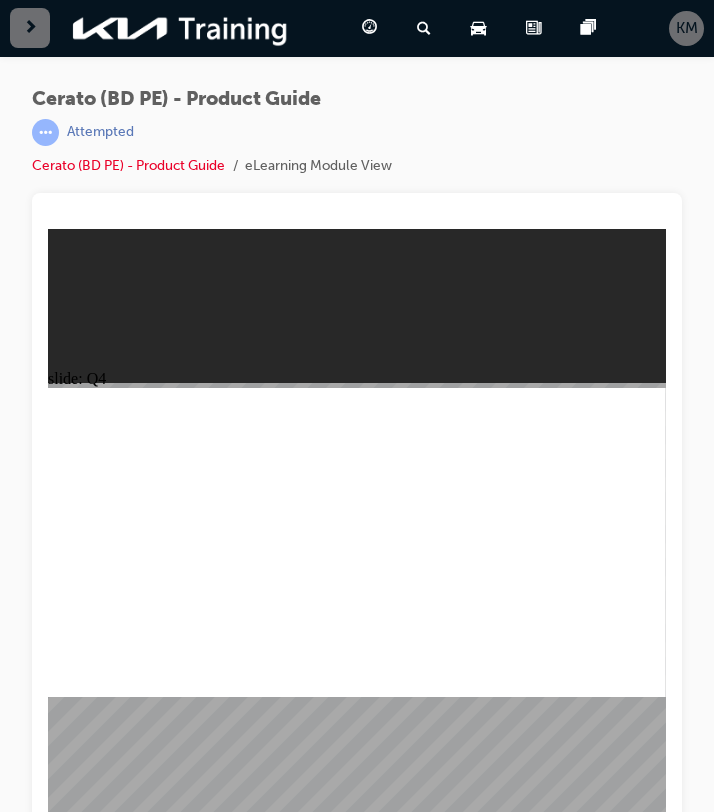 click 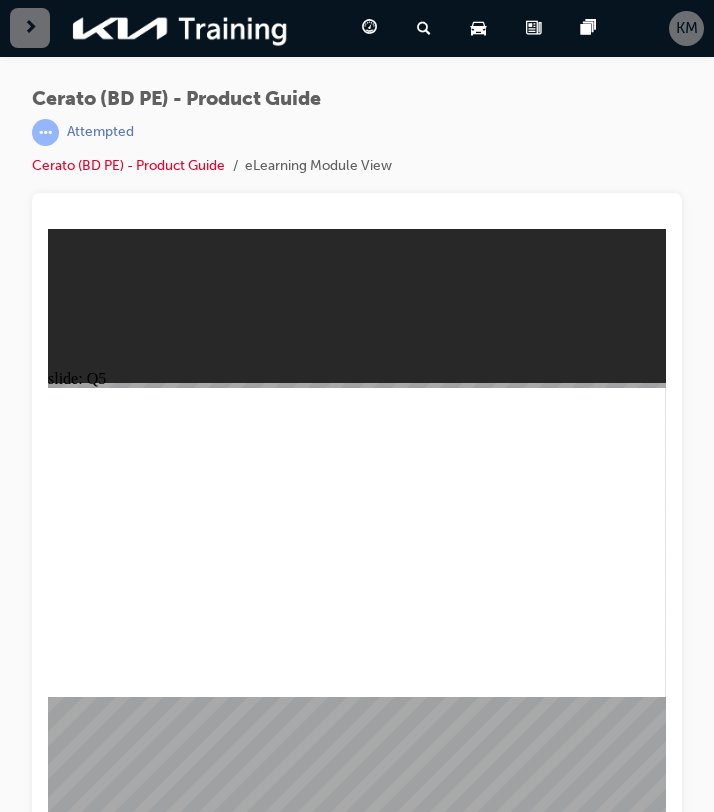 click 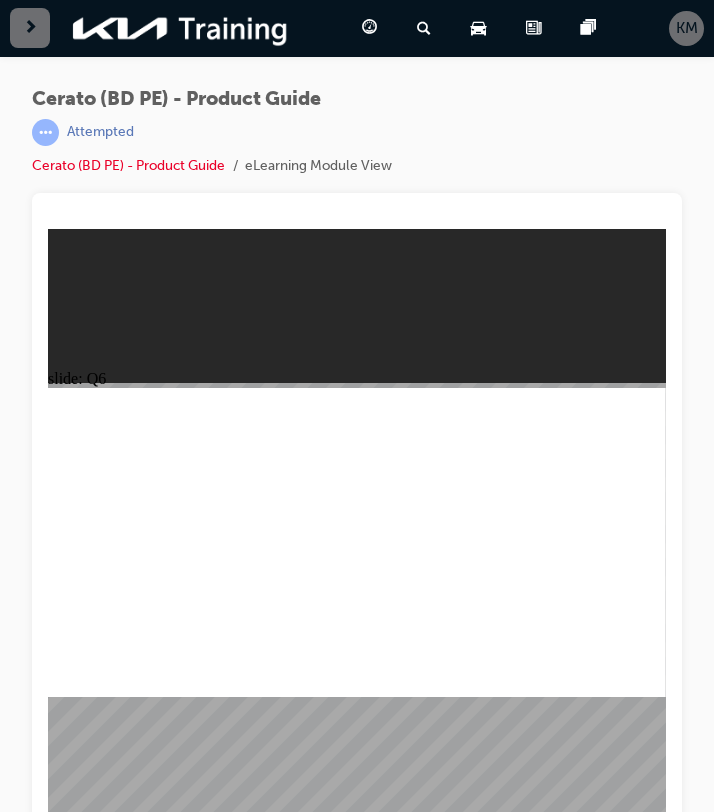 click 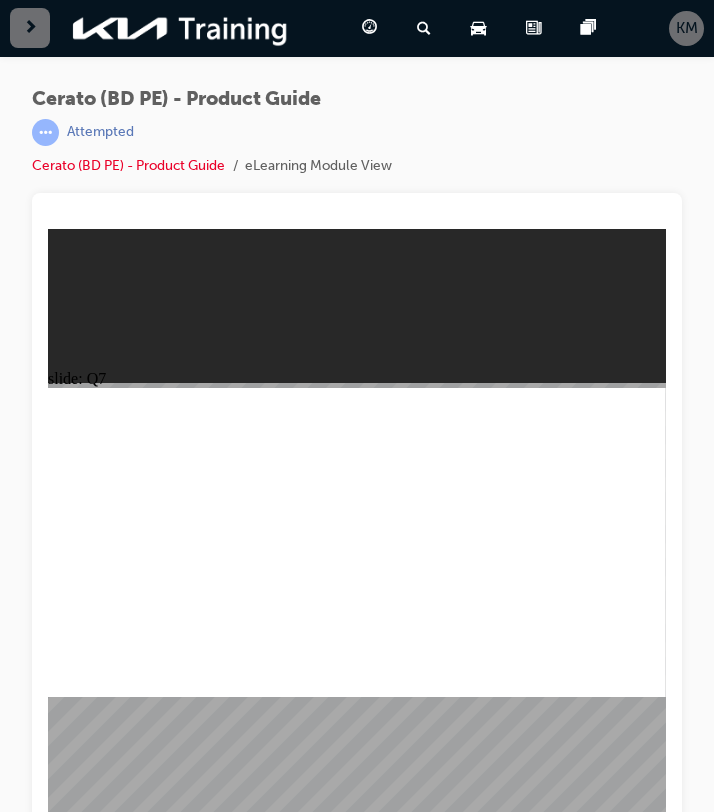 click 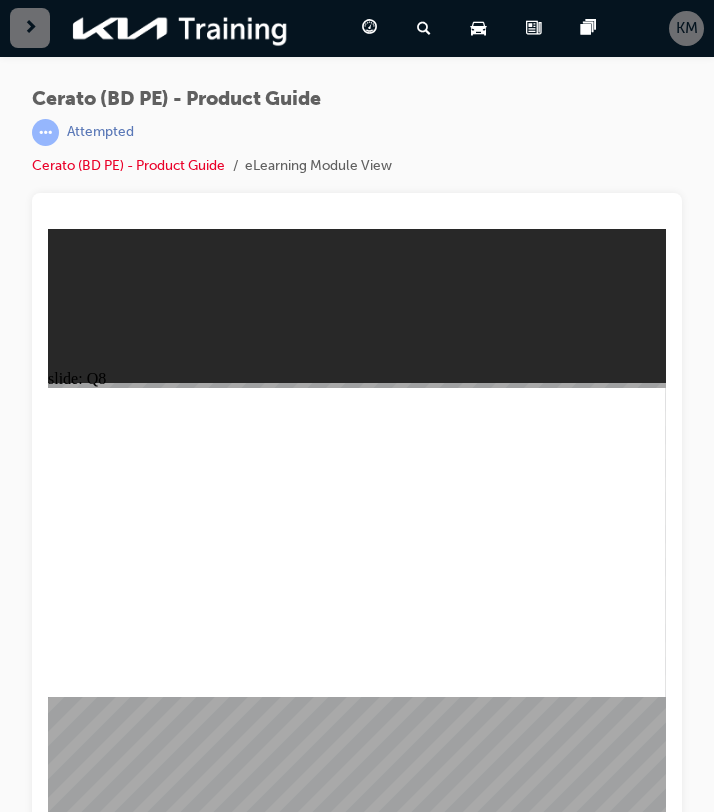 click 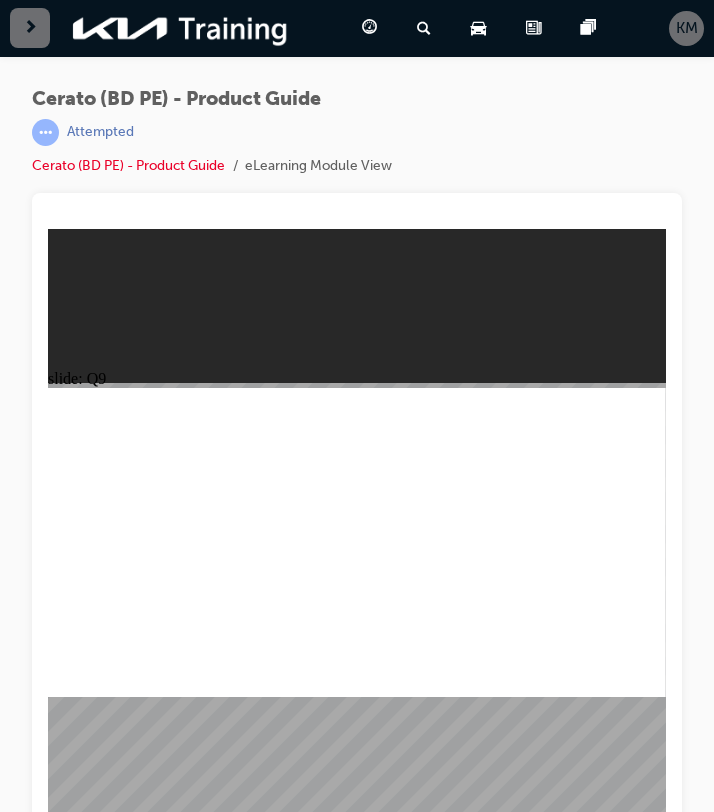 click 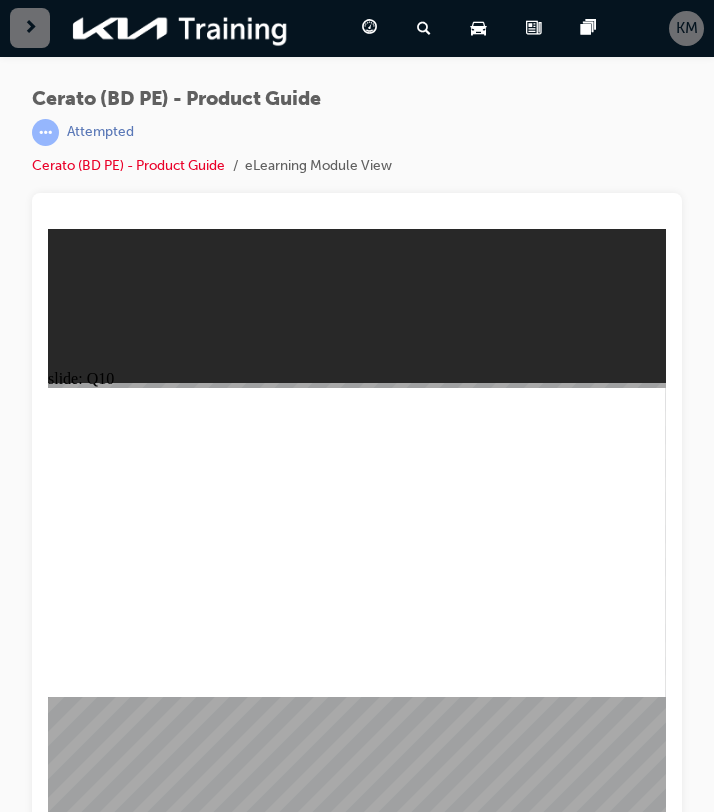 click 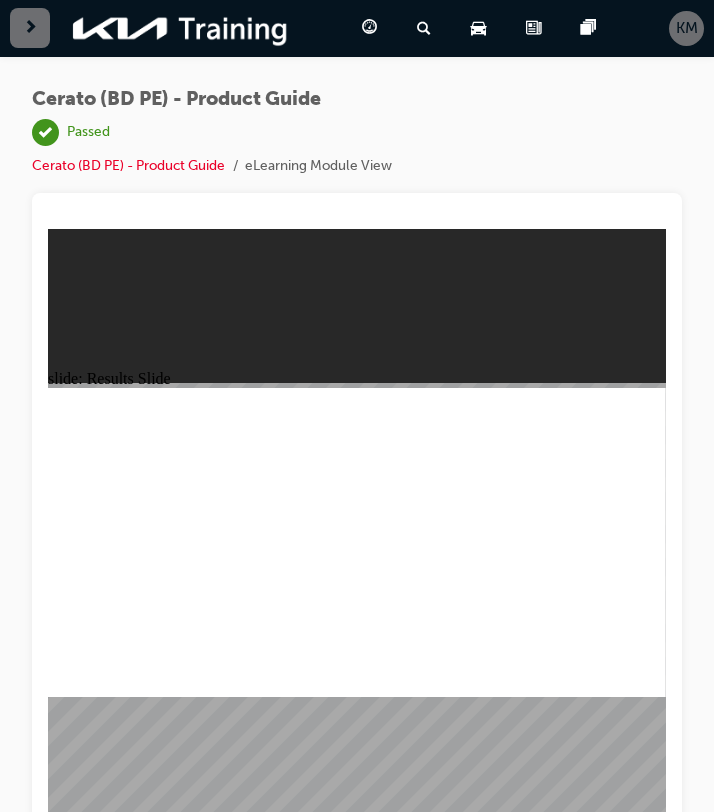 scroll, scrollTop: 26, scrollLeft: 0, axis: vertical 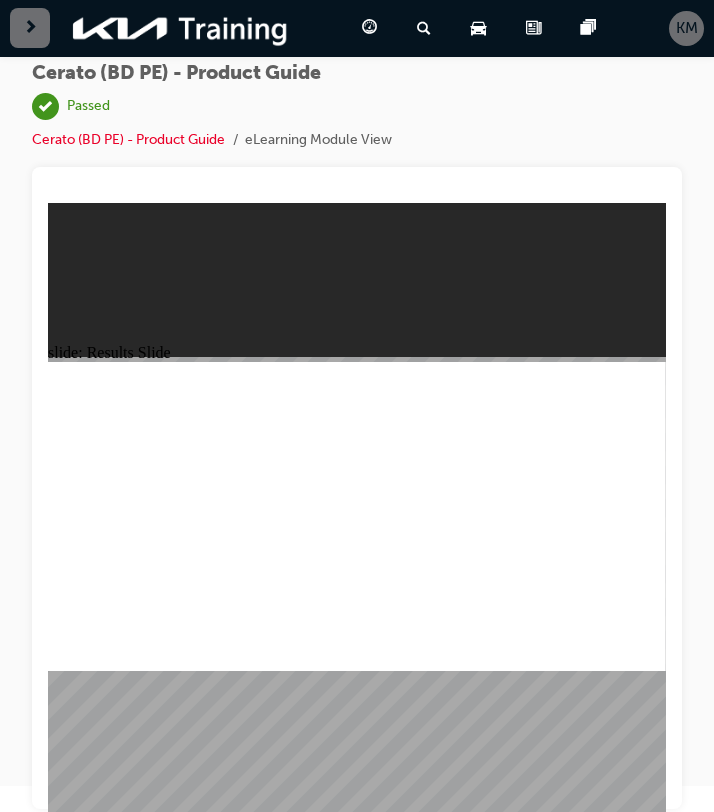 click at bounding box center (357, 1413) 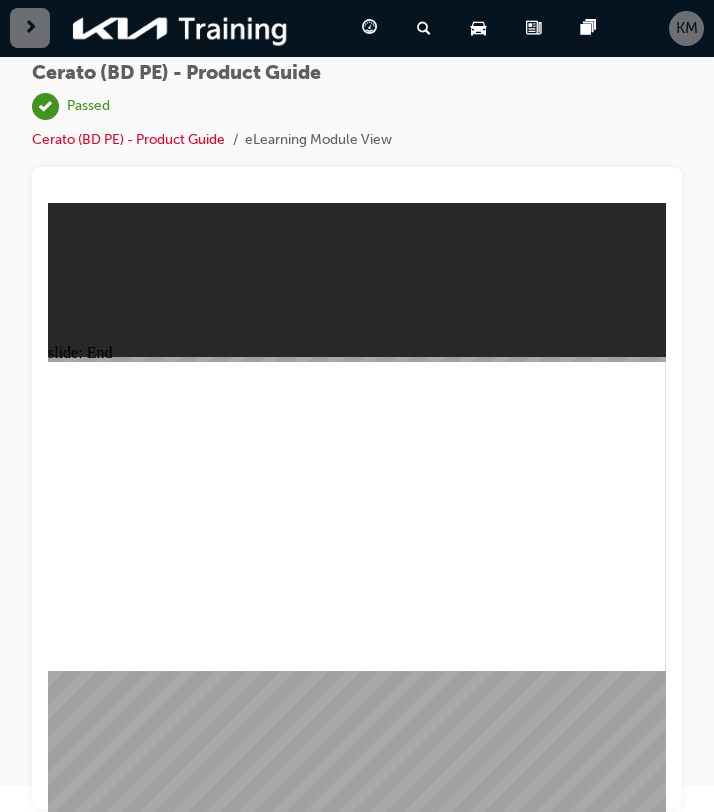 click 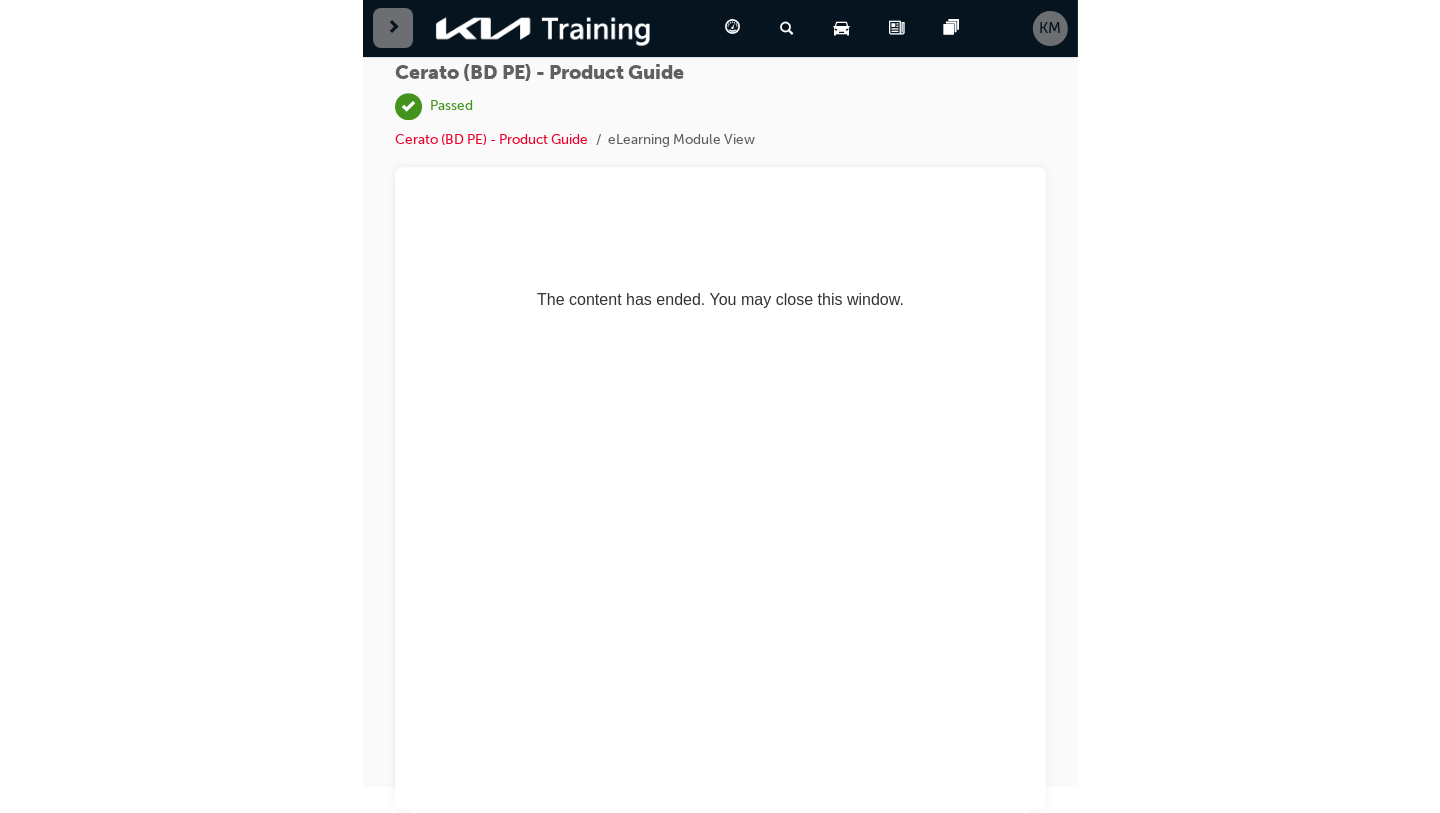 scroll, scrollTop: 0, scrollLeft: 0, axis: both 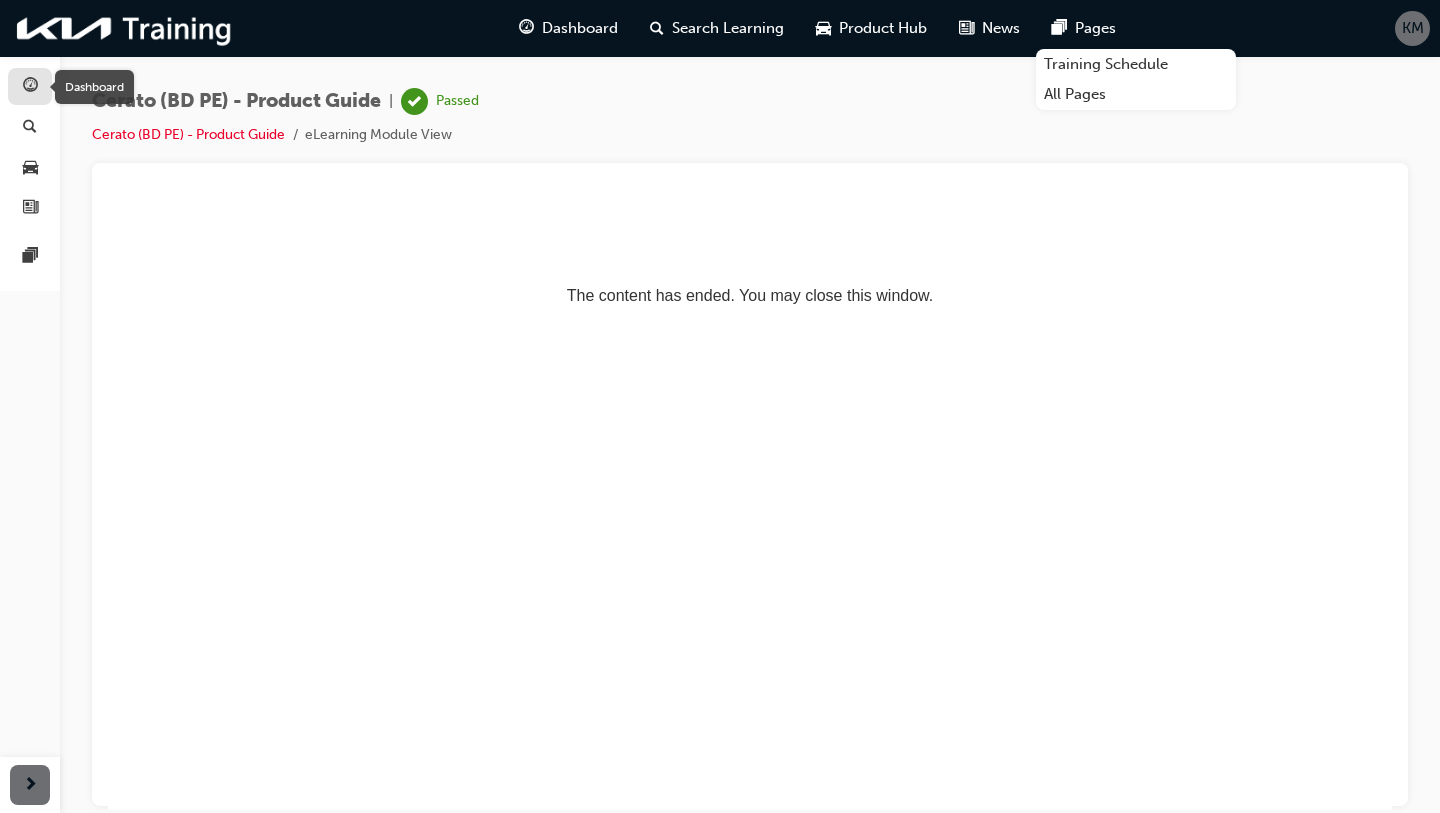 click at bounding box center (30, 87) 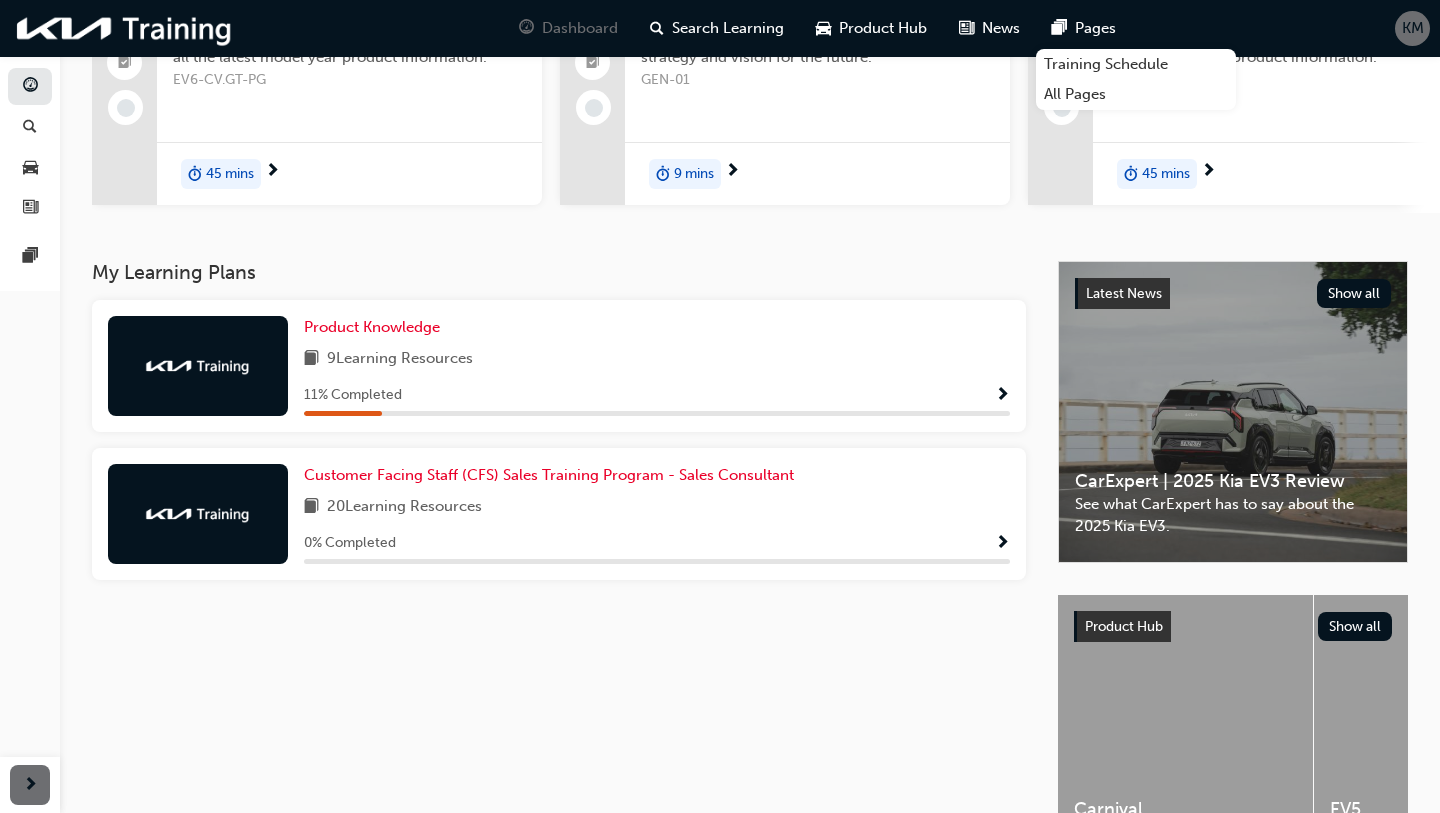 scroll, scrollTop: 209, scrollLeft: 0, axis: vertical 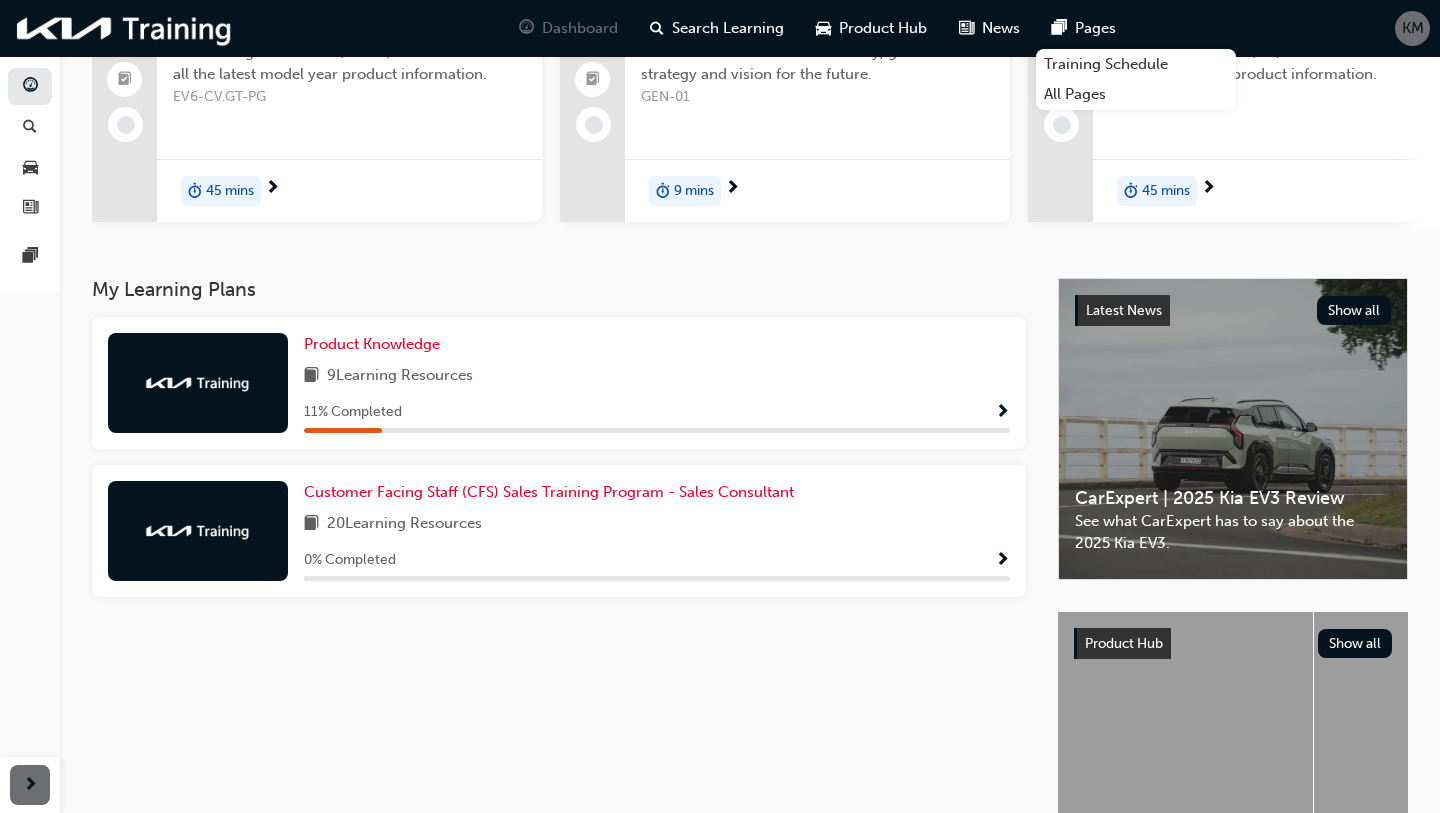 click on "9  Learning Resources" at bounding box center [657, 376] 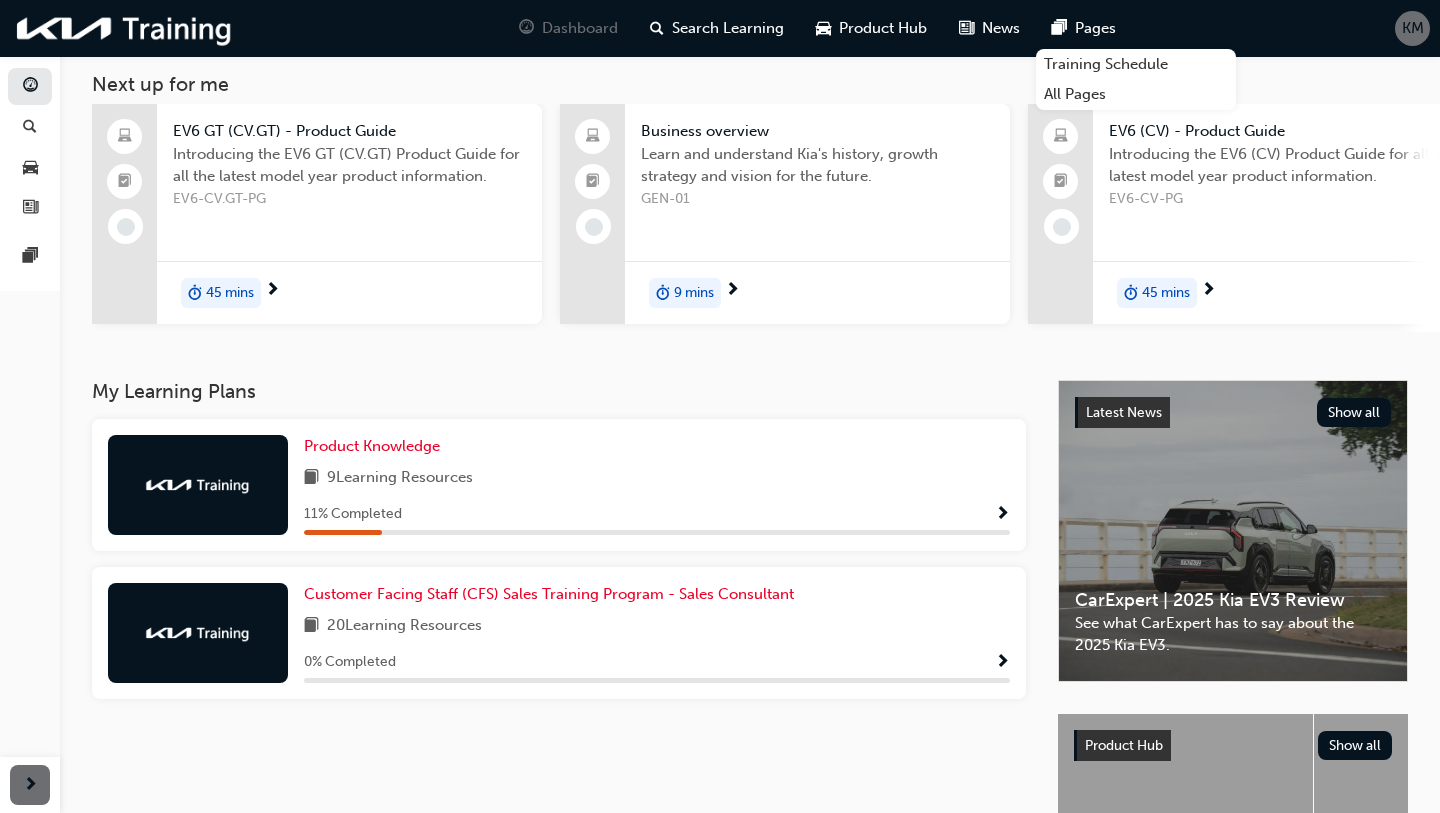 scroll, scrollTop: 0, scrollLeft: 0, axis: both 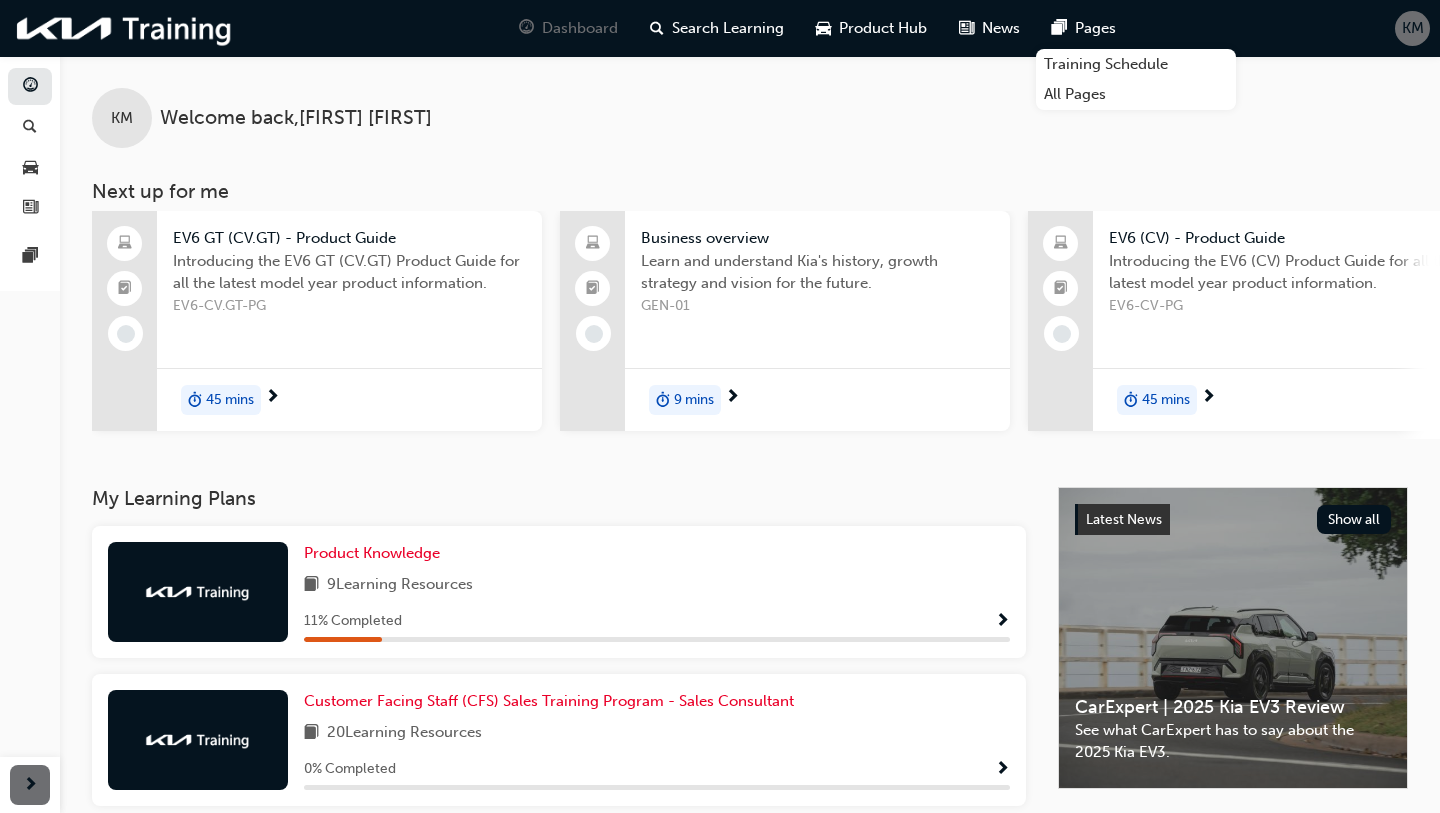 click on "Business overview" at bounding box center [817, 238] 